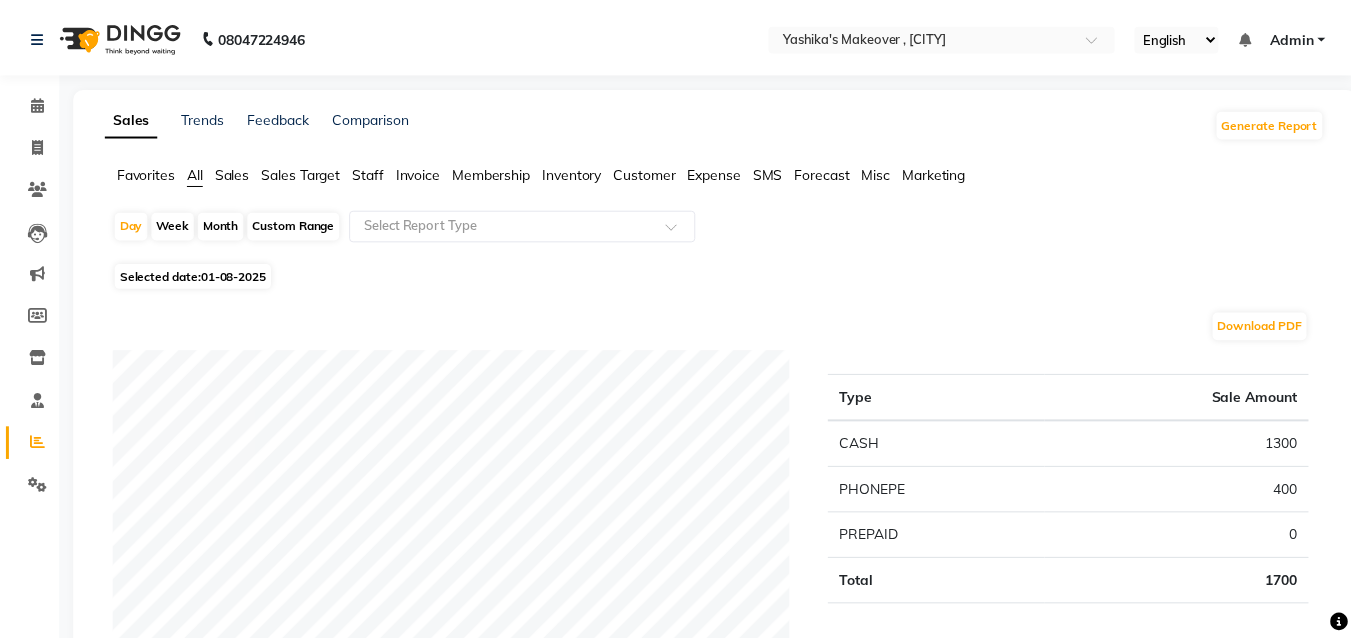 scroll, scrollTop: 0, scrollLeft: 0, axis: both 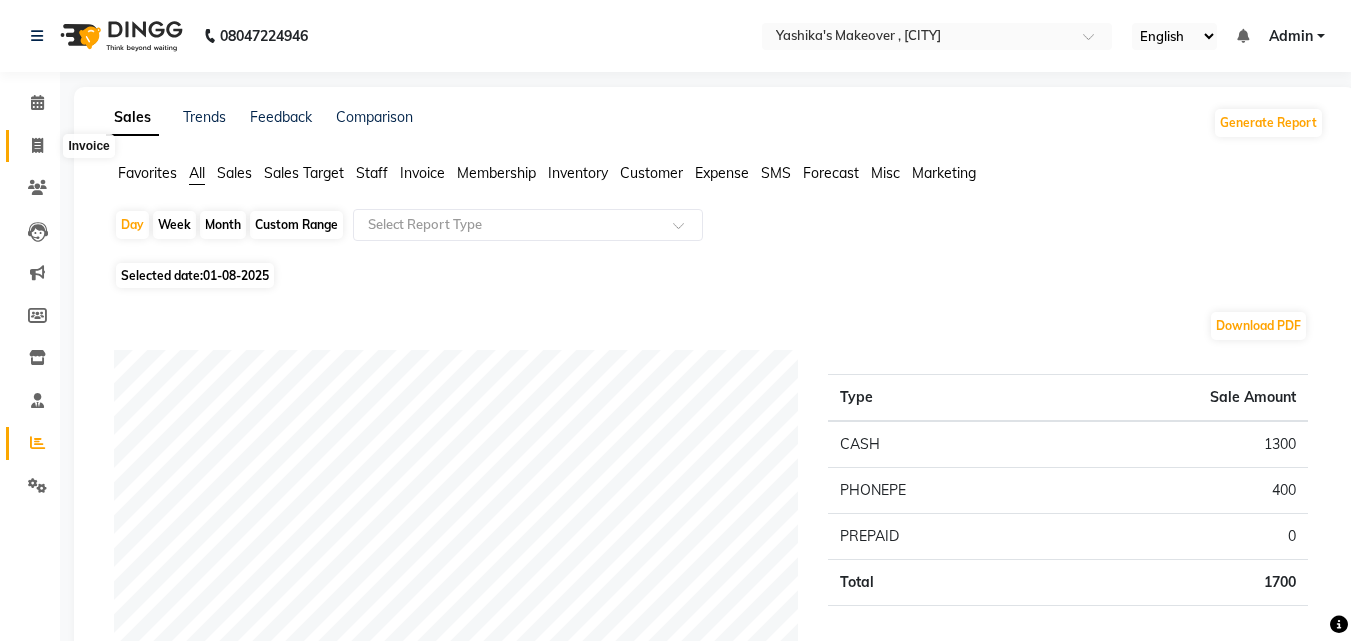 click 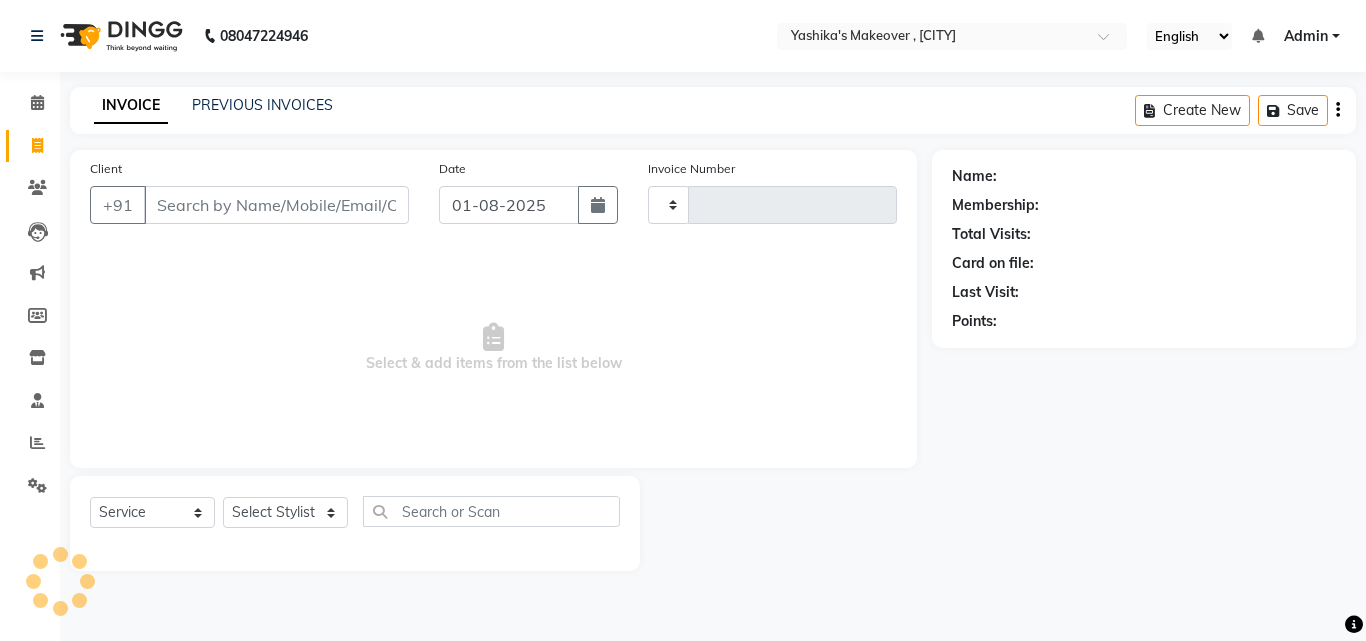 type on "3078" 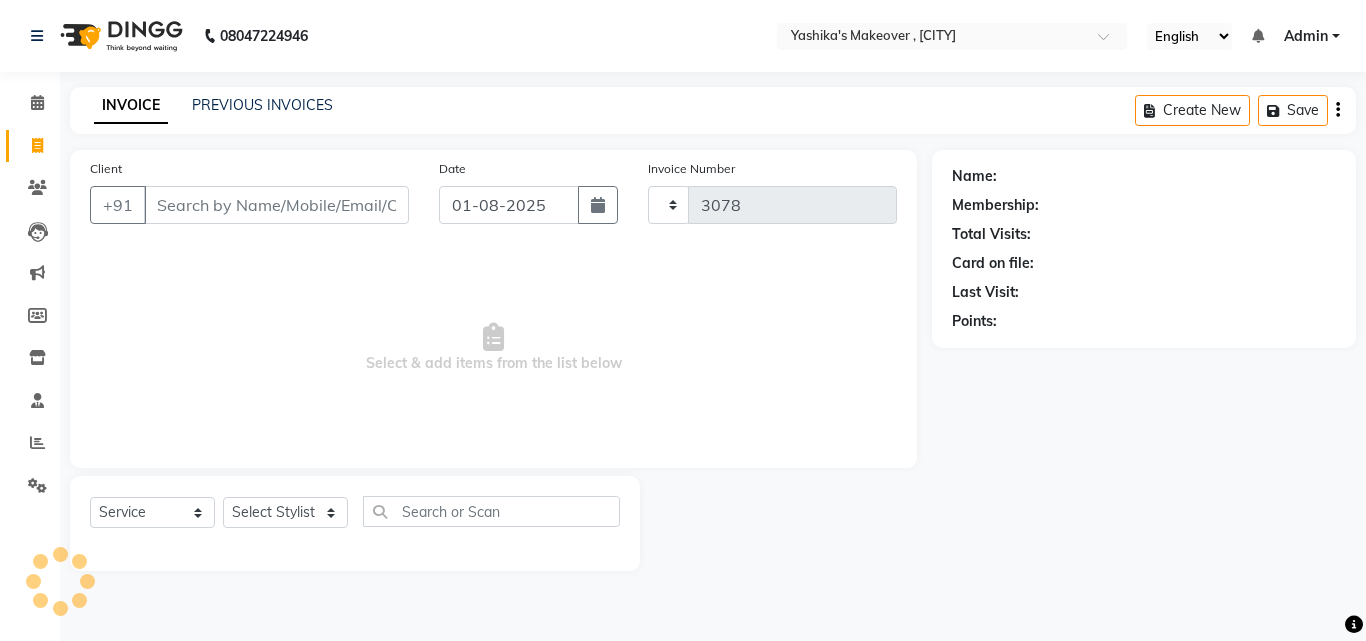 select on "820" 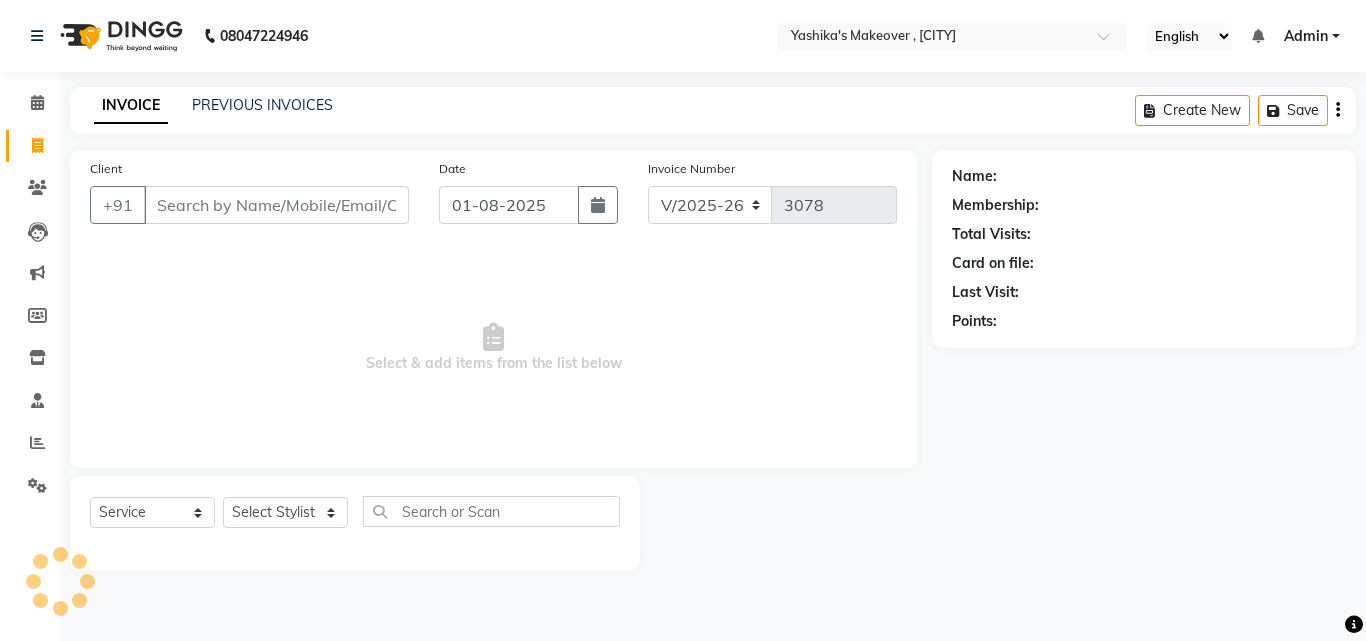 click on "Client" at bounding box center [276, 205] 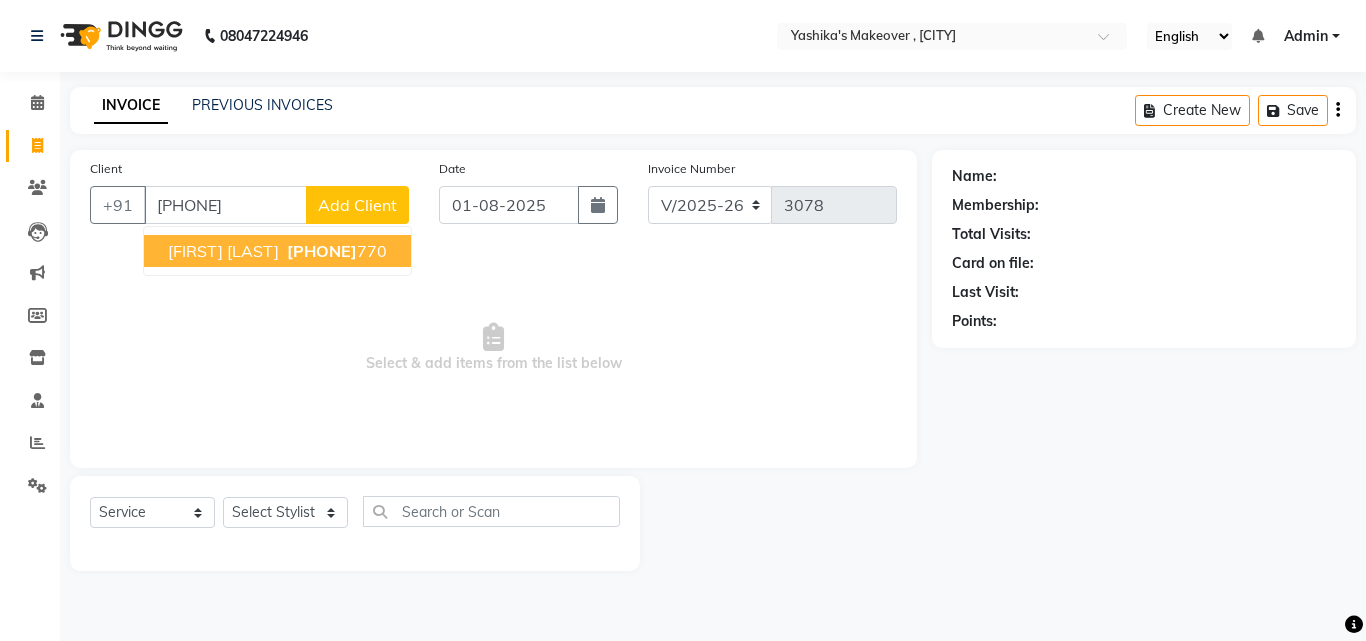 click on "[PHONE]" at bounding box center (322, 251) 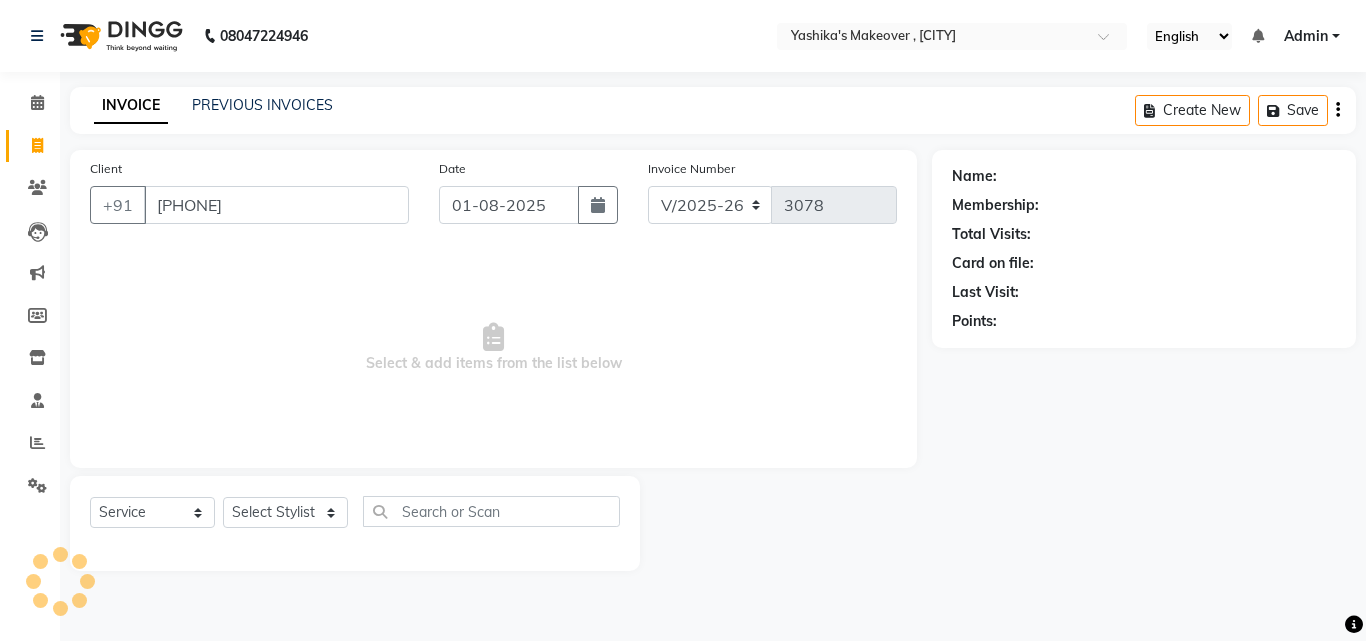 click on "Client +91 [PHONE] Date [DATE] Invoice Number V/2025 V/2025-26 3078  Select & add items from the list below" 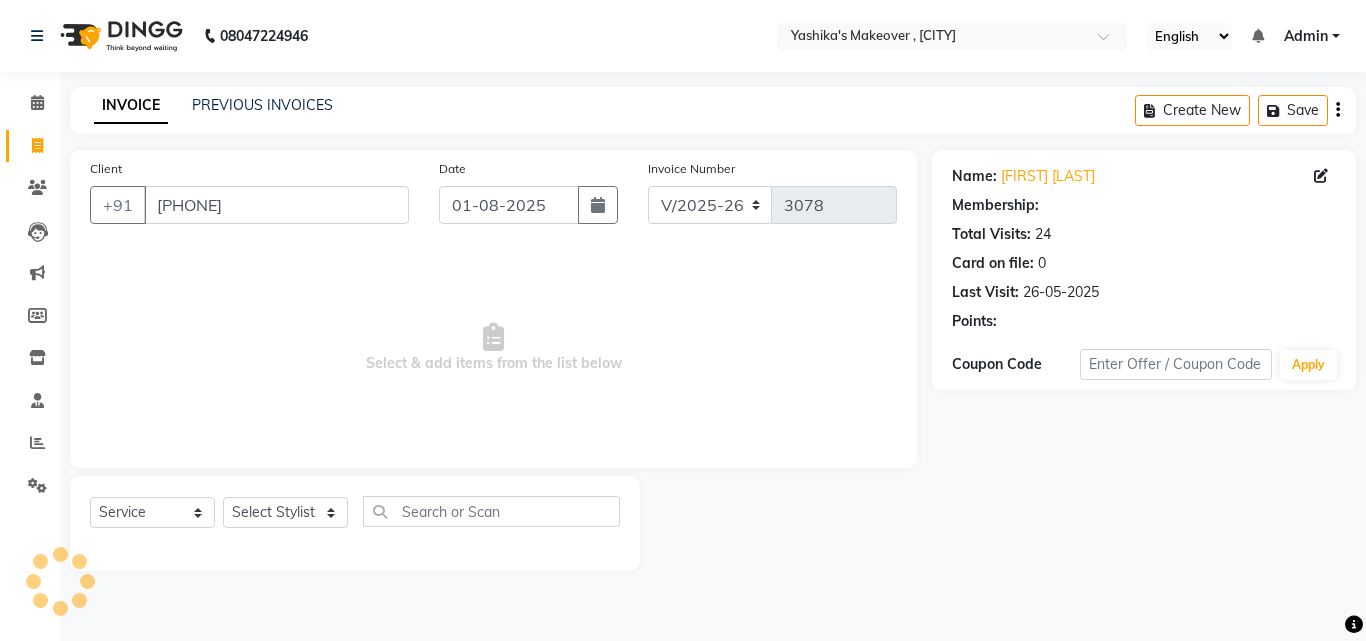 select on "1: Object" 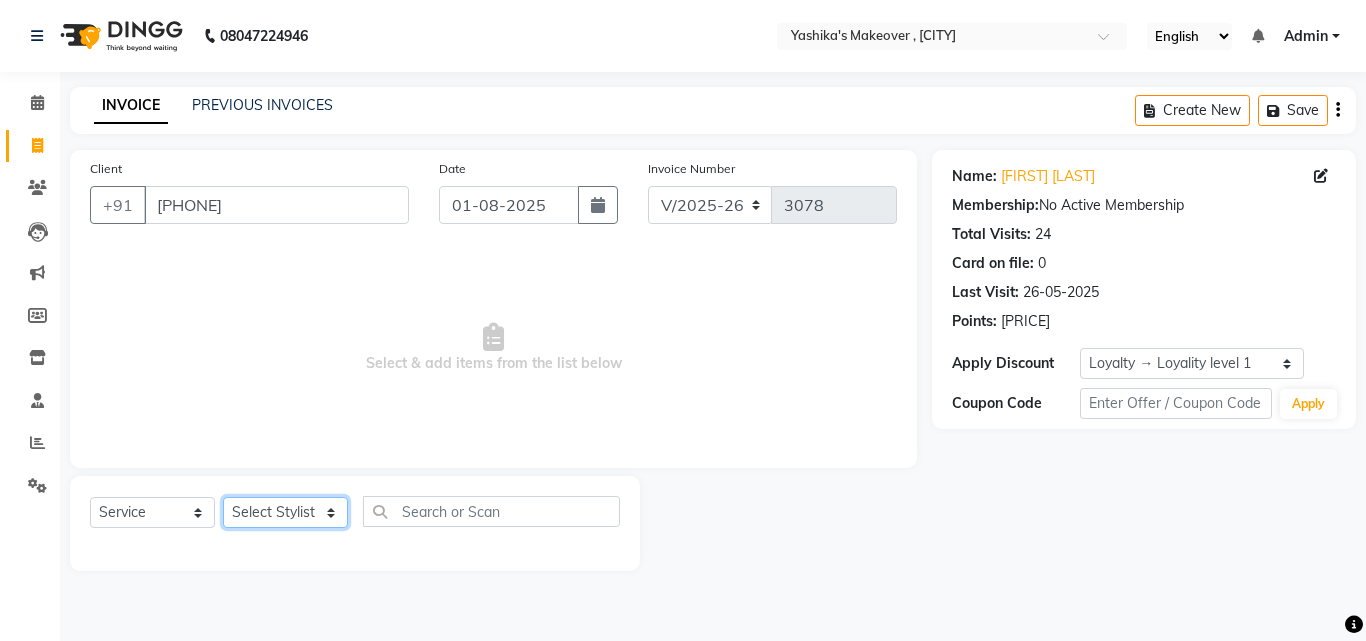 click on "Select Stylist Danish Shavej Dinesh Krishna Lalita Lalita Mdm Manjeet Minakshi Nancy Nikita Pooja Rinki Sahil sapna Shakshi (Oct24) Sudha" 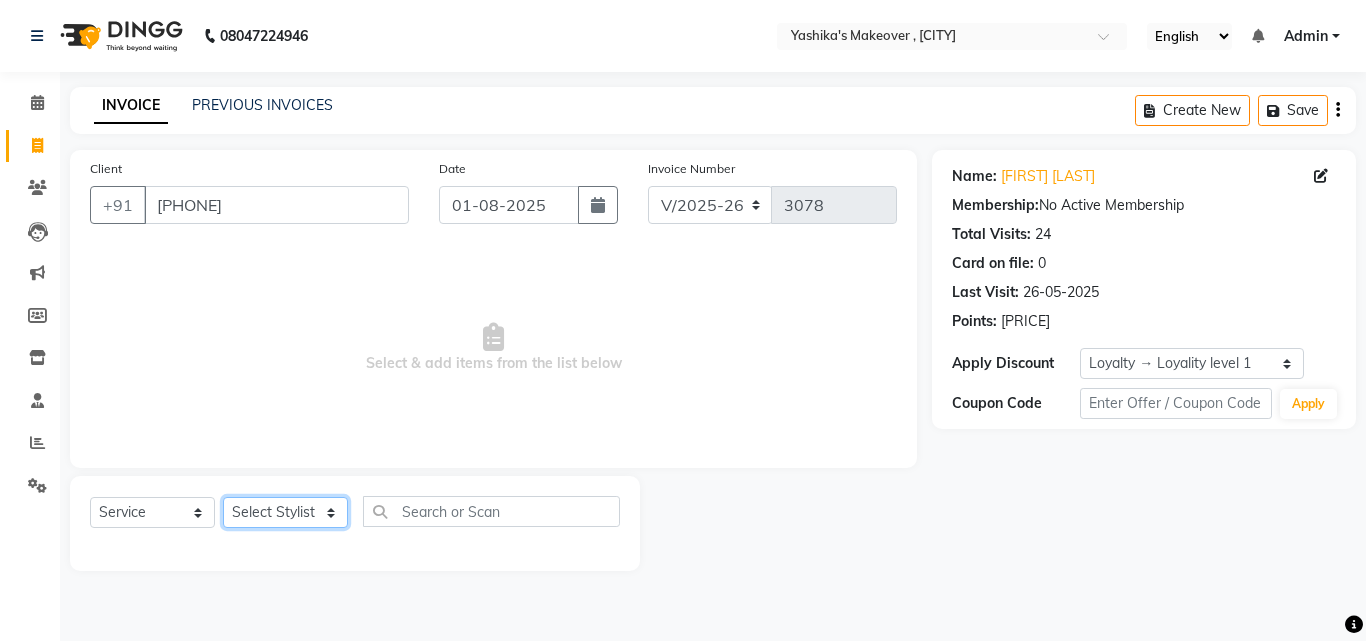 click on "Select Stylist Danish Shavej Dinesh Krishna Lalita Lalita Mdm Manjeet Minakshi Nancy Nikita Pooja Rinki Sahil sapna Shakshi (Oct24) Sudha" 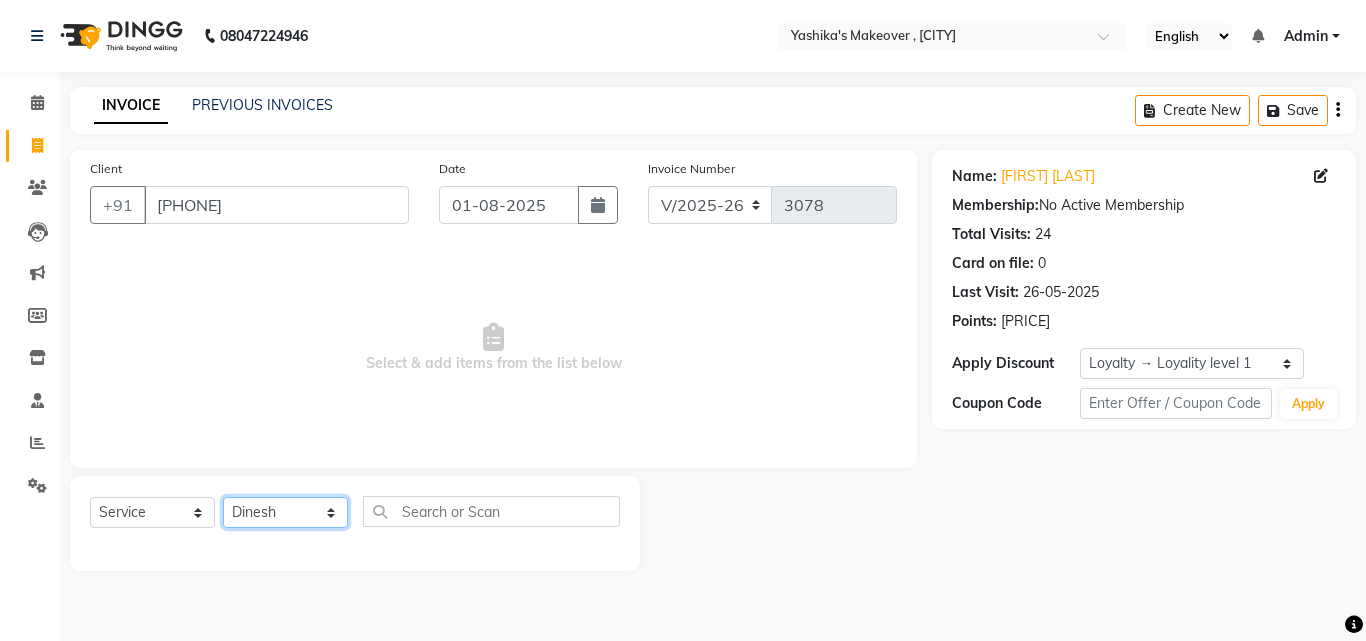 click on "Select Stylist Danish Shavej Dinesh Krishna Lalita Lalita Mdm Manjeet Minakshi Nancy Nikita Pooja Rinki Sahil sapna Shakshi (Oct24) Sudha" 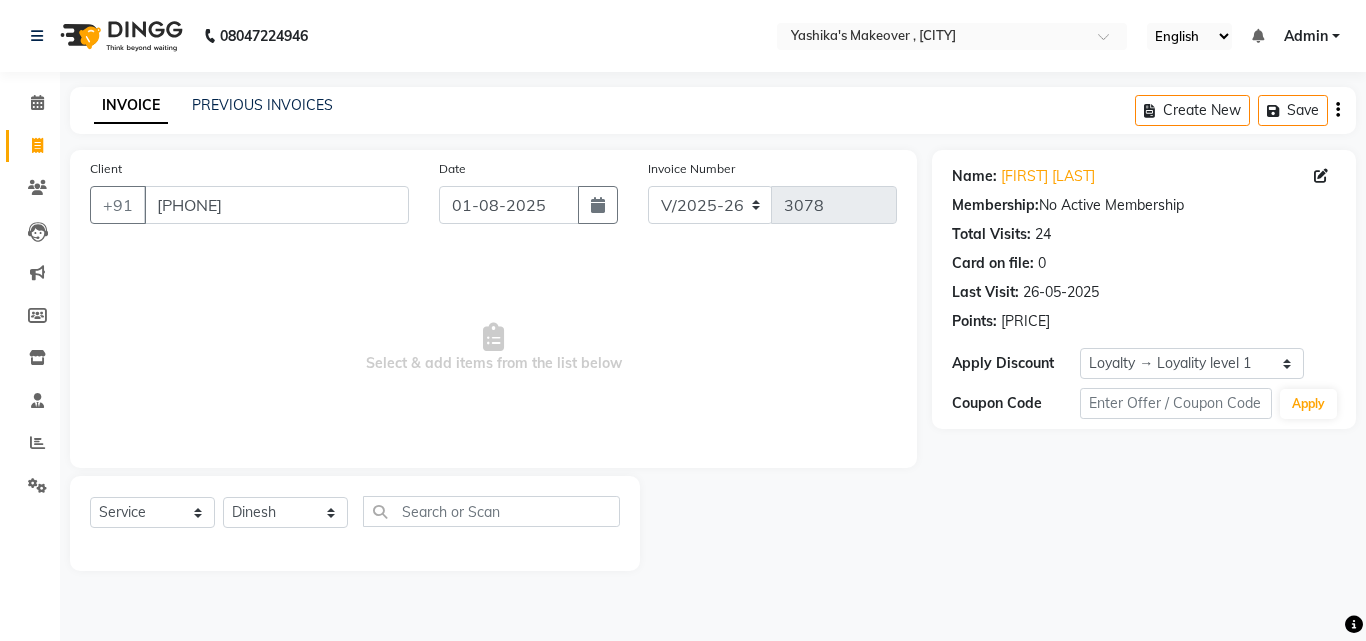 click on "Client +91 [PHONE] Date [DATE] Invoice Number V/2025 V/2025-26 3078  Select & add items from the list below" 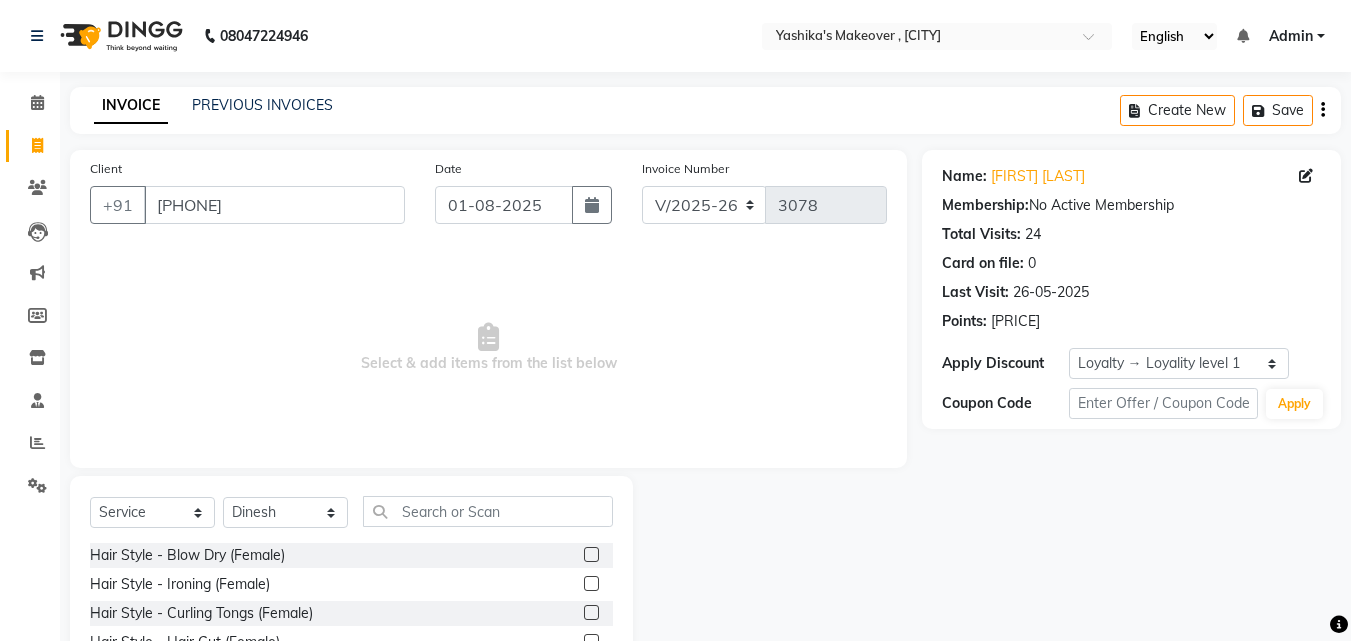 click on "Select  Service  Product  Membership  Package Voucher Prepaid Gift Card  Select Stylist Danish Shavej Dinesh Krishna Lalita Lalita Mdm Manjeet Minakshi Nancy Nikita Pooja Rinki Sahil sapna Shakshi (Oct24) Sudha Hair Style - Blow Dry (Female)  Hair Style - Ironing (Female)  Hair Style - Curling Tongs (Female)  Hair Style - Hair Cut (Female)  Hair Style - Hair Styling (Female)  Hair Style - Split End Removal (Female)  Body Polishing - Hand Polishing  Clean-Up - Face Massage(GEL)  Clean-Up - Face Massage(CREAM)  Shave - Moustache Band  Shave - Moustache Colour  Hair Style - Hair Set Gel (Men)  Hair Style -Hair Set Sprey (Men)  Hair Style -Hair Set Sprey (Men)  Thread - Eyebrows (Female)  Thread - Upper Lips (Female)  Thread - Forehead (Female)  Thread - Full Face (Female)  Thread - Eyebrows (Male)  Thread - Chik (Male)  Thread - Chin (Female)  Thread - Side Locks (Female)  Honey Wax - Arms (Female)  Honey Wax - Underarms (Female)  Honey Wax - Full Legs (Female)  Honey Wax - Half Legs (Female)  D-Tan - Full Arms" 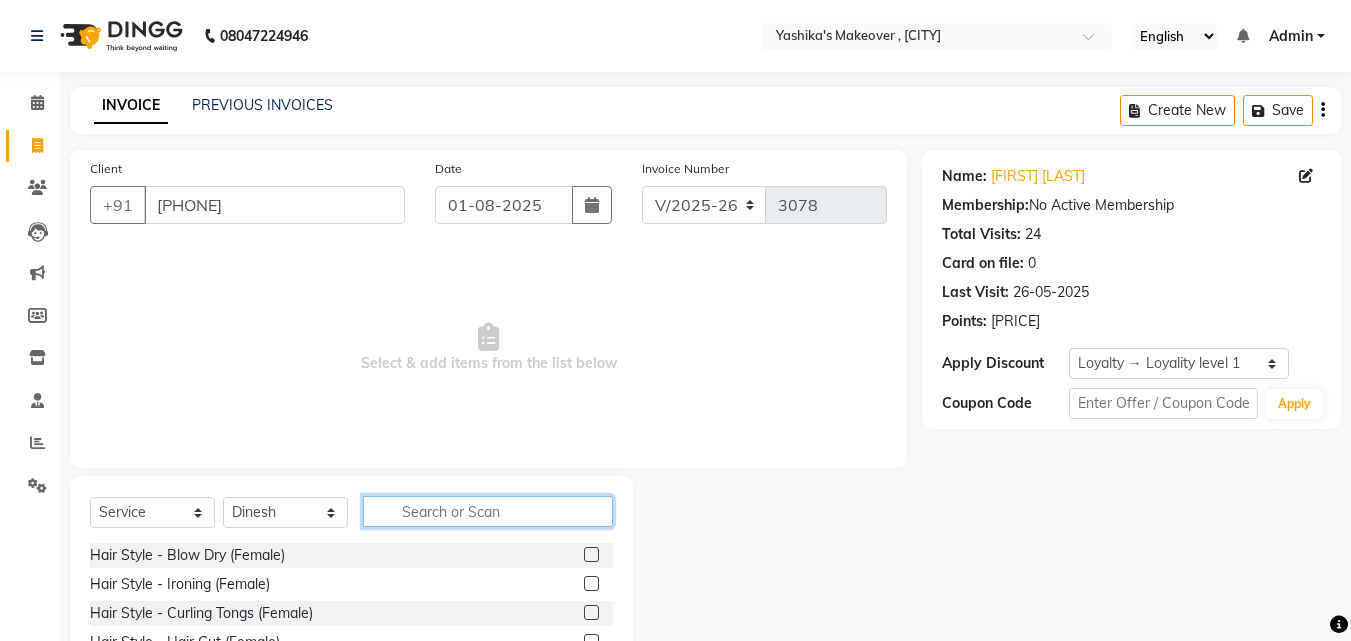 click 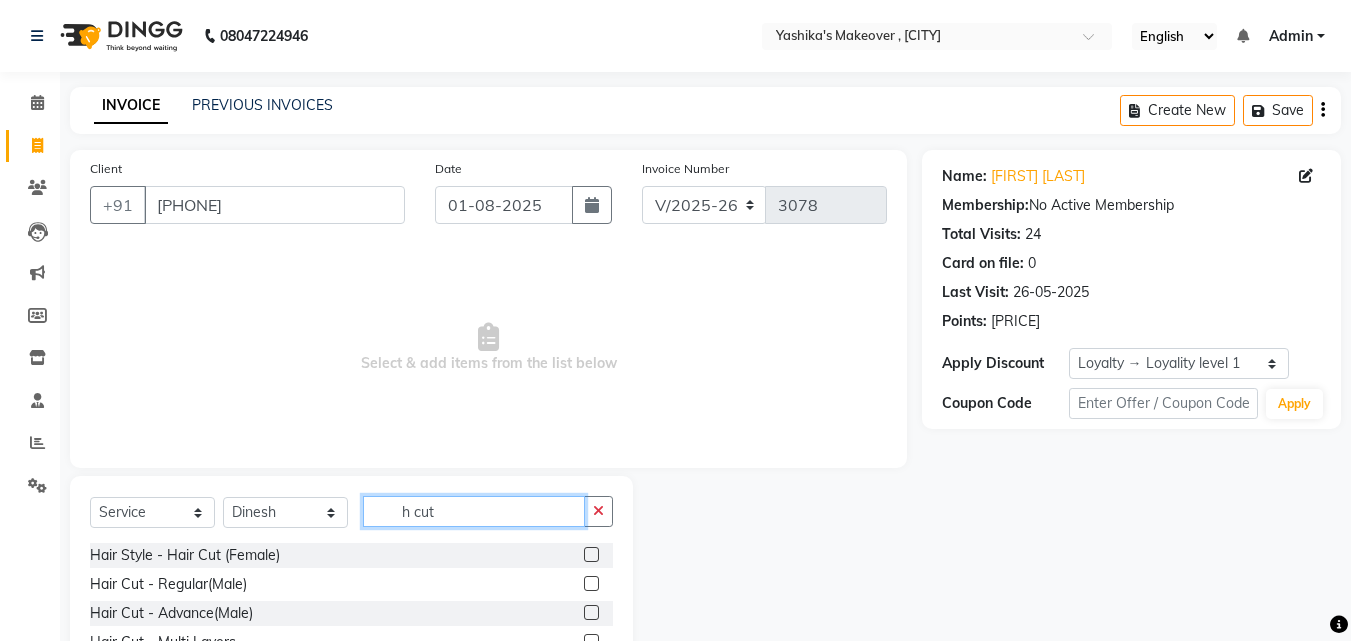 type on "h cut" 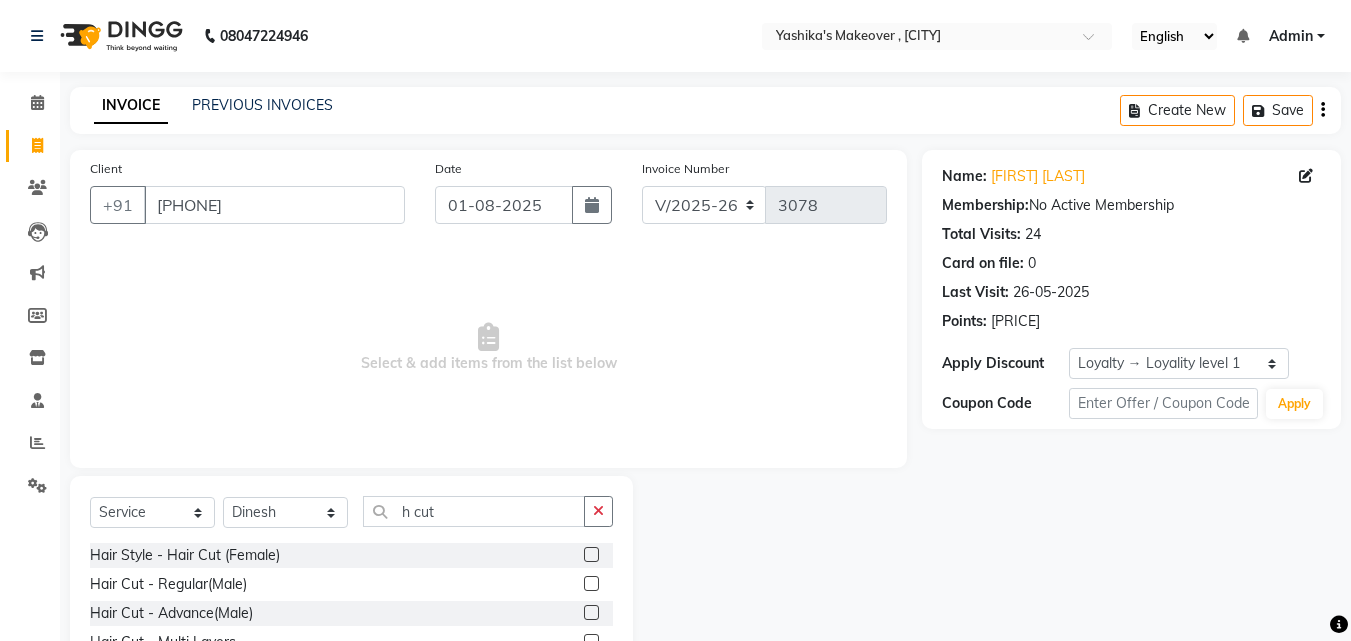 click 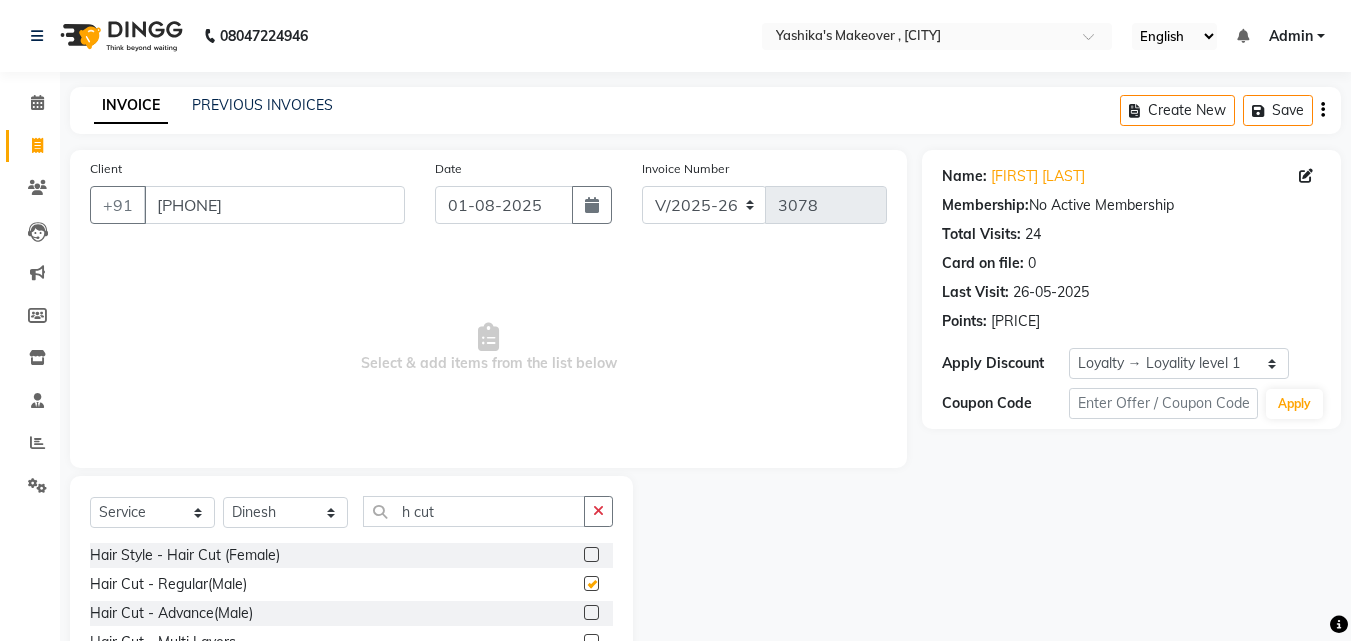 click 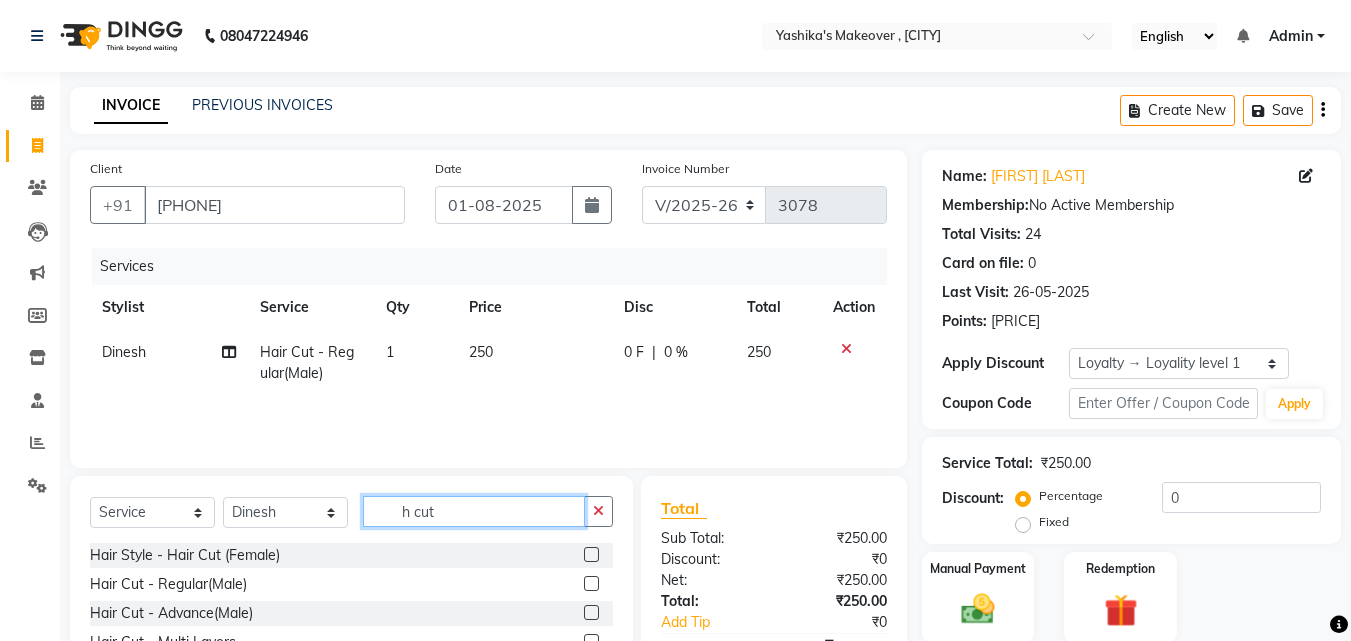 click on "h cut" 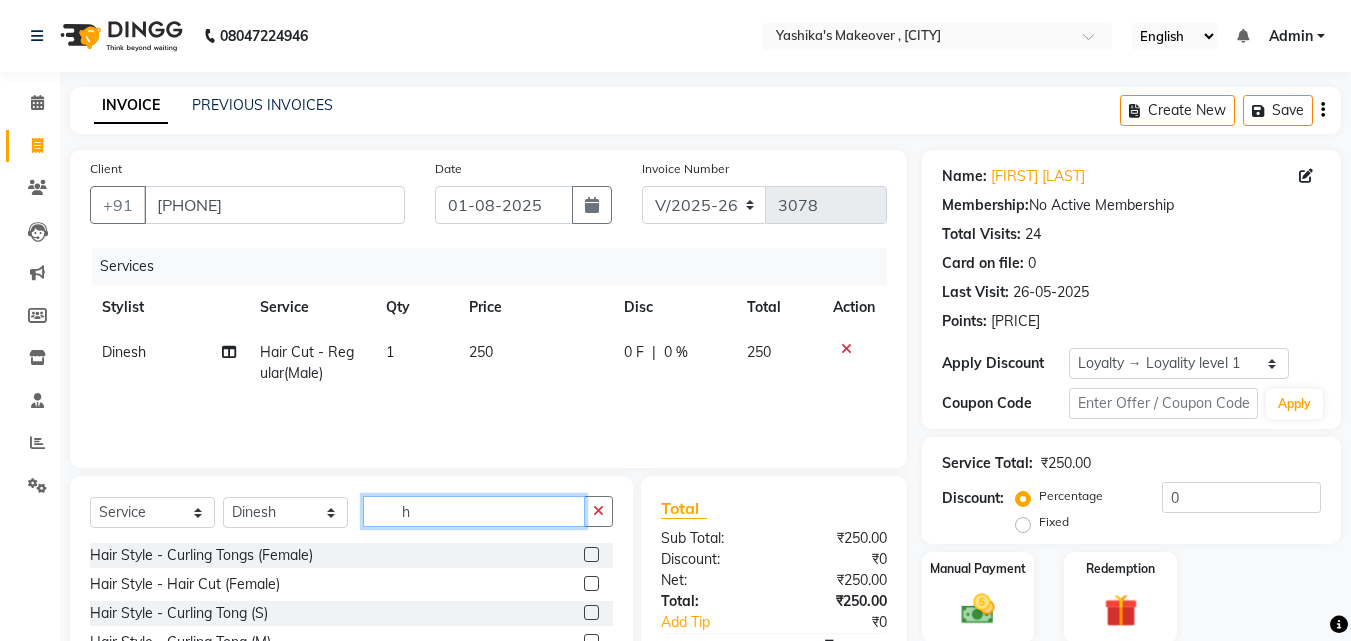 type on "h" 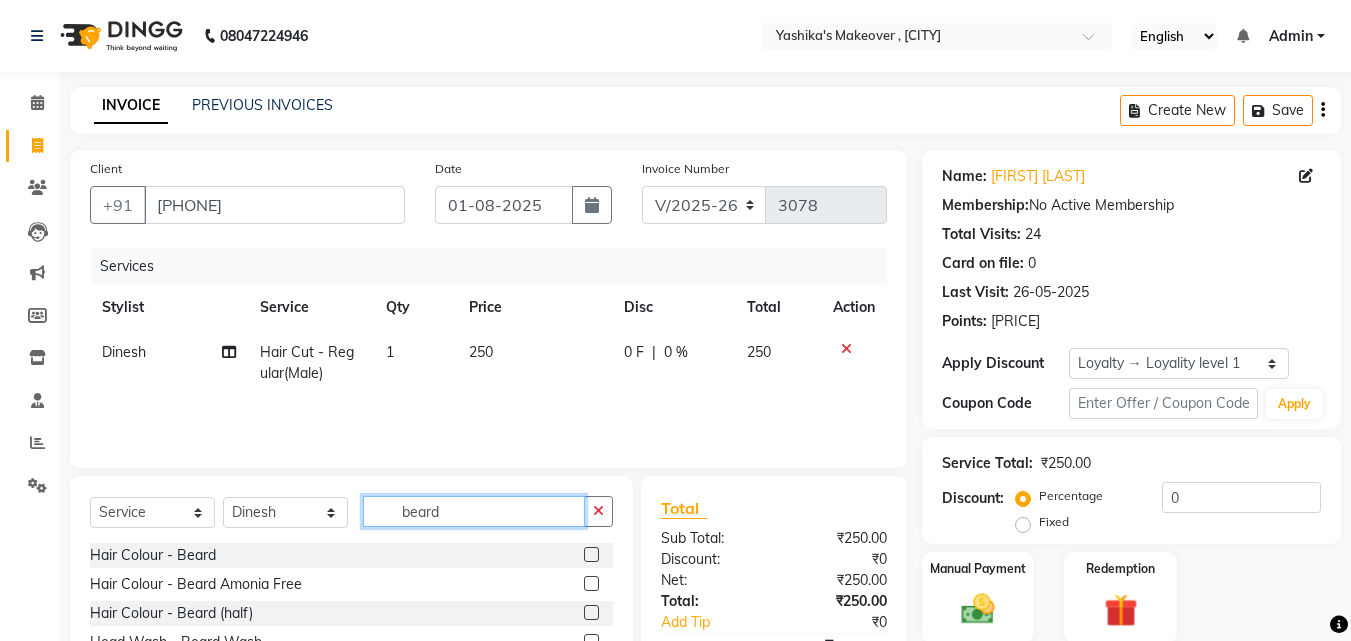 scroll, scrollTop: 134, scrollLeft: 0, axis: vertical 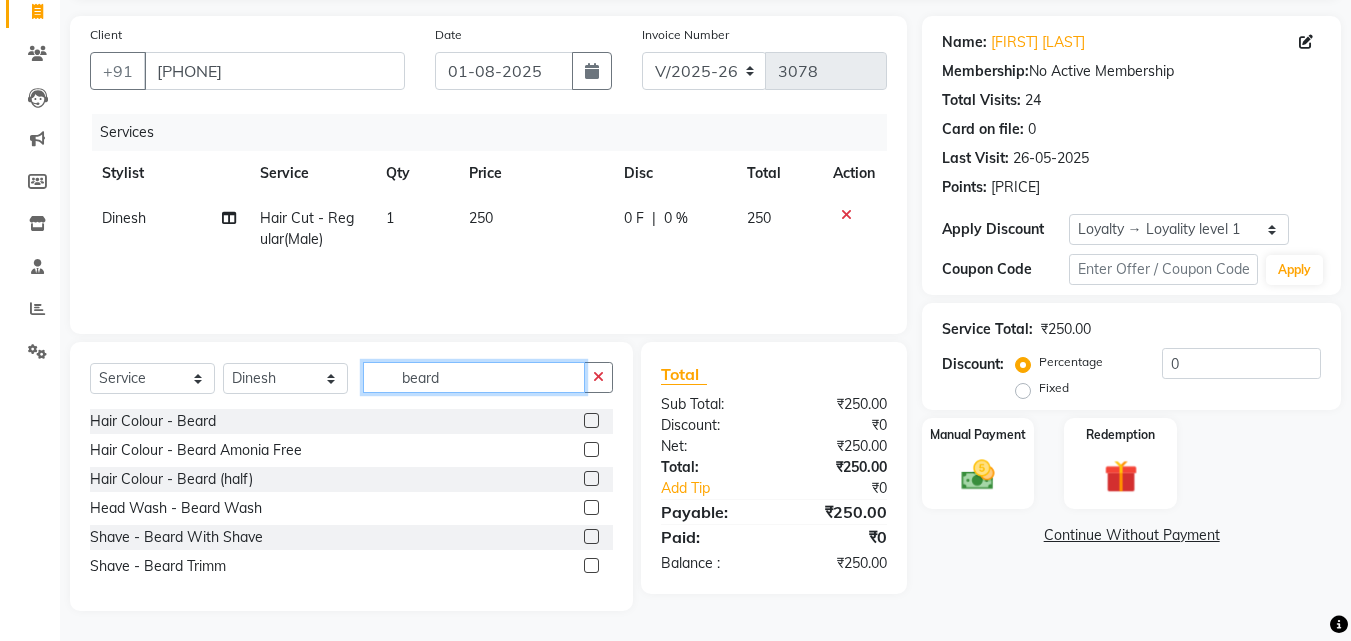 type on "beard" 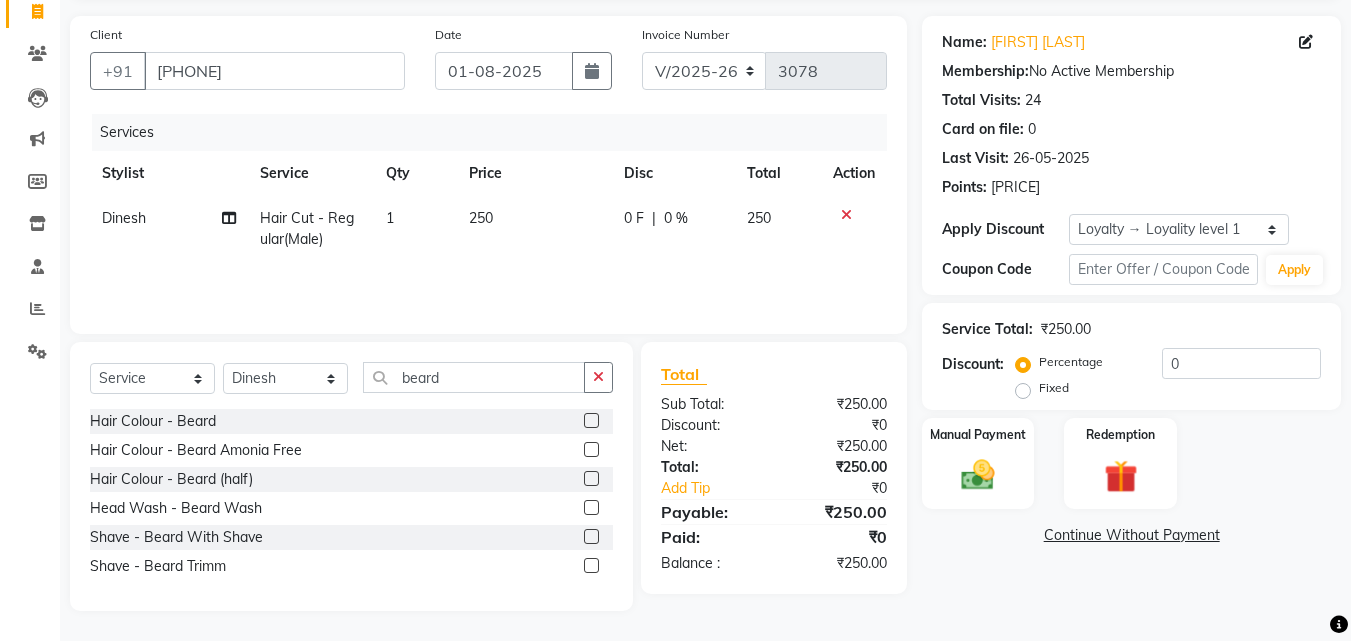 click 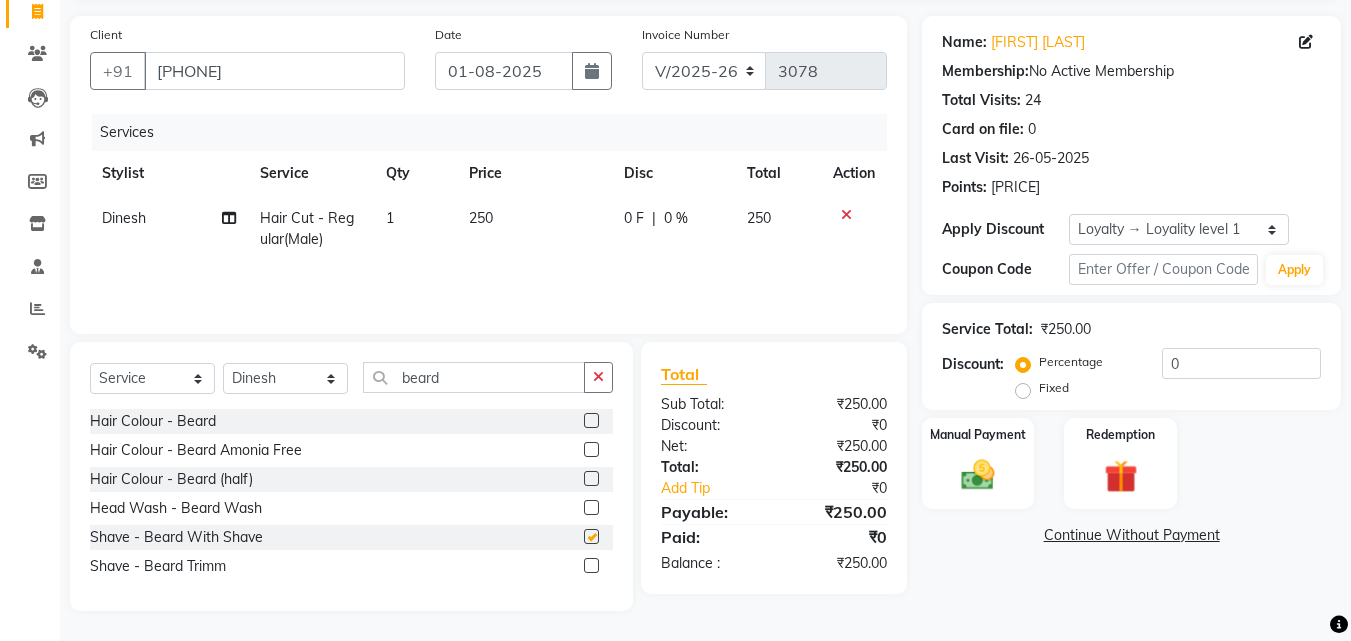 click 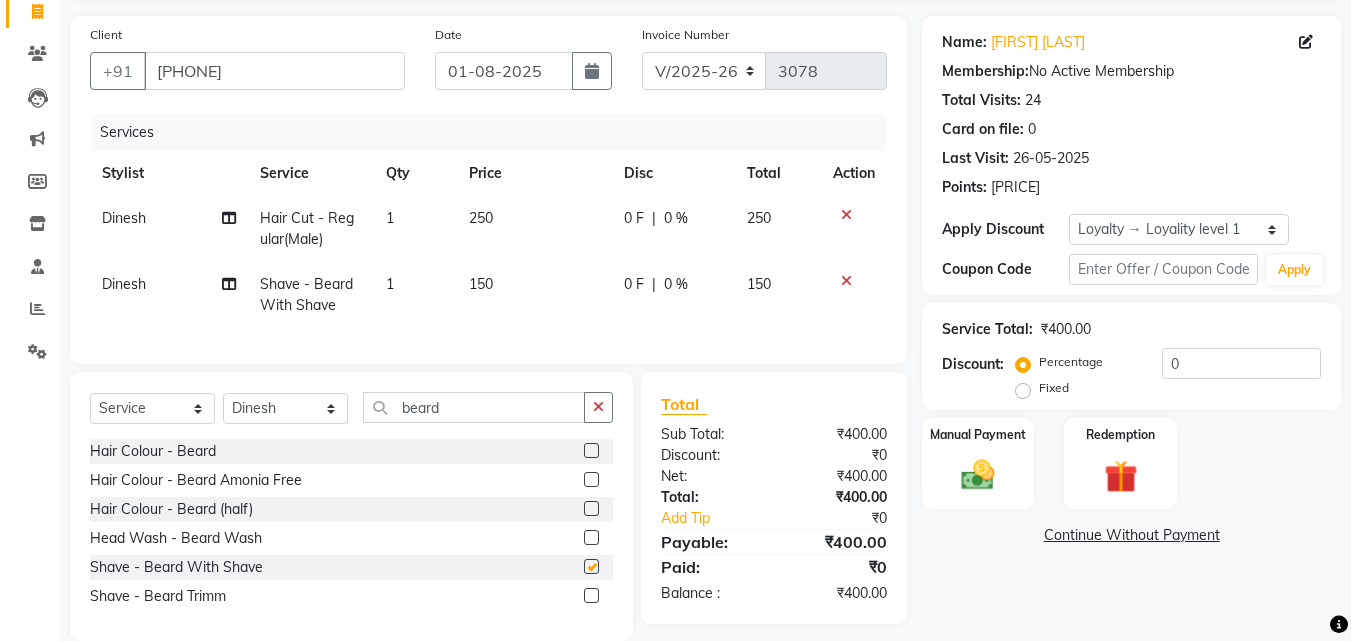 click on "Hair Colour - Beard  Hair Colour - Beard Amonia Free  Hair Colour - Beard (half)  Head Wash - Beard Wash  Shave - Beard With Shave  Shave - Beard Trimm" 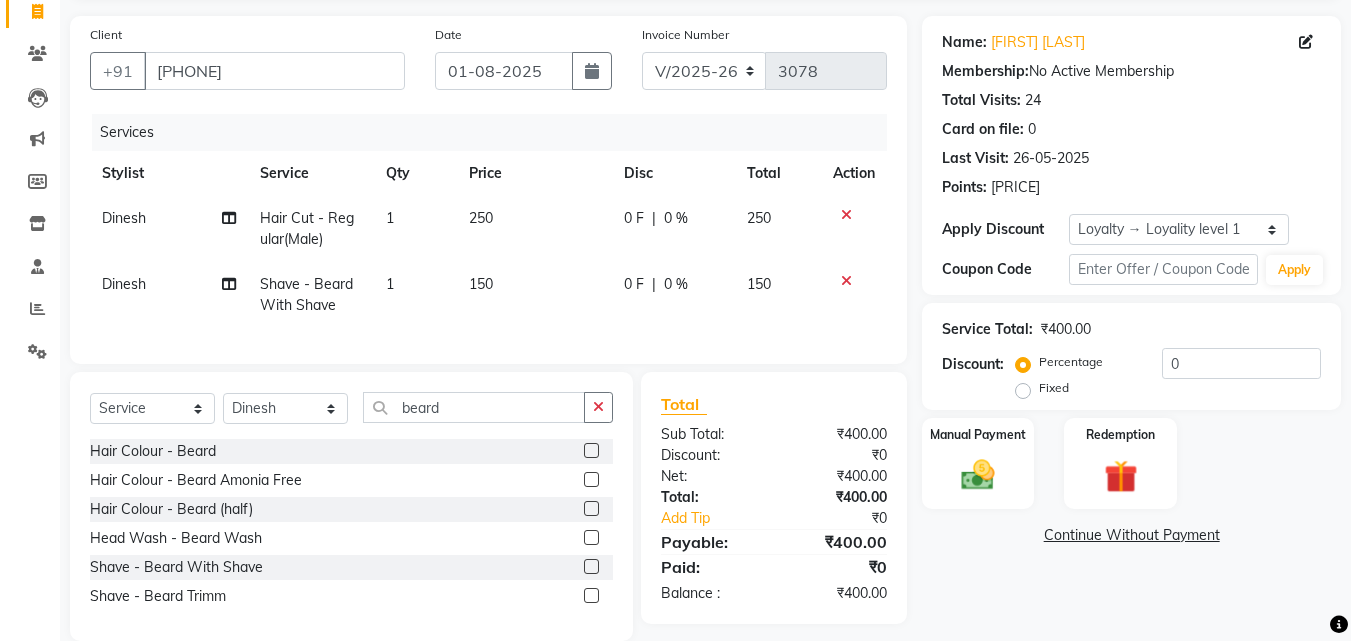 checkbox on "false" 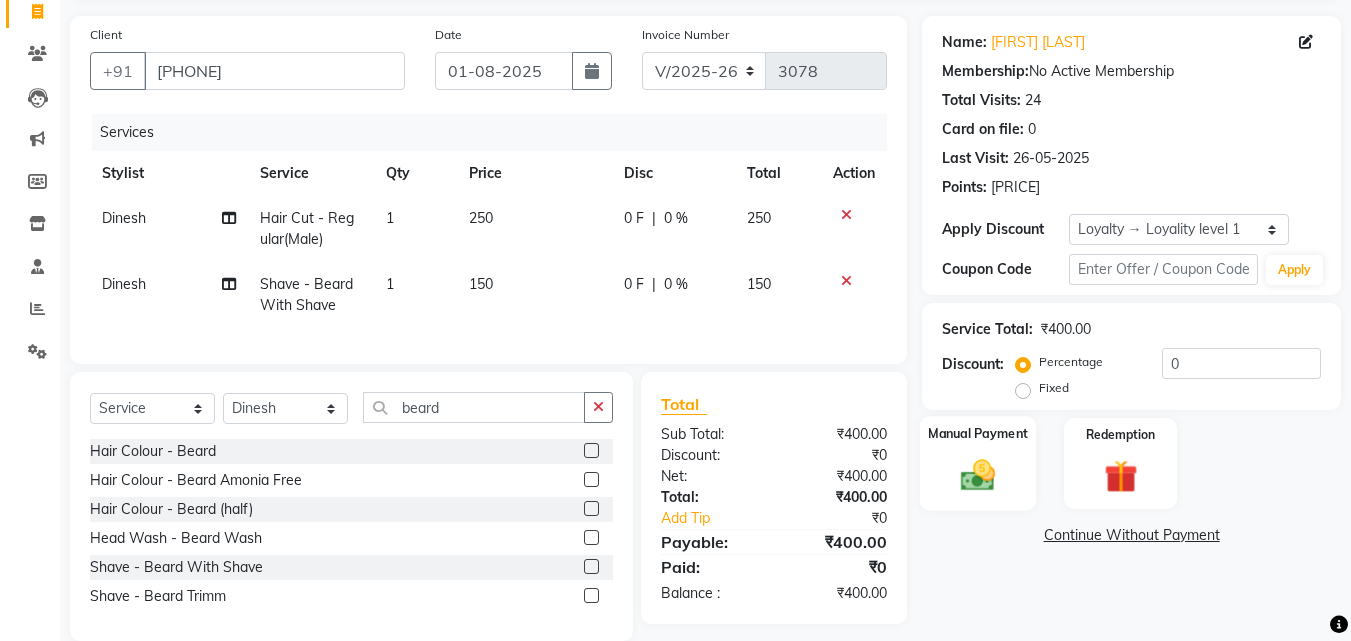 click 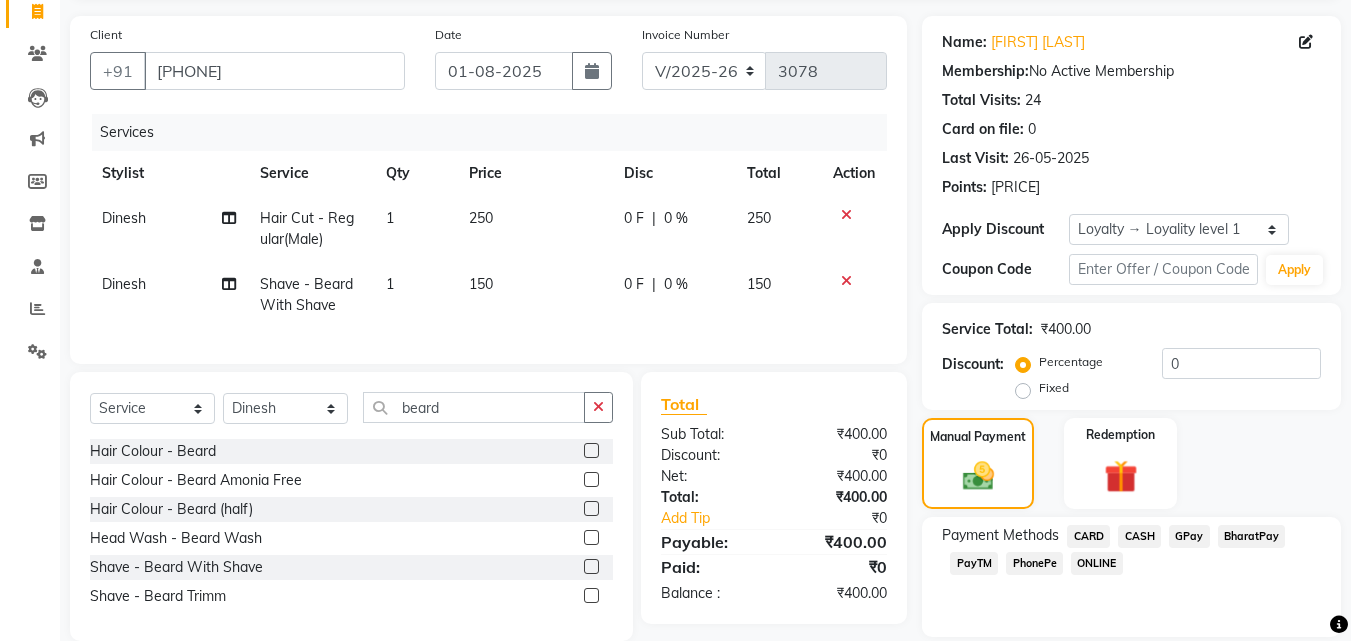 click on "PhonePe" 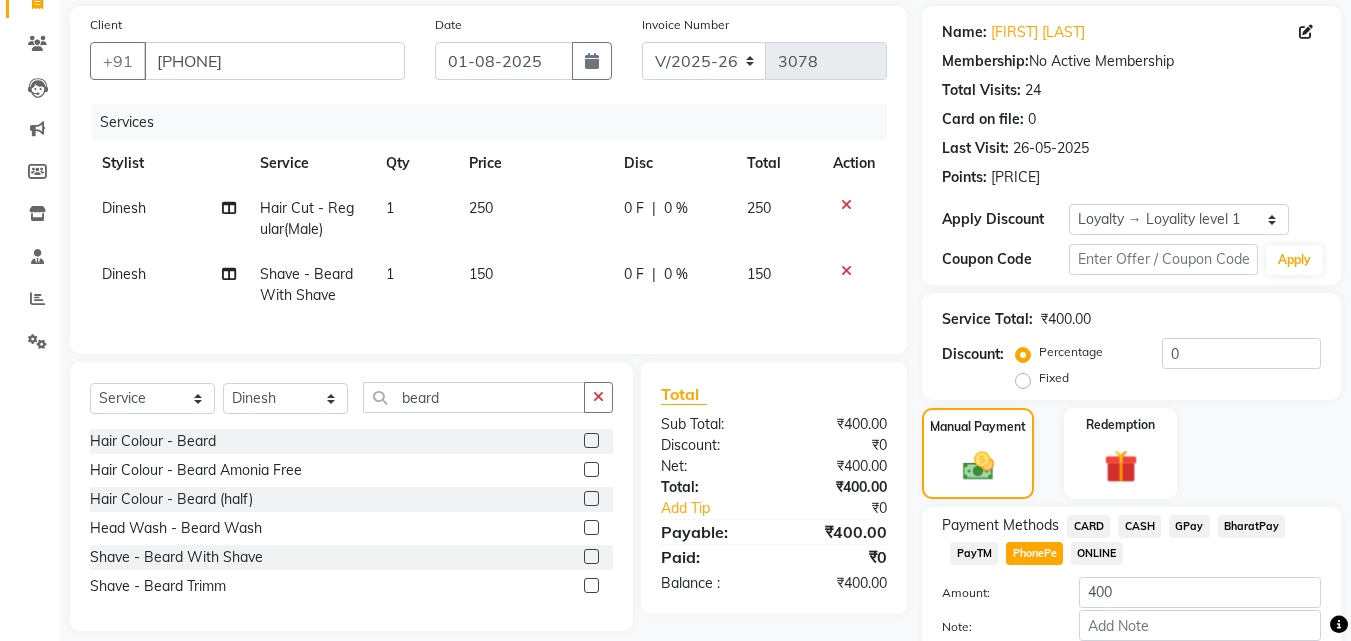 scroll, scrollTop: 257, scrollLeft: 0, axis: vertical 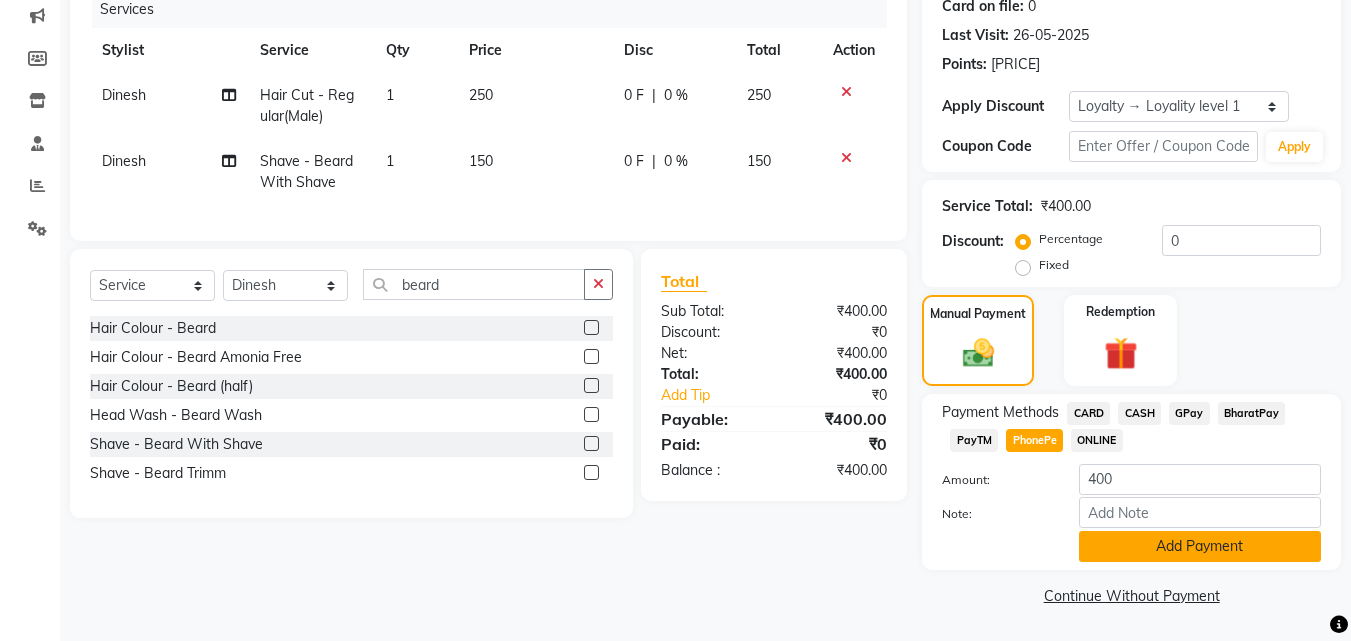 click on "Add Payment" 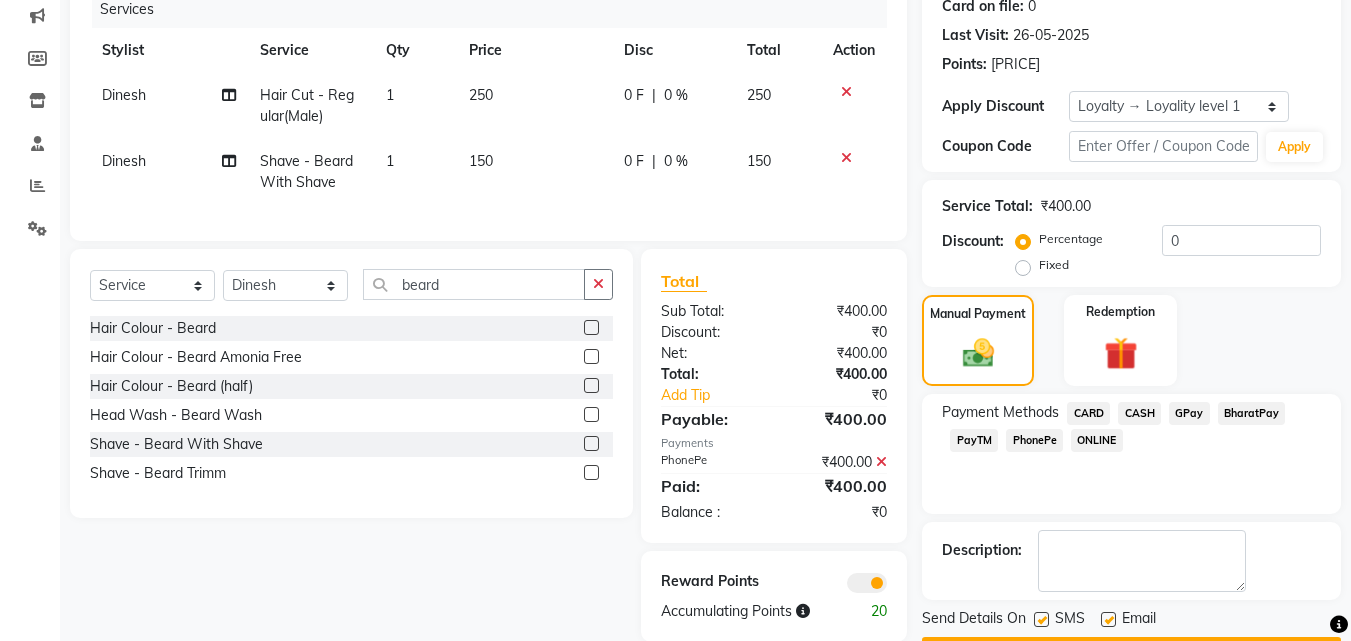 scroll, scrollTop: 314, scrollLeft: 0, axis: vertical 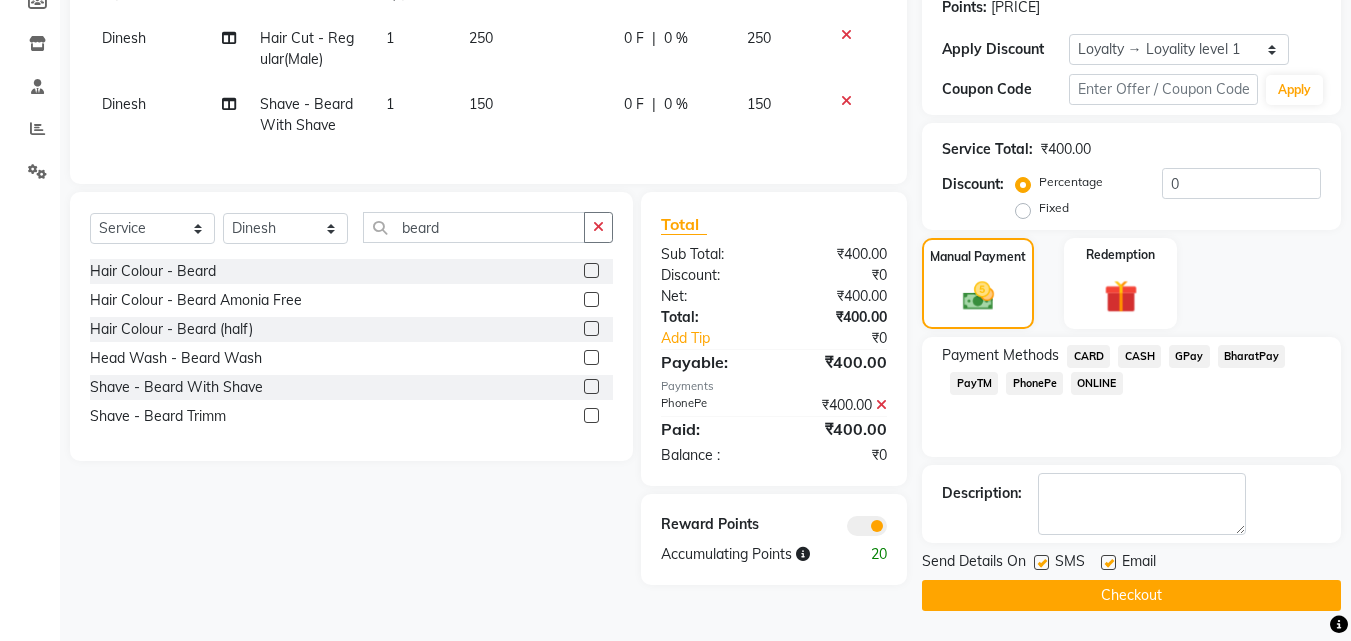click 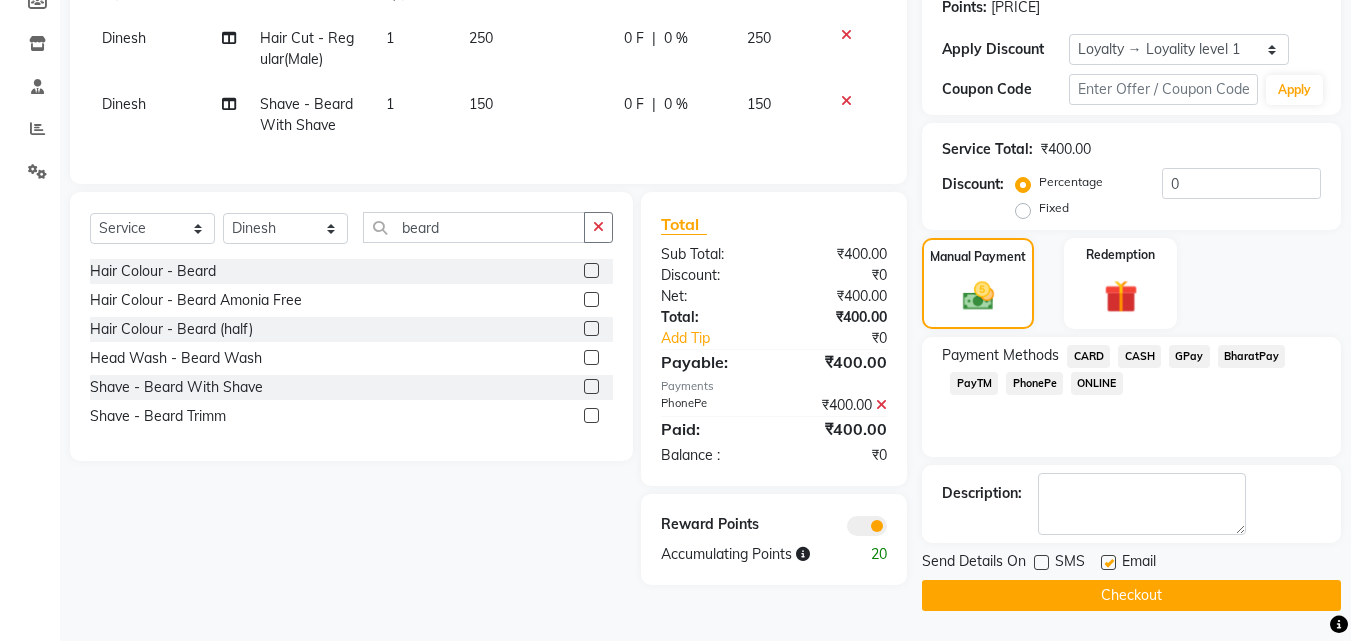 click 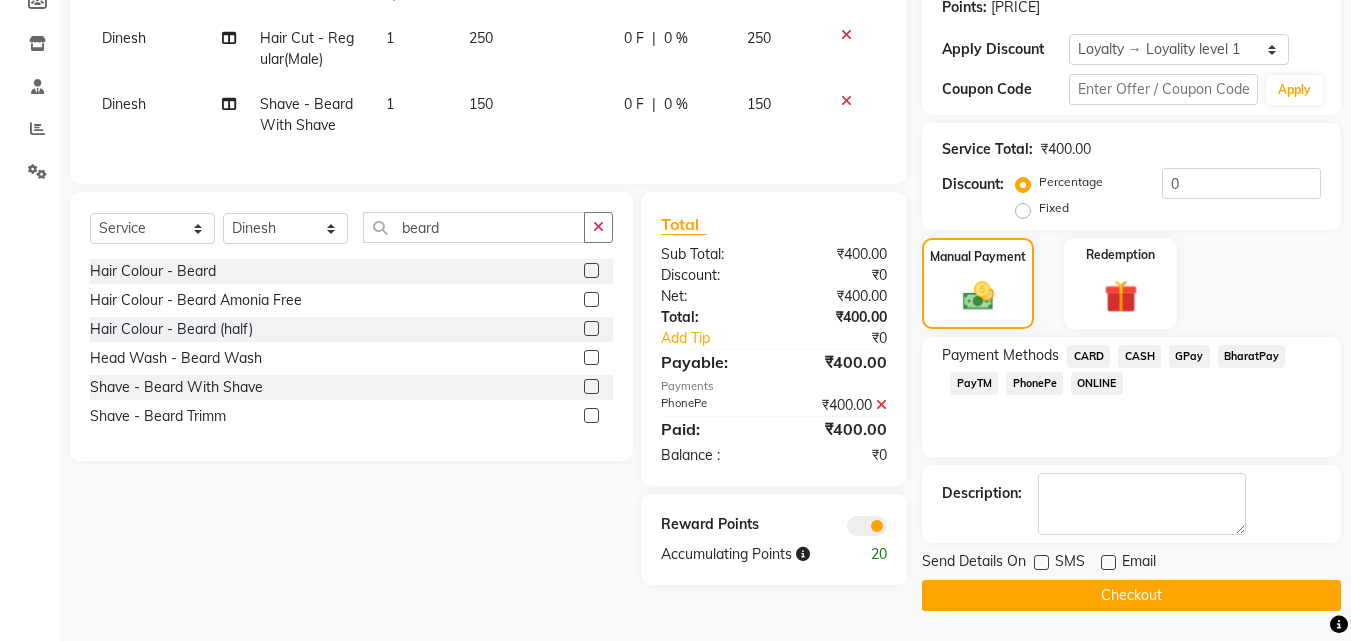 click on "Checkout" 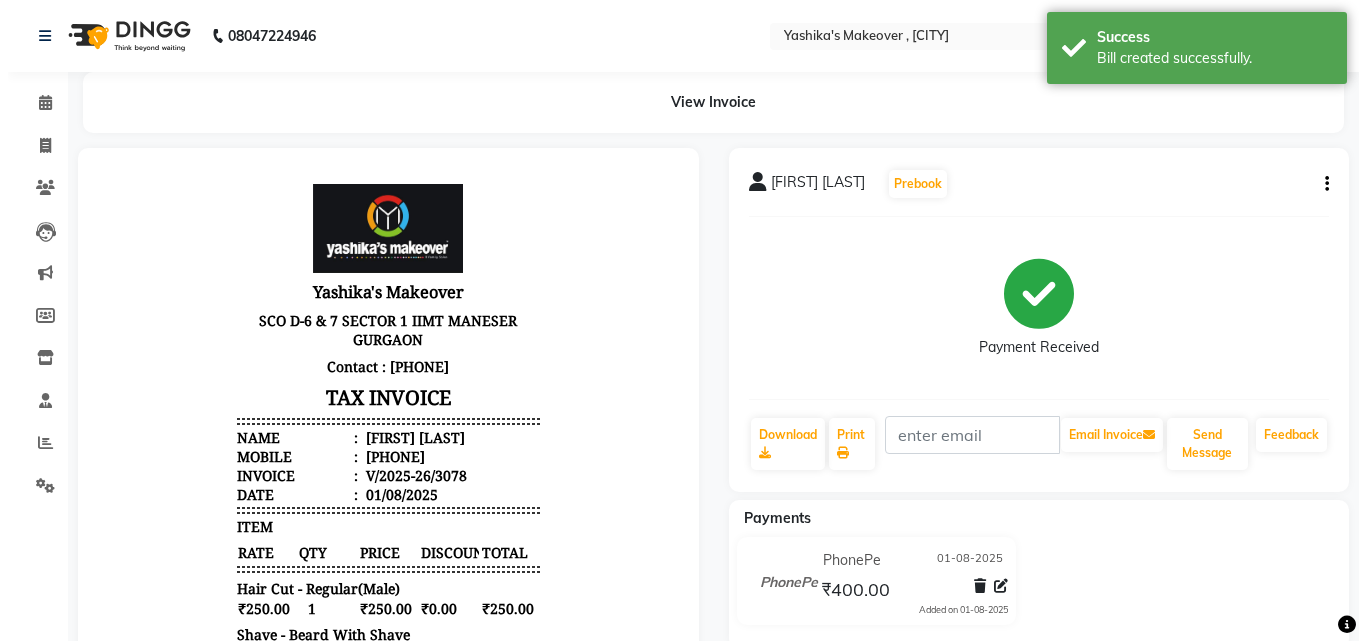 scroll, scrollTop: 0, scrollLeft: 0, axis: both 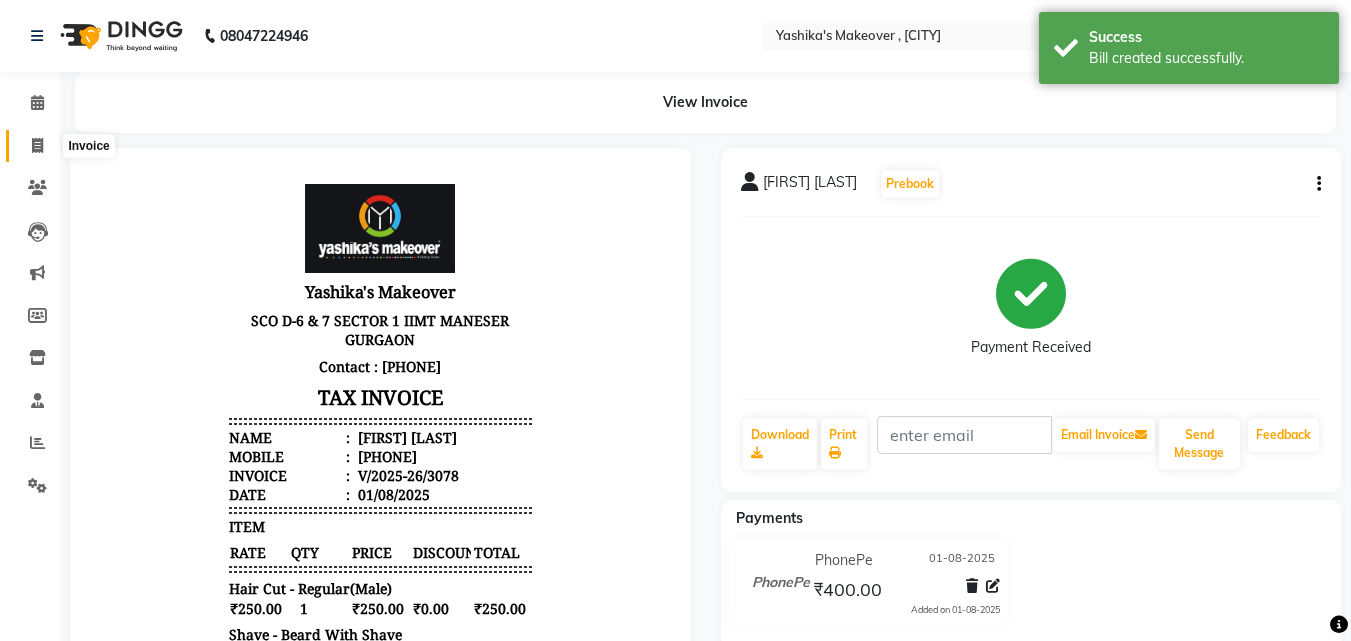 click on "Invoice" 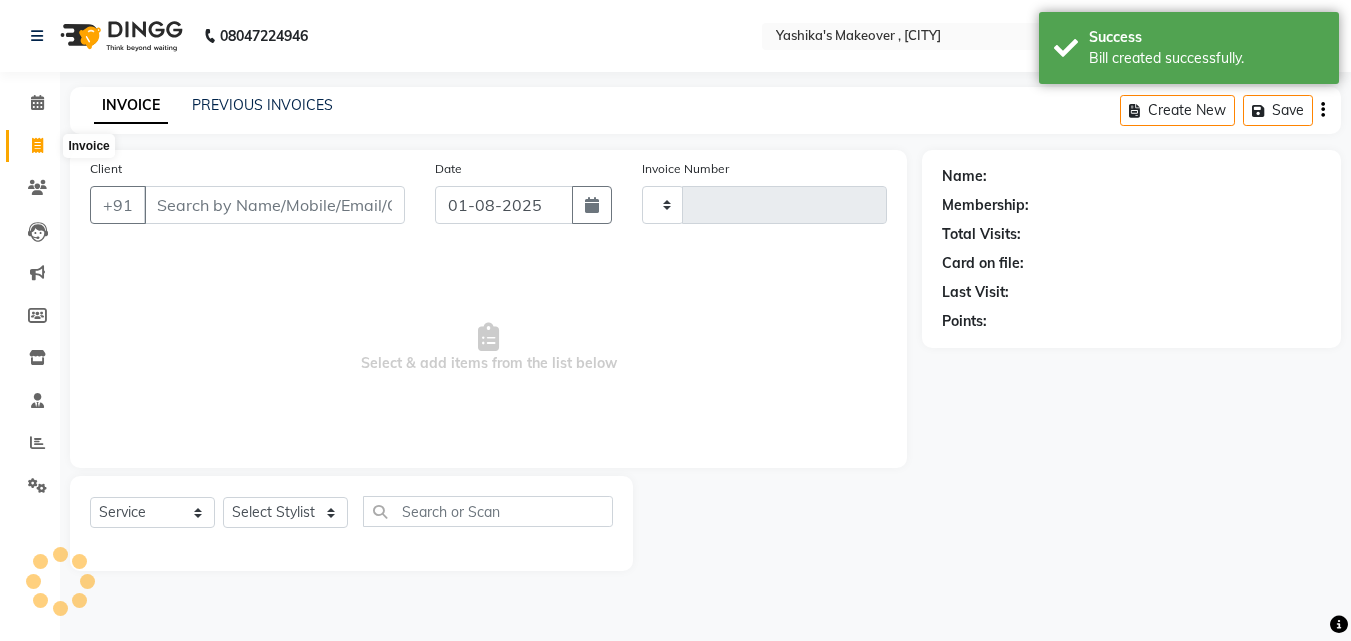 click on "Client" at bounding box center [274, 205] 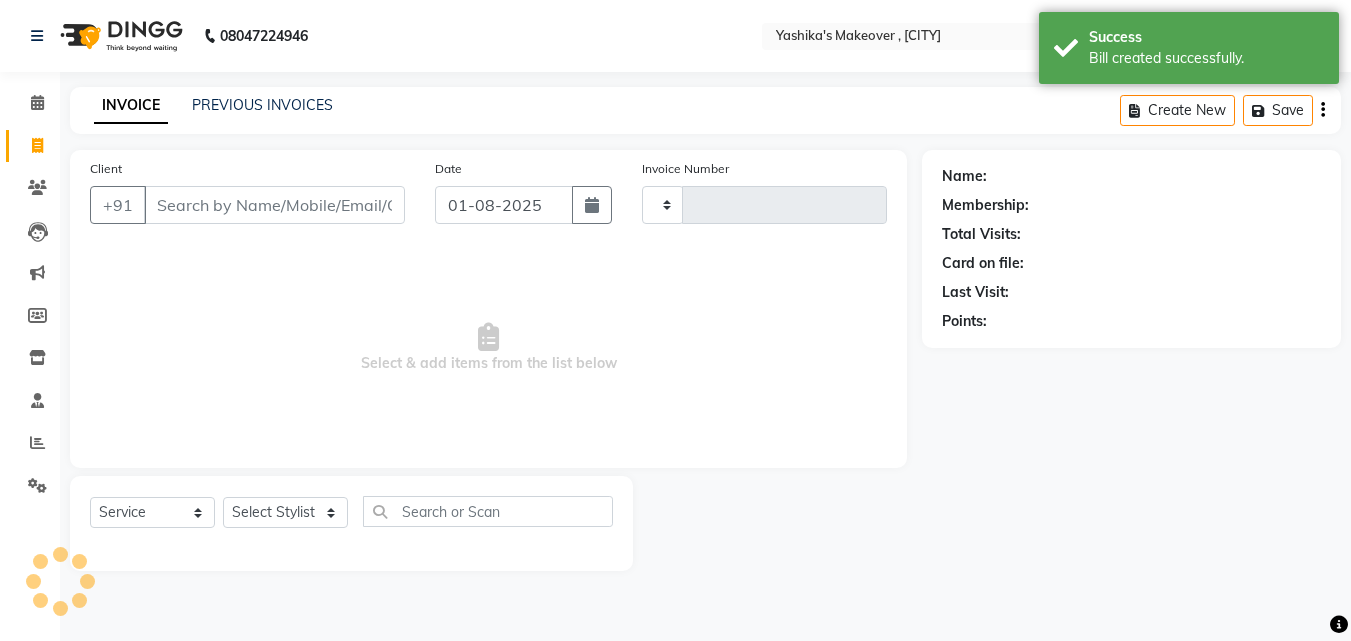 click on "Client" at bounding box center (274, 205) 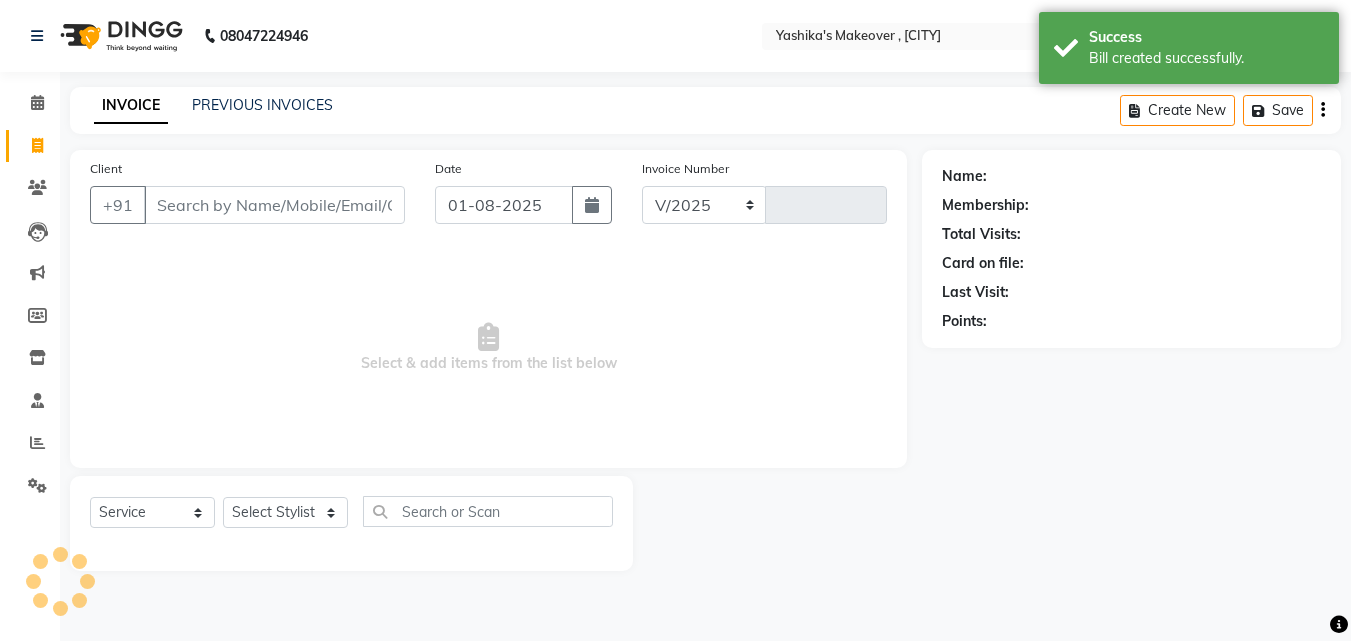 select on "820" 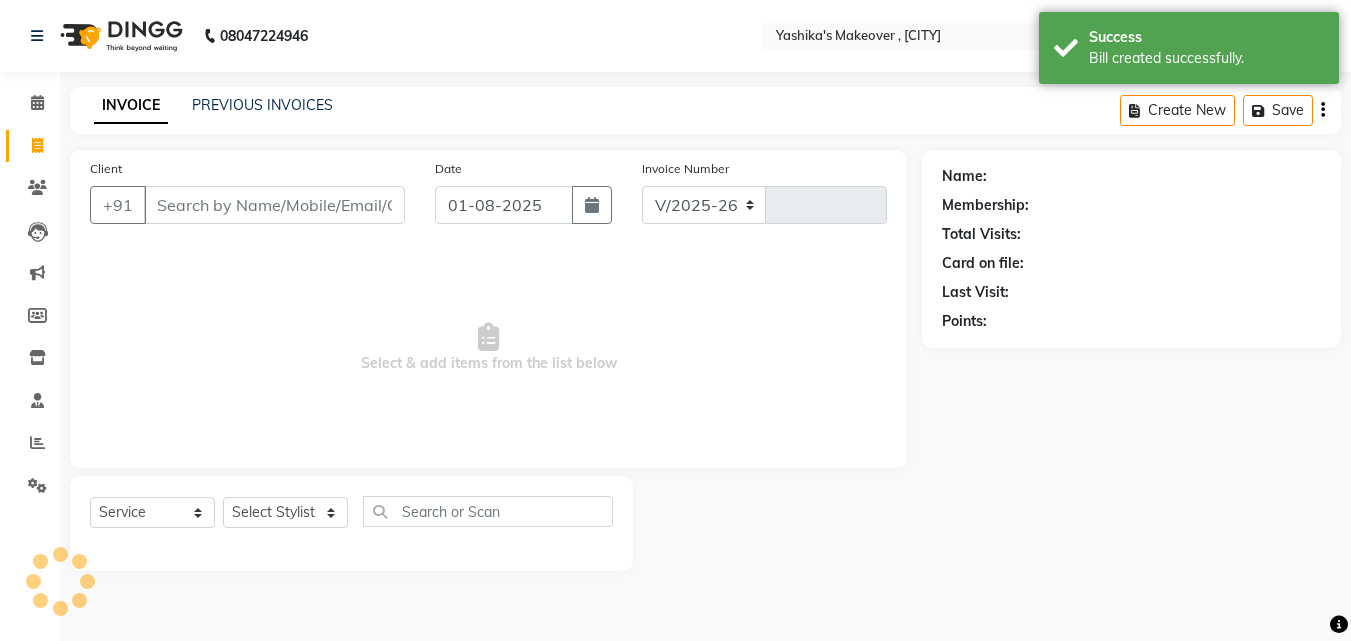 type on "3079" 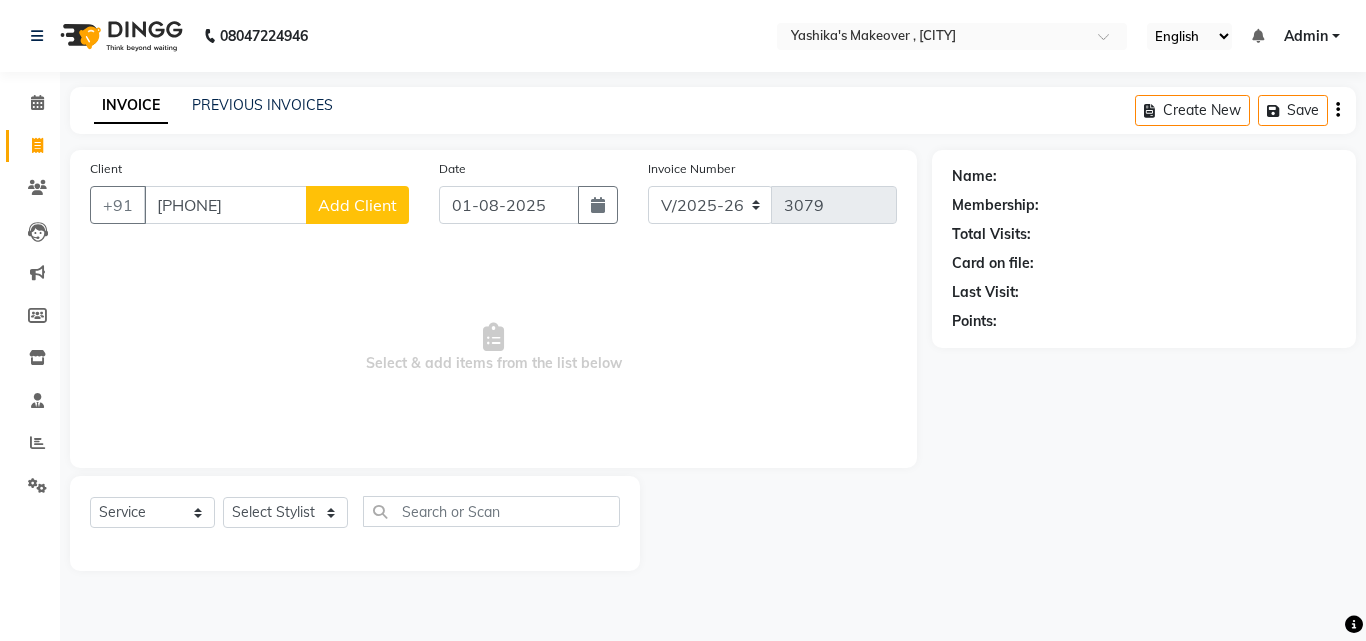 click on "[PHONE]" at bounding box center [225, 205] 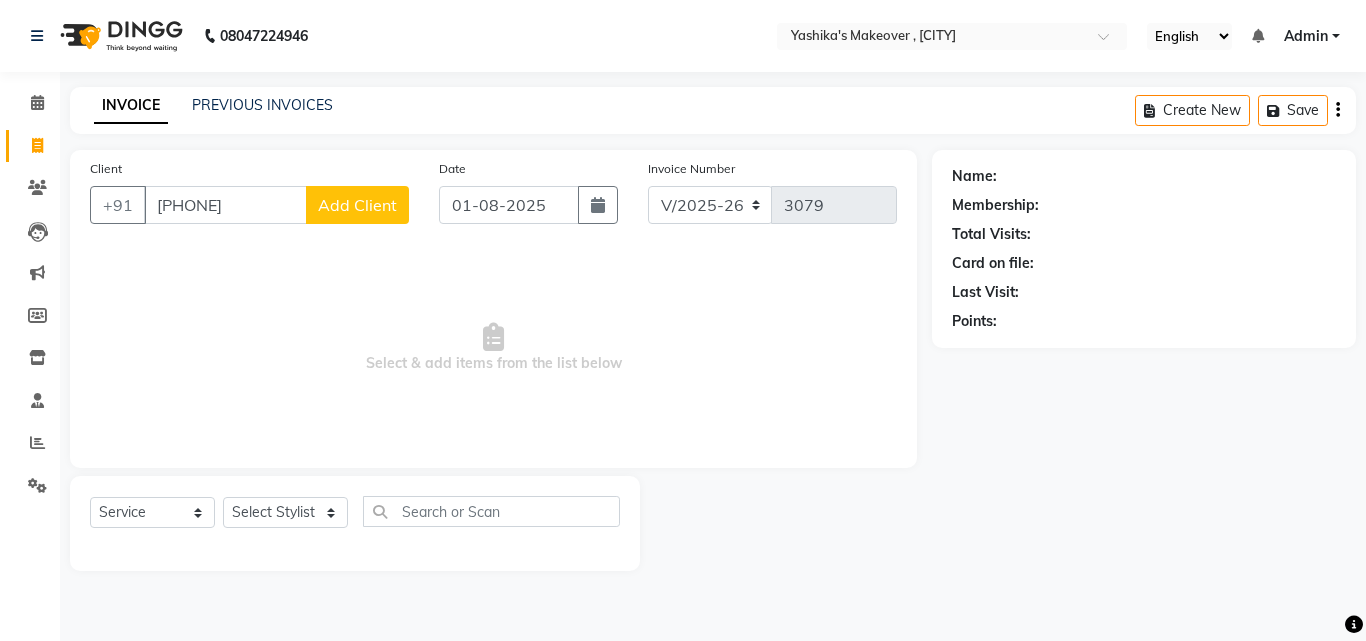 click on "Add Client" 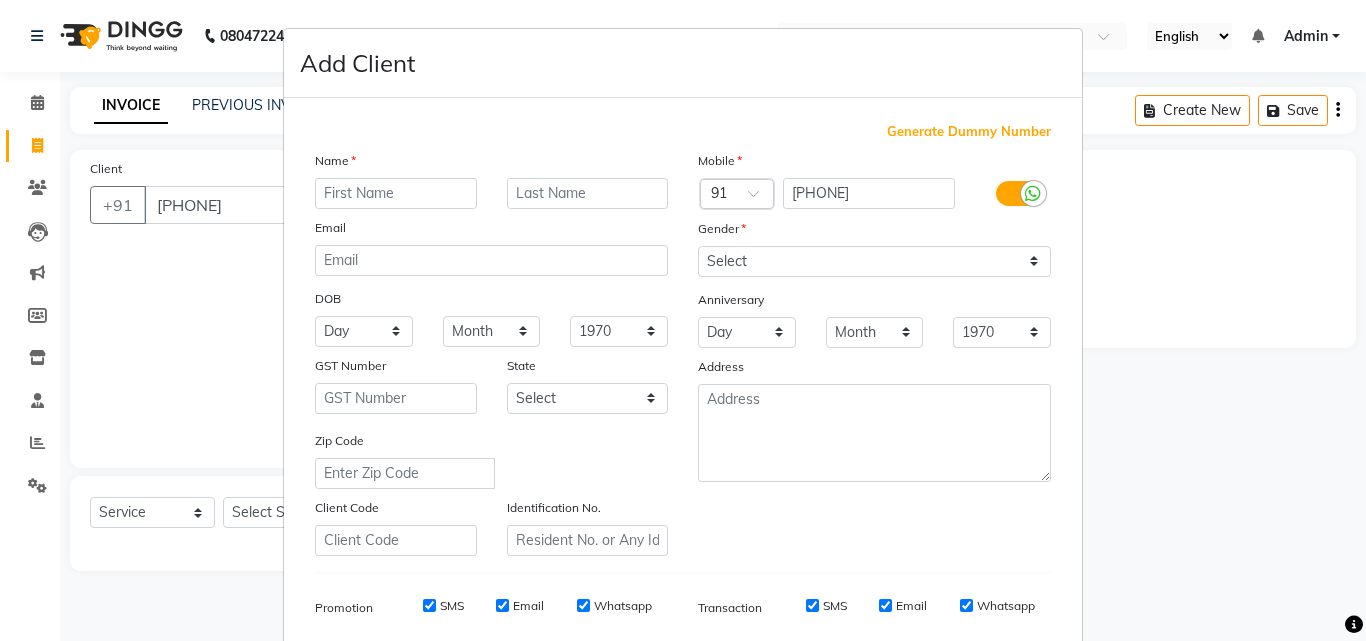 click at bounding box center (396, 193) 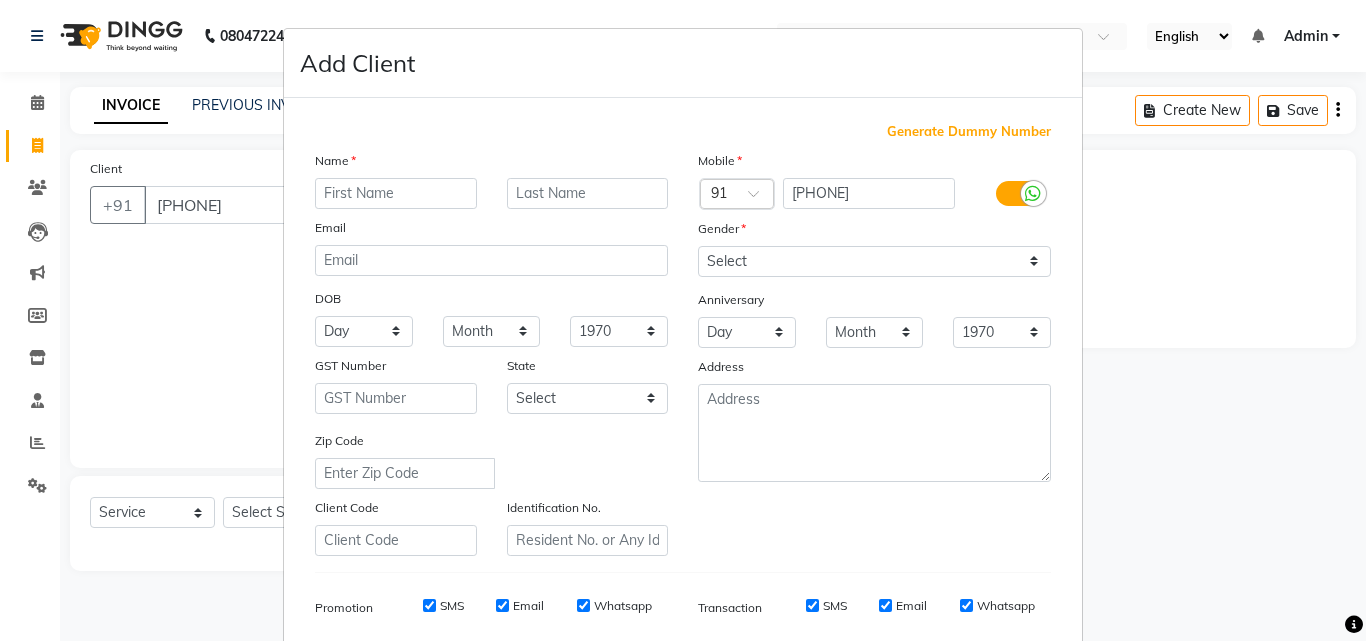click at bounding box center (396, 193) 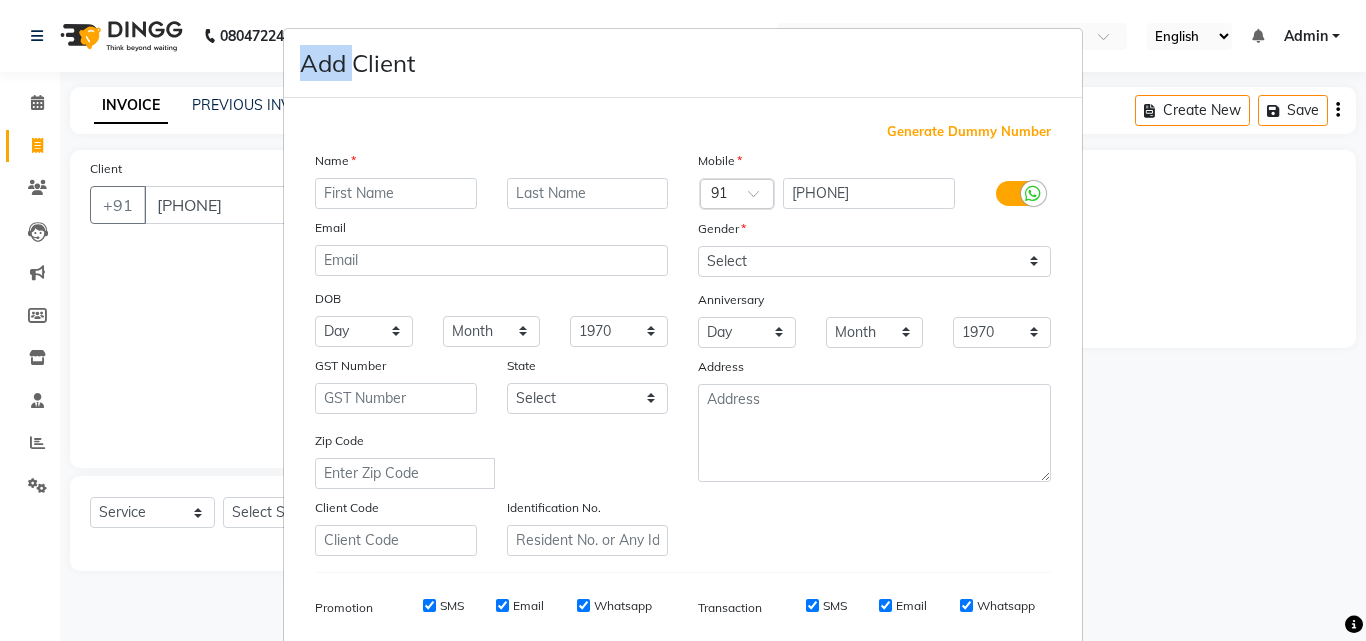click on "Add Client Generate Dummy Number Name Email DOB Day 01 02 03 04 05 06 07 08 09 10 11 12 13 14 15 16 17 18 19 20 21 22 23 24 25 26 27 28 29 30 31 Month January February March April May June July August September October November December 1940 1941 1942 1943 1944 1945 1946 1947 1948 1949 1950 1951 1952 1953 1954 1955 1956 1957 1958 1959 1960 1961 1962 1963 1964 1965 1966 1967 1968 1969 1970 1971 1972 1973 1974 1975 1976 1977 1978 1979 1980 1981 1982 1983 1984 1985 1986 1987 1988 1989 1990 1991 1992 1993 1994 1995 1996 1997 1998 1999 2000 2001 2002 2003 2004 2005 2006 2007 2008 2009 2010 2011 2012 2013 2014 2015 2016 2017 2018 2019 2020 2021 2022 2023 2024 GST Number State Select Andaman and Nicobar Islands Andhra Pradesh Arunachal Pradesh Assam Bihar Chandigarh Chhattisgarh Dadra and Nagar Haveli Daman and Diu Delhi Goa Gujarat Haryana Himachal Pradesh Jammu and Kashmir Jharkhand Karnataka Kerala Lakshadweep Madhya Pradesh Maharashtra Manipur Meghalaya Mizoram Nagaland Odisha Pondicherry Punjab Rajasthan Sikkim" at bounding box center (683, 320) 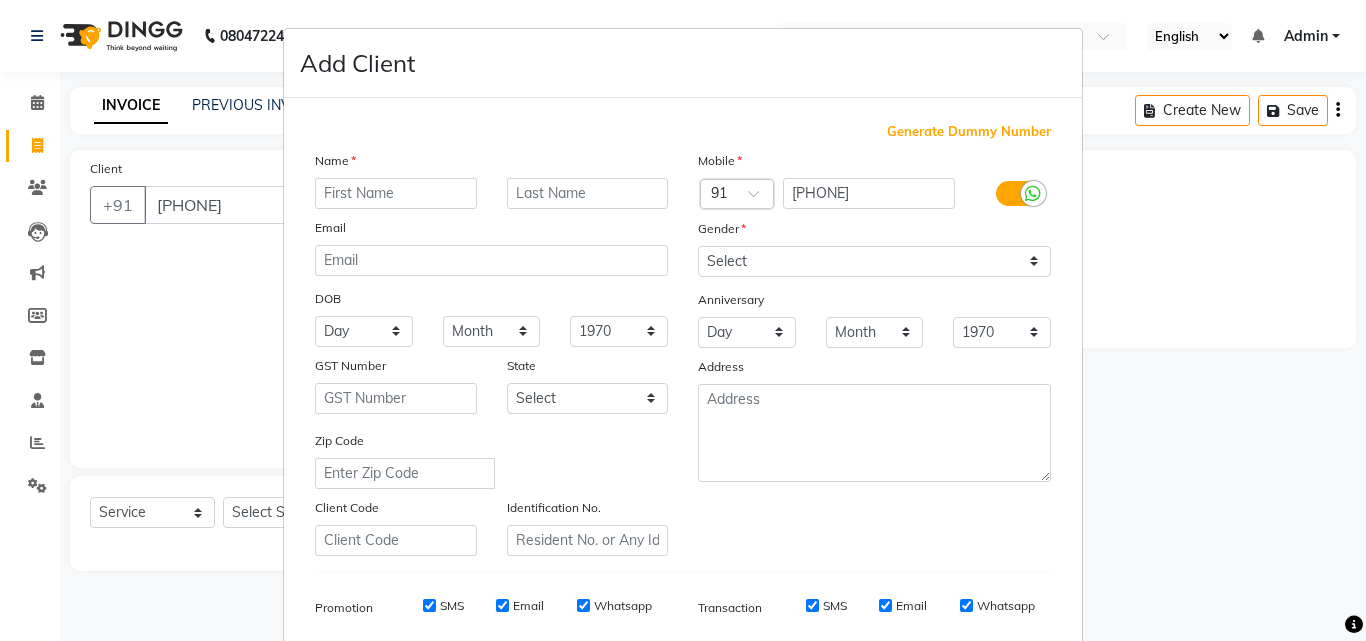 type 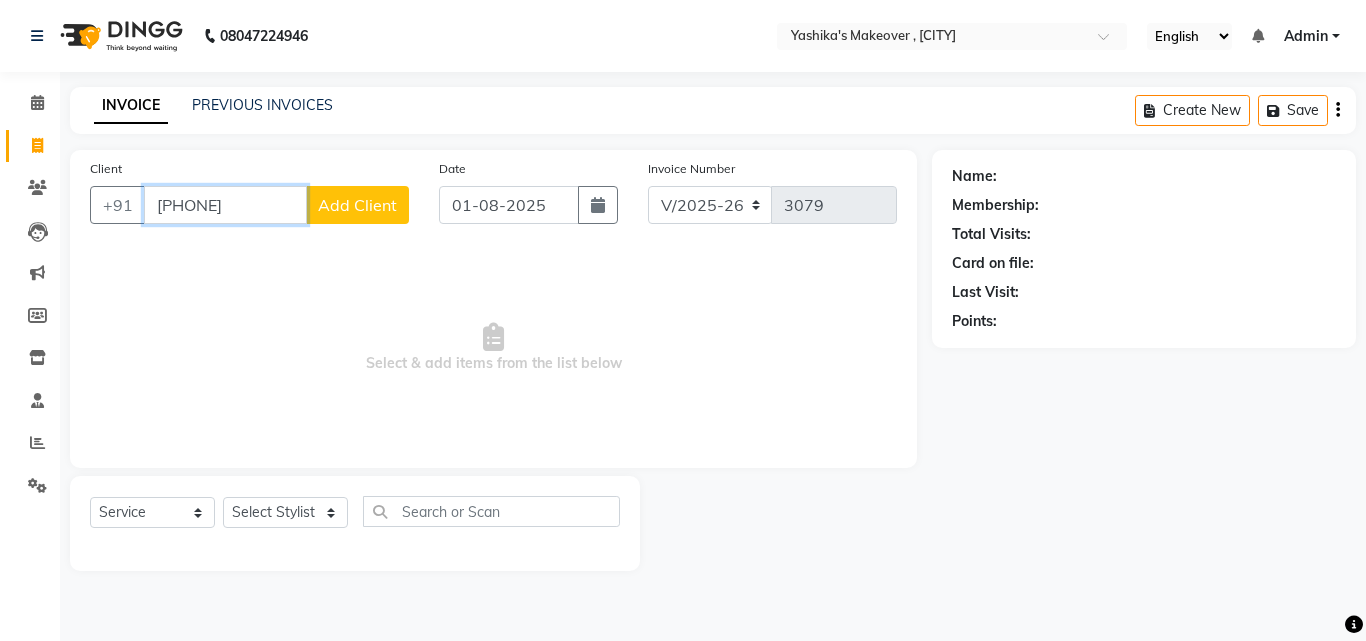 click on "[PHONE]" at bounding box center [225, 205] 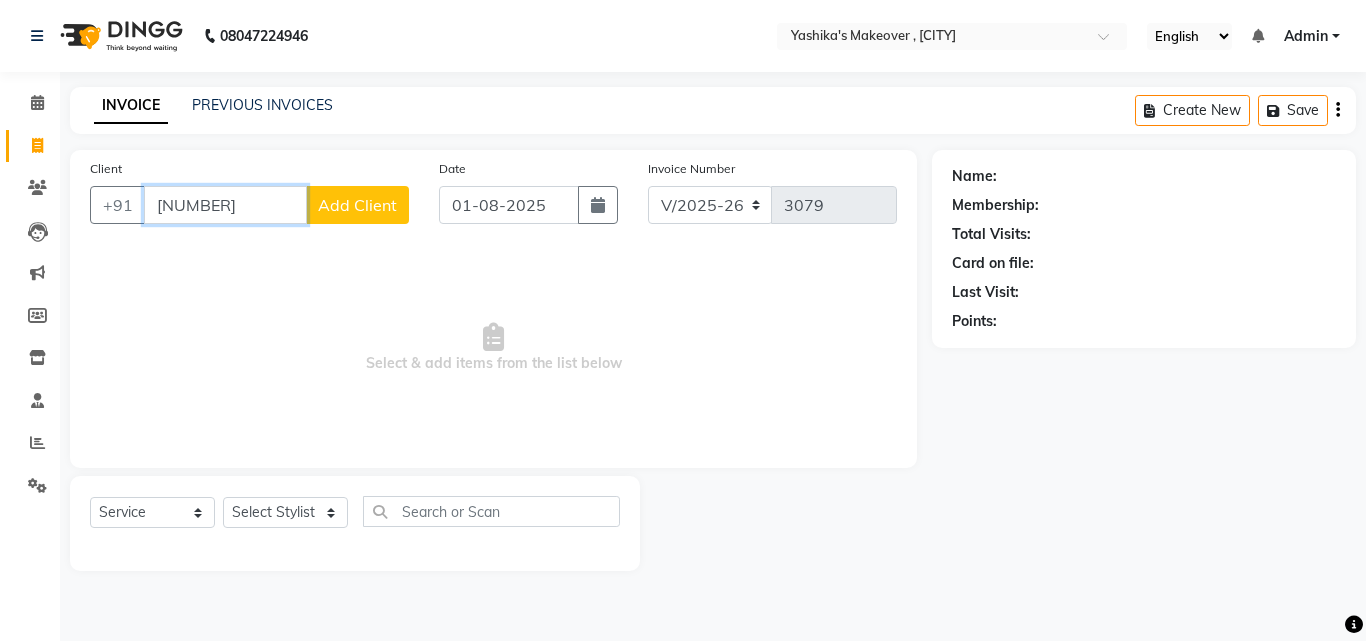 type on "[PHONE]" 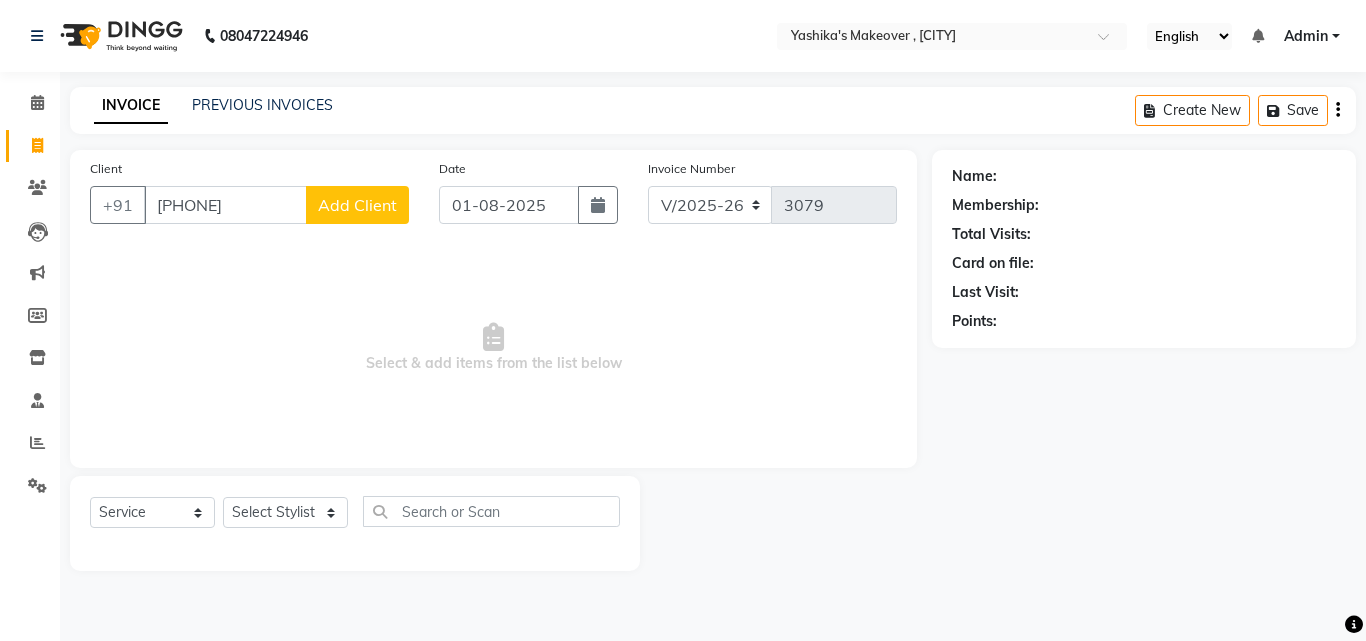 click on "Add Client" 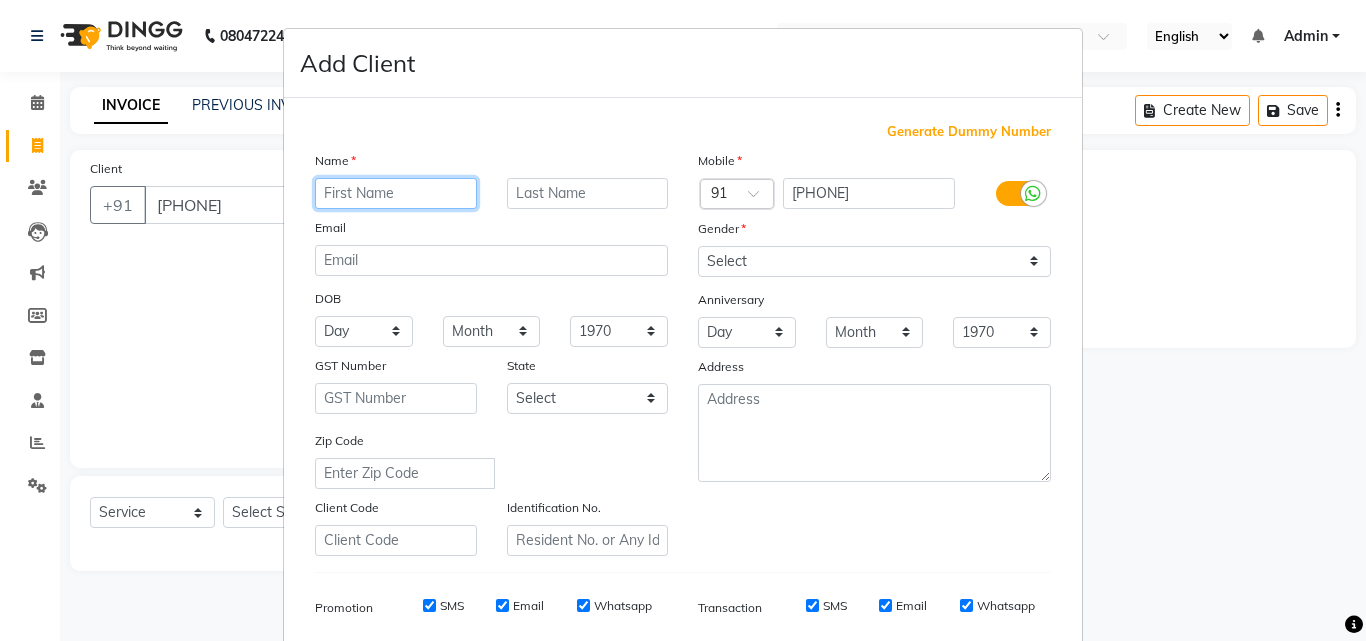 click at bounding box center [396, 193] 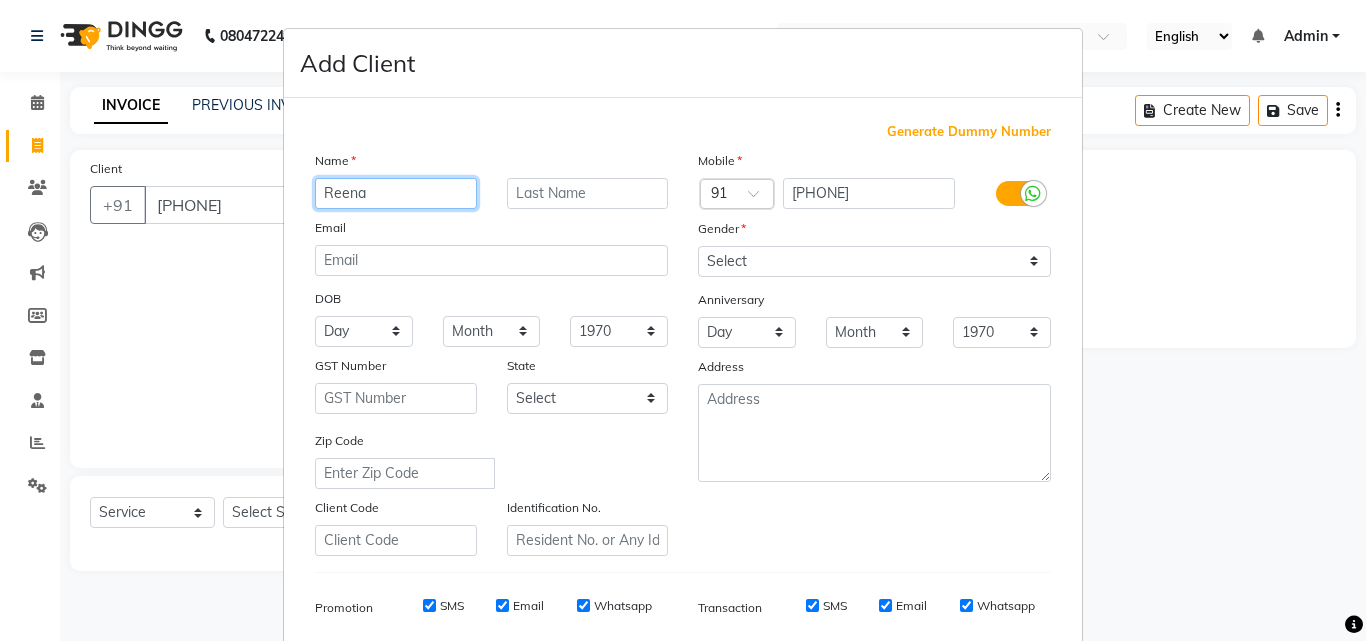 type on "Reena" 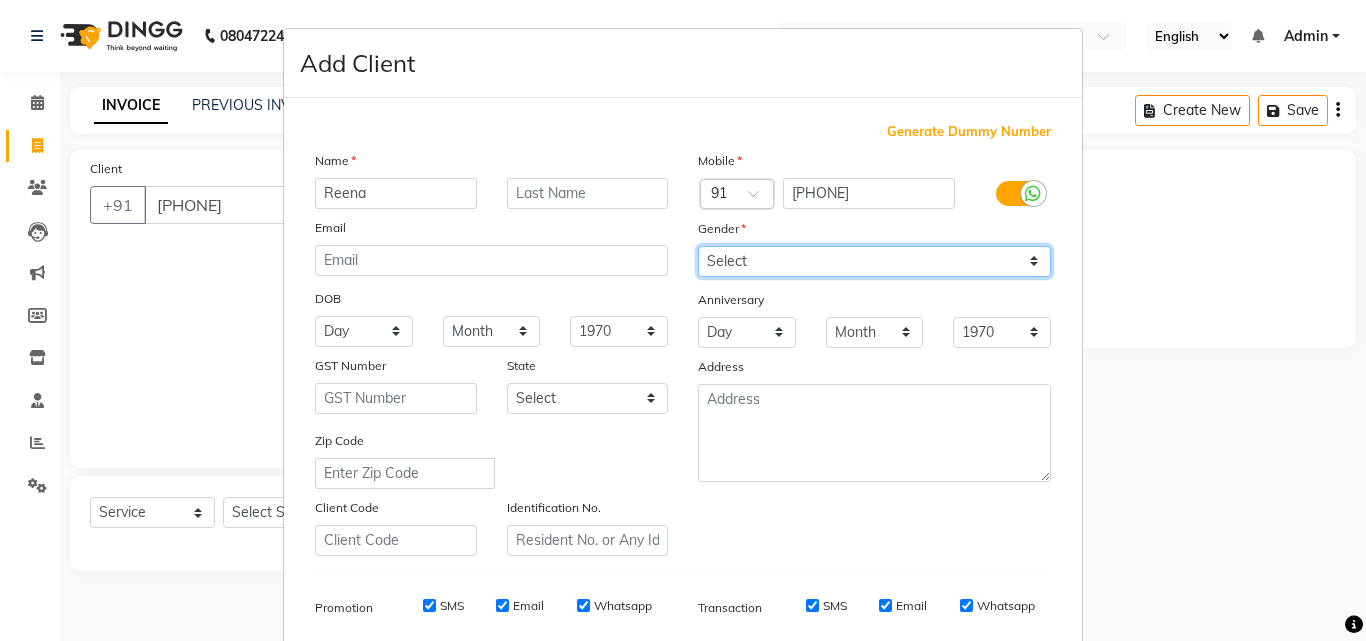 click on "Select Male Female Other Prefer Not To Say" at bounding box center [874, 261] 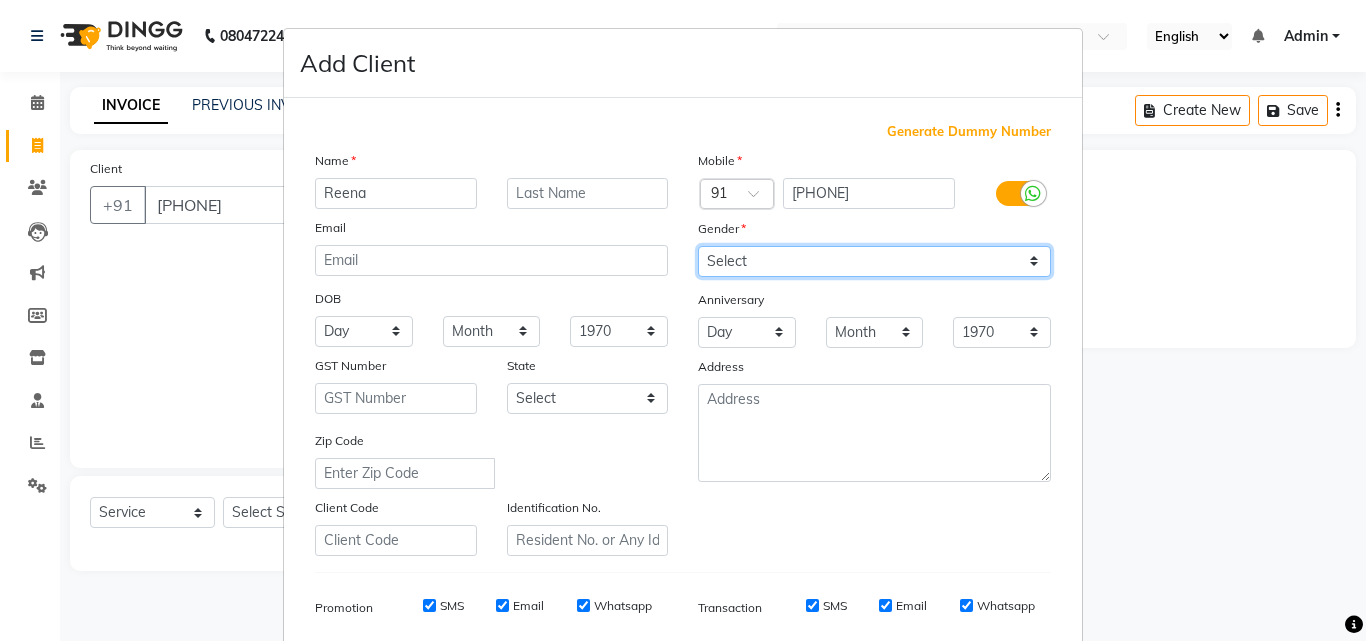 select on "female" 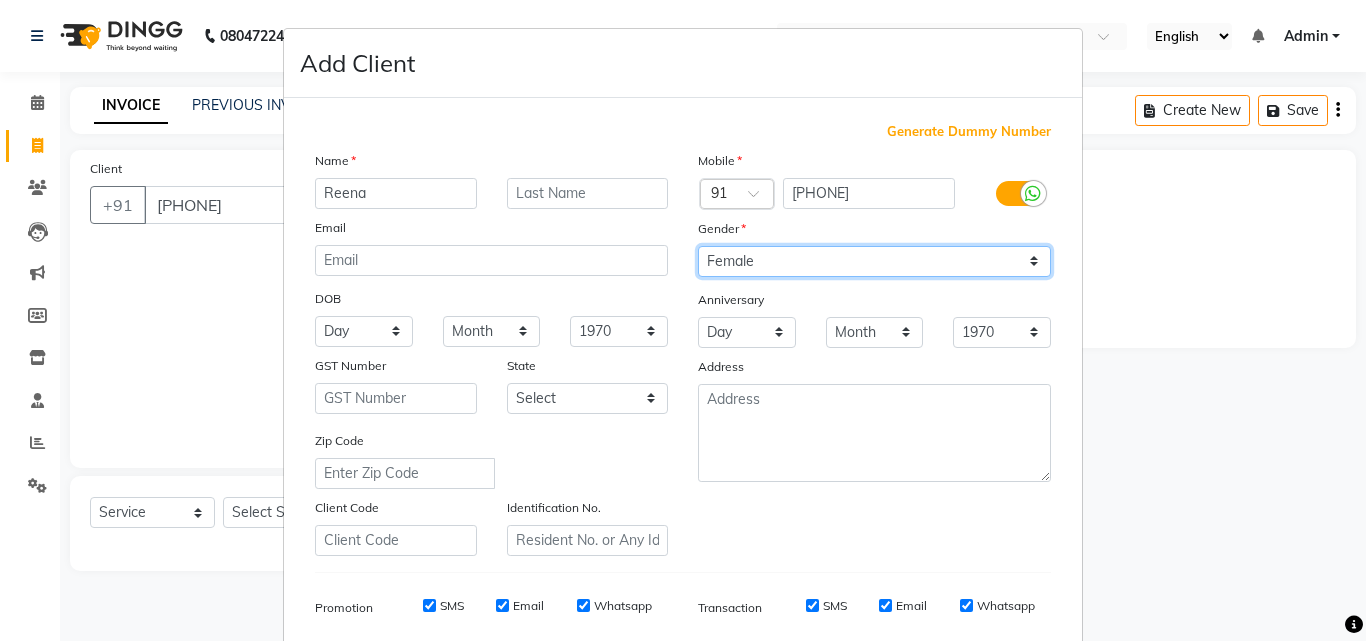 click on "Select Male Female Other Prefer Not To Say" at bounding box center [874, 261] 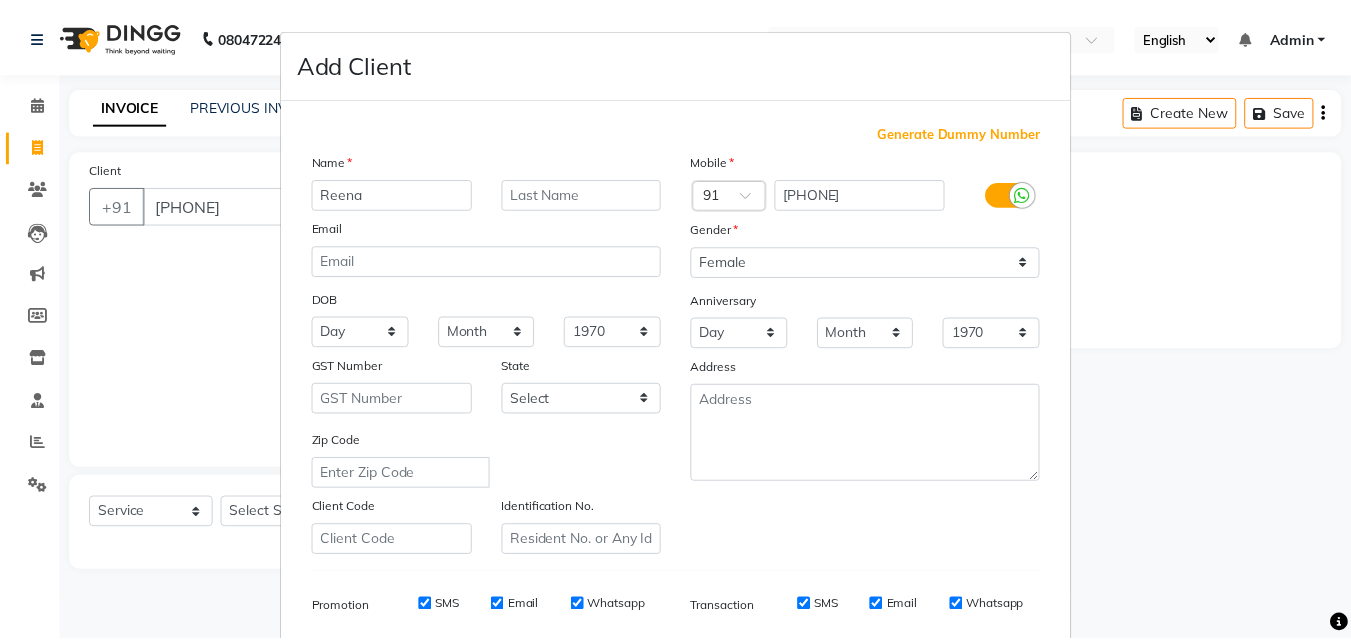 scroll, scrollTop: 282, scrollLeft: 0, axis: vertical 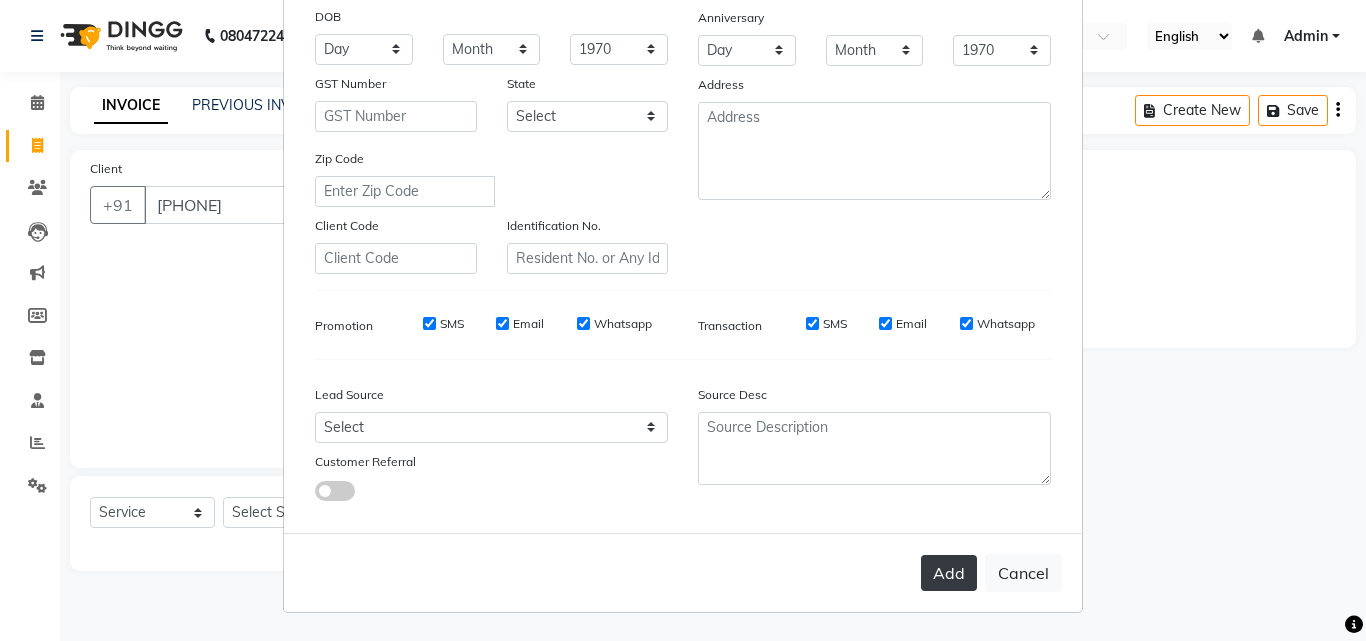 click on "Add" at bounding box center (949, 573) 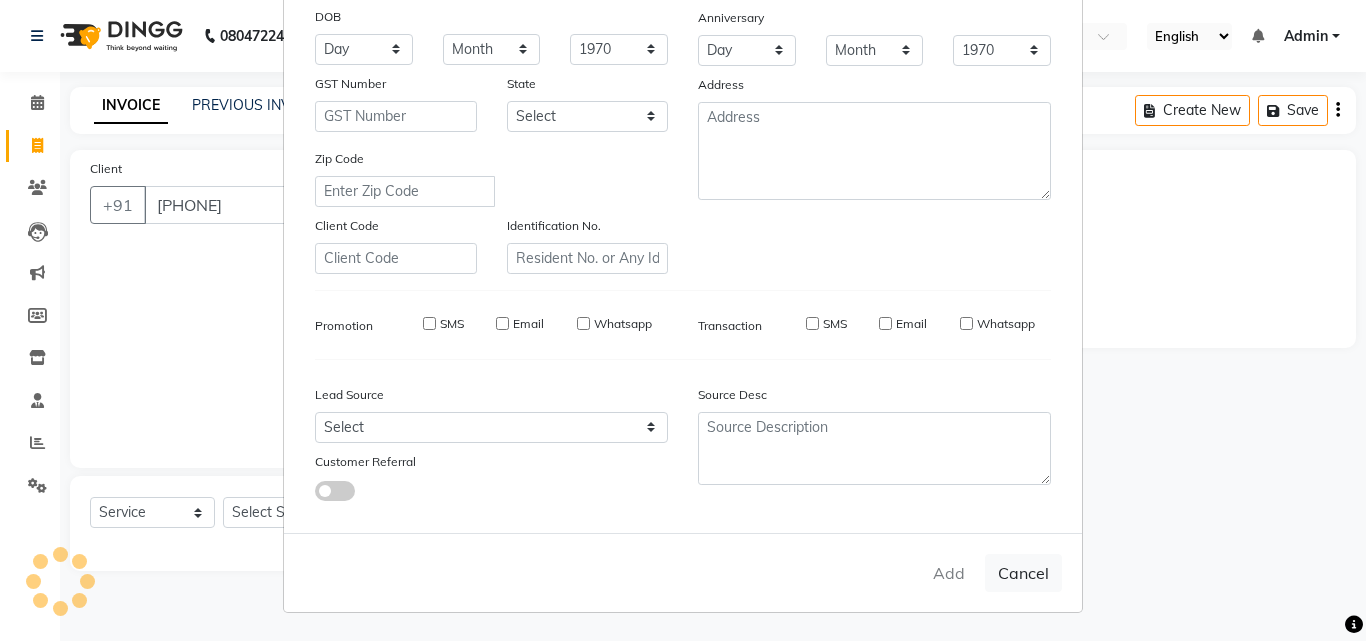 type 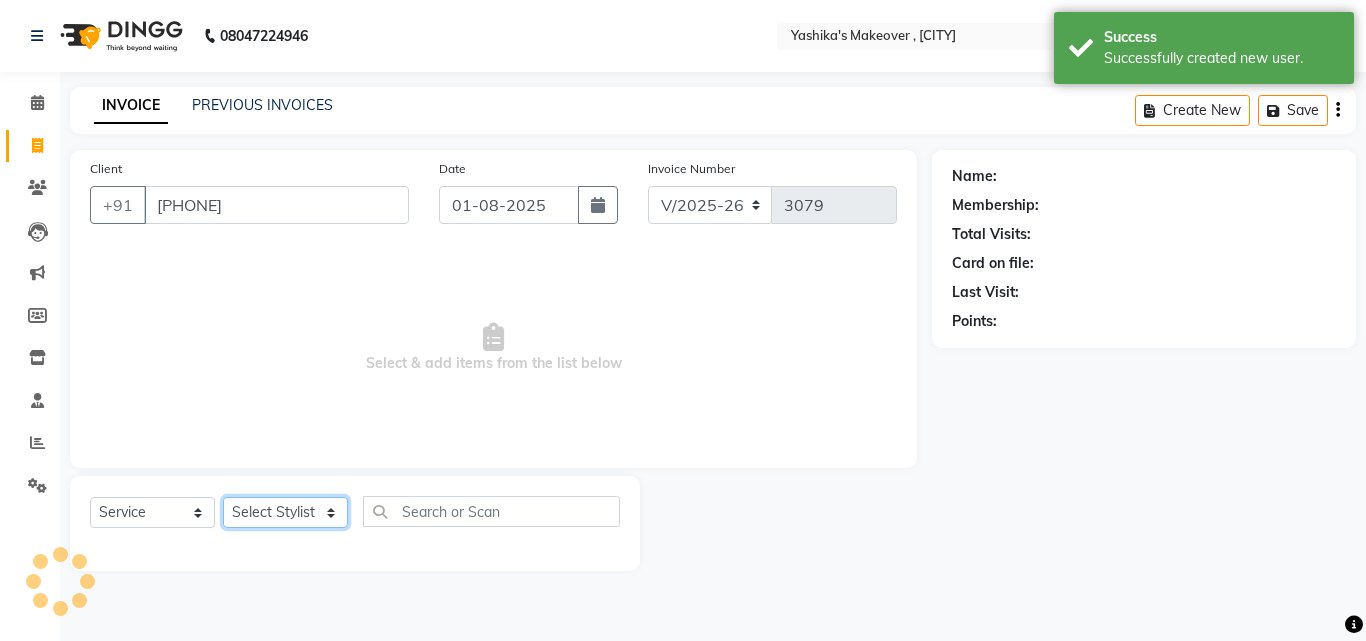 click on "Select Stylist Danish Shavej Dinesh Krishna Lalita Lalita Mdm Manjeet Minakshi Nancy Nikita Pooja Rinki Sahil sapna Shakshi (Oct24) Sudha" 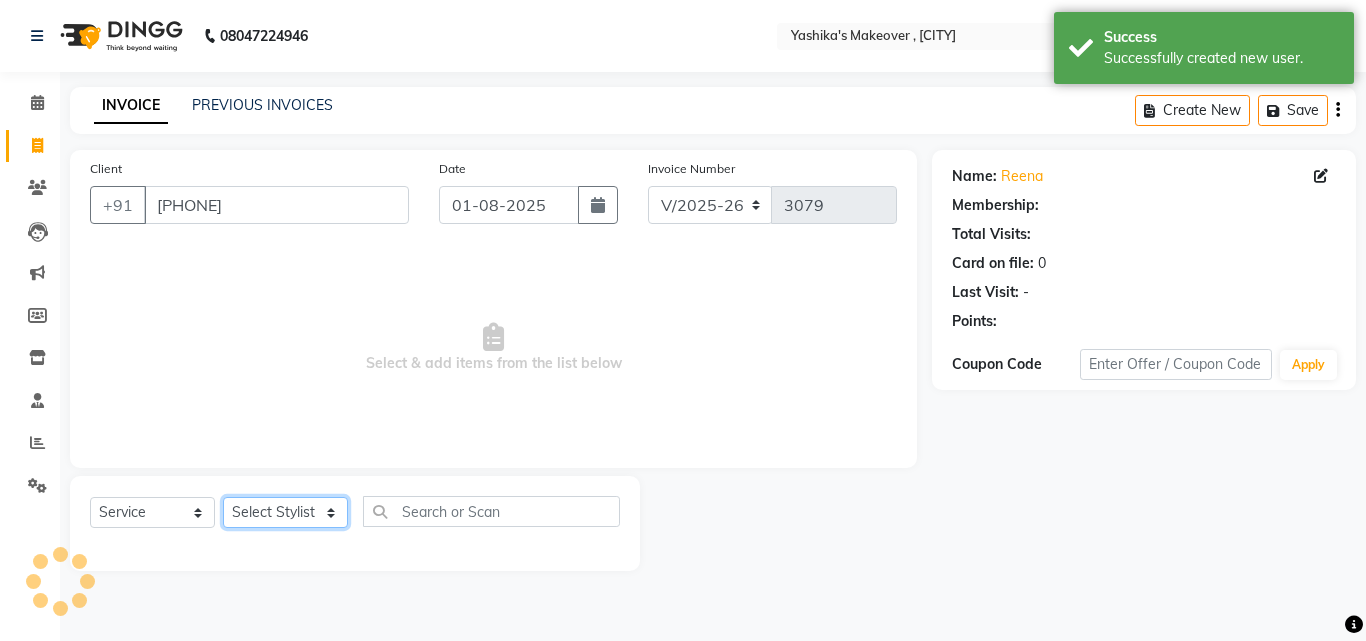 select on "1: Object" 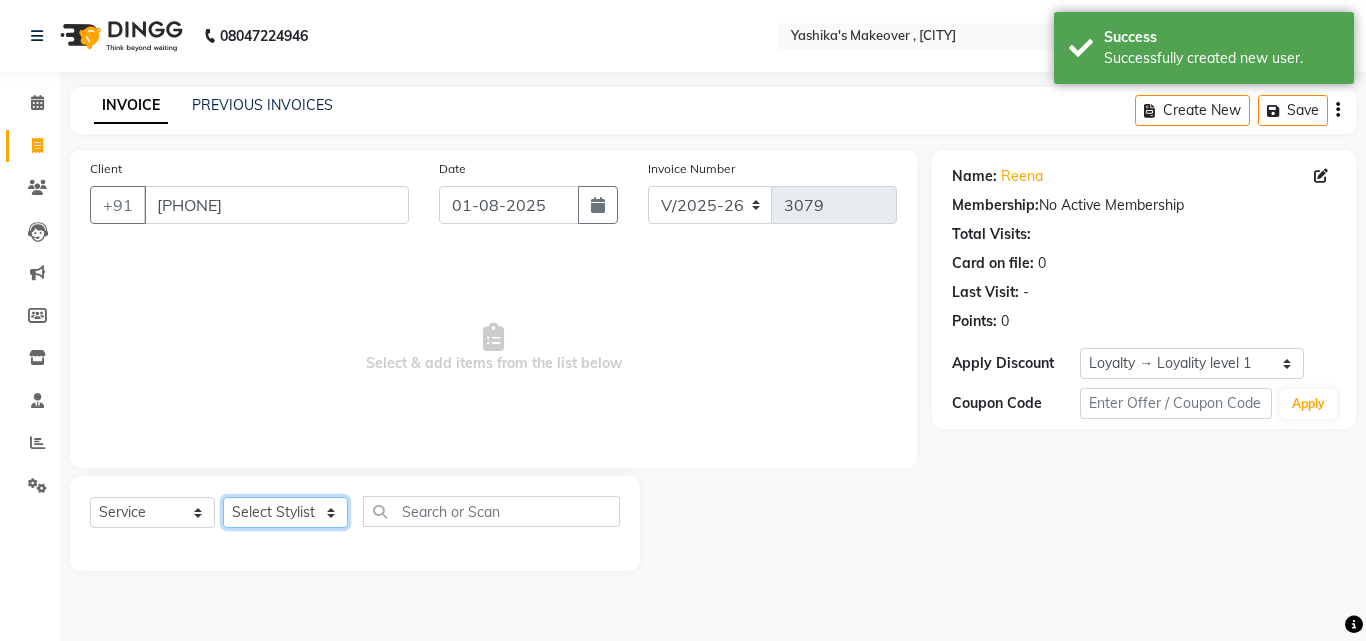 select on "79288" 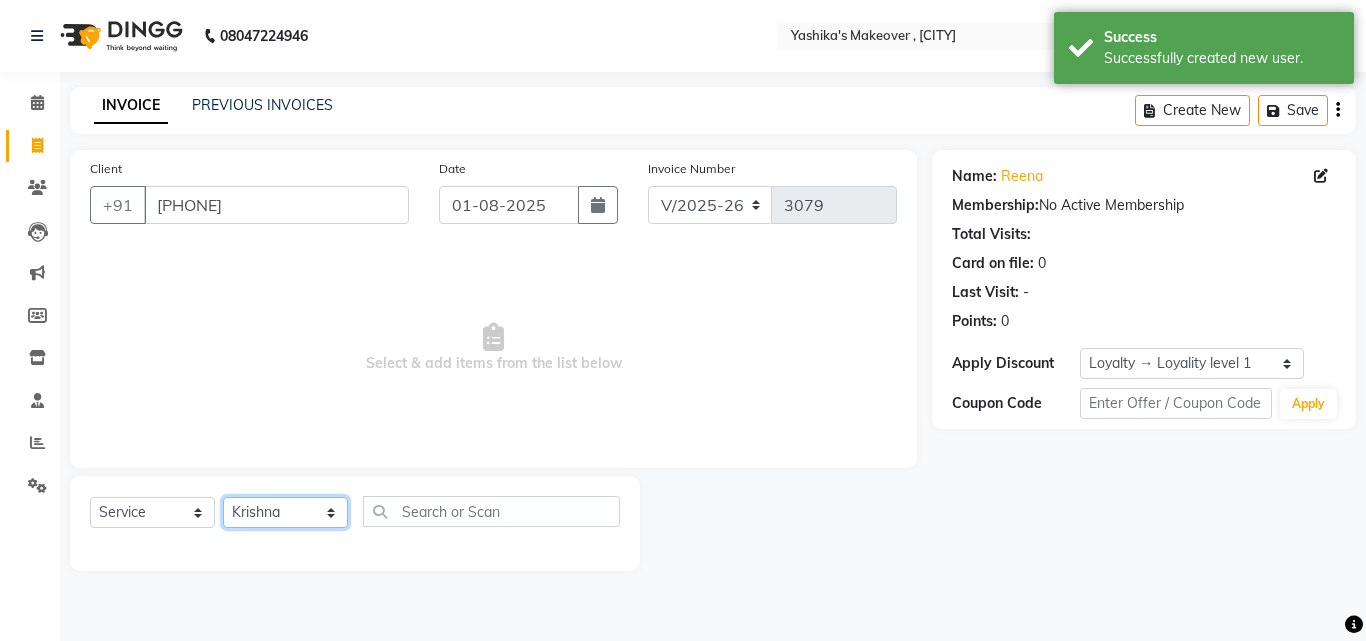 click on "Select Stylist Danish Shavej Dinesh Krishna Lalita Lalita Mdm Manjeet Minakshi Nancy Nikita Pooja Rinki Sahil sapna Shakshi (Oct24) Sudha" 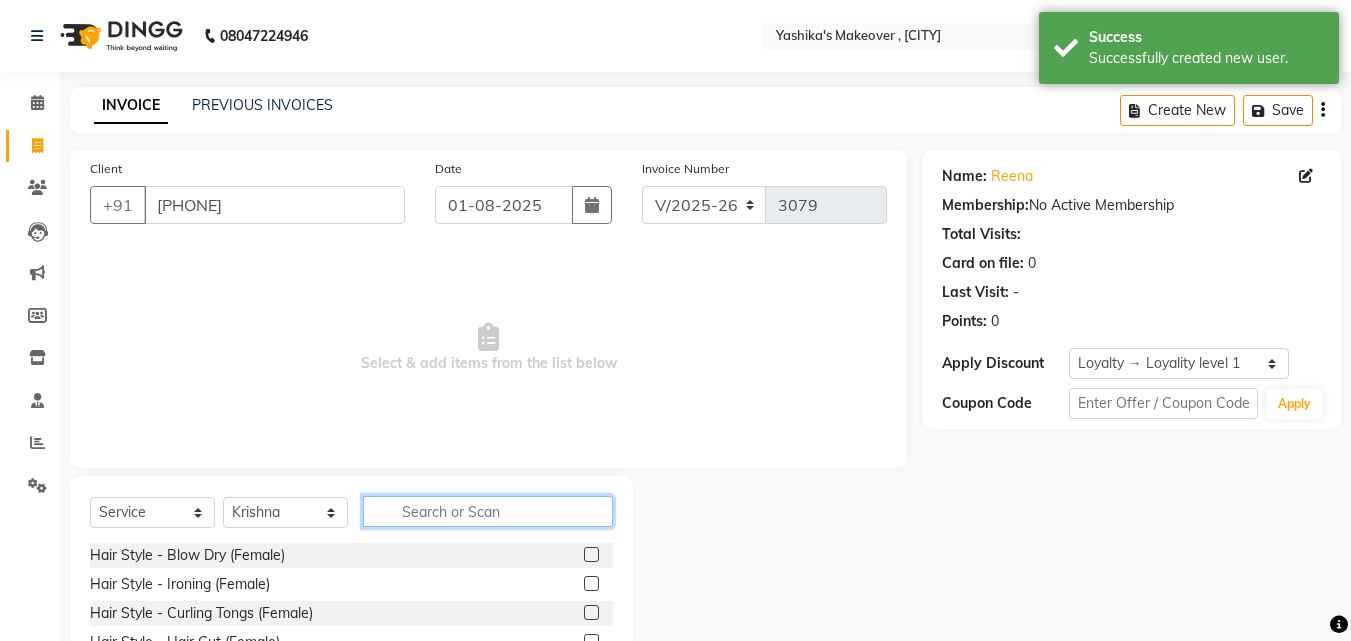 click 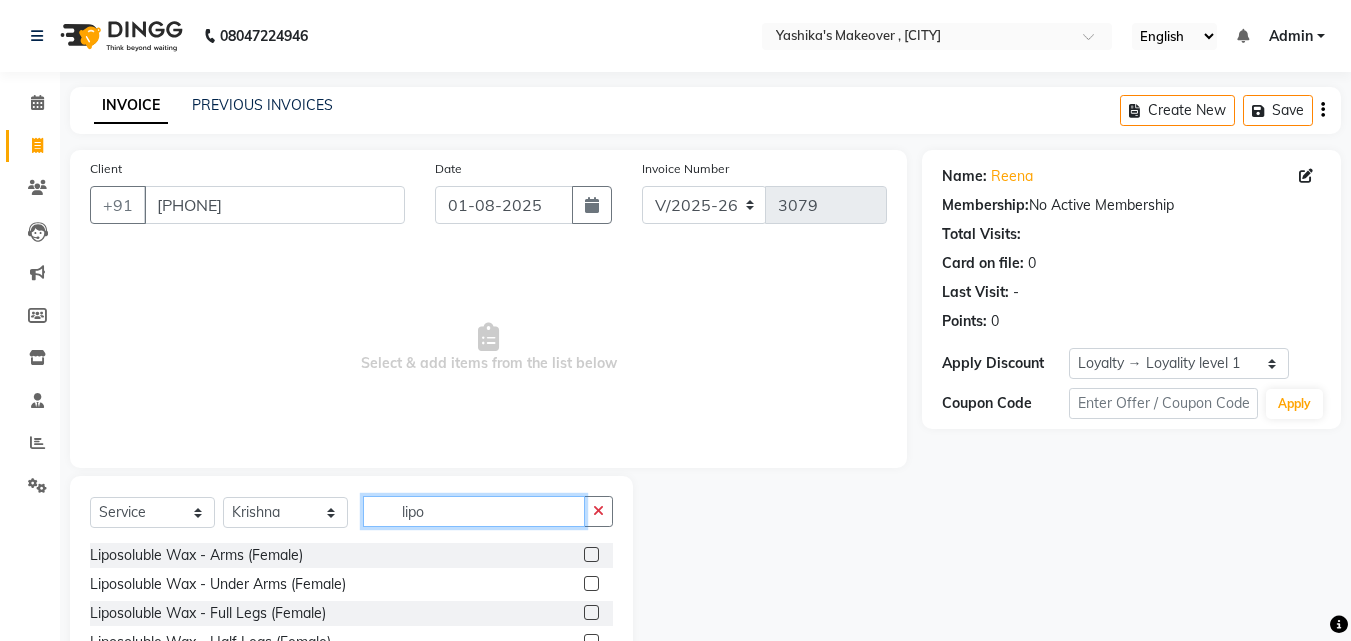 scroll, scrollTop: 160, scrollLeft: 0, axis: vertical 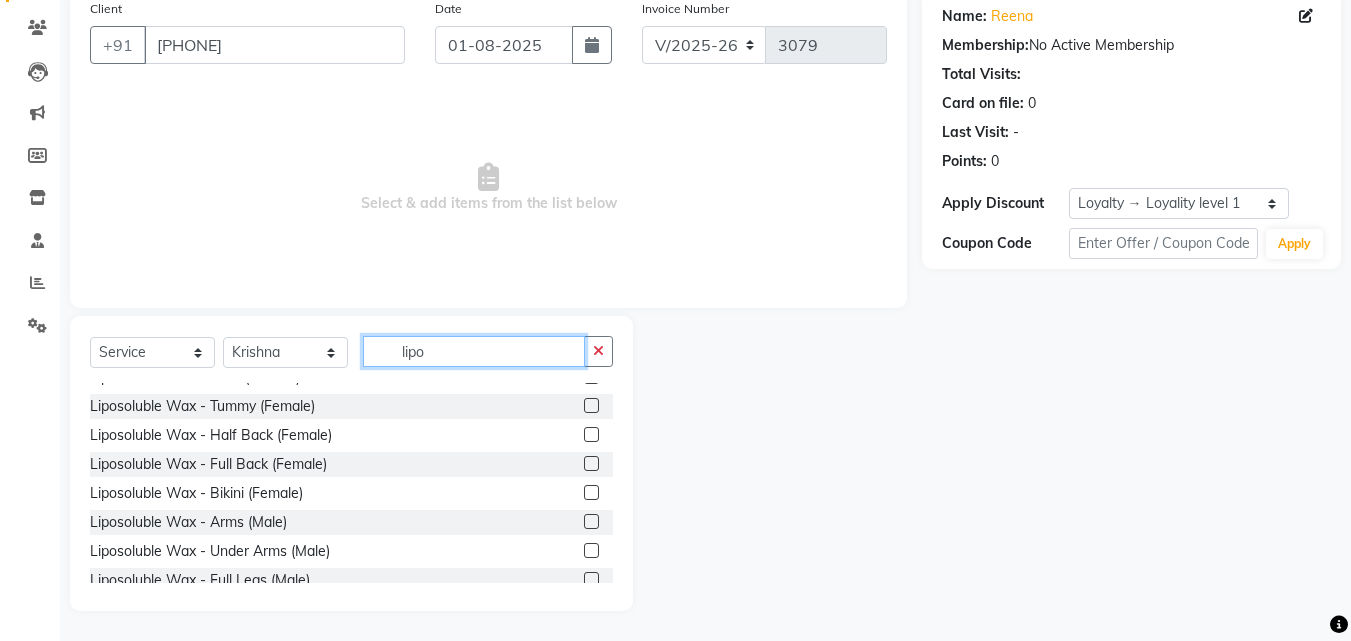 type on "lipo" 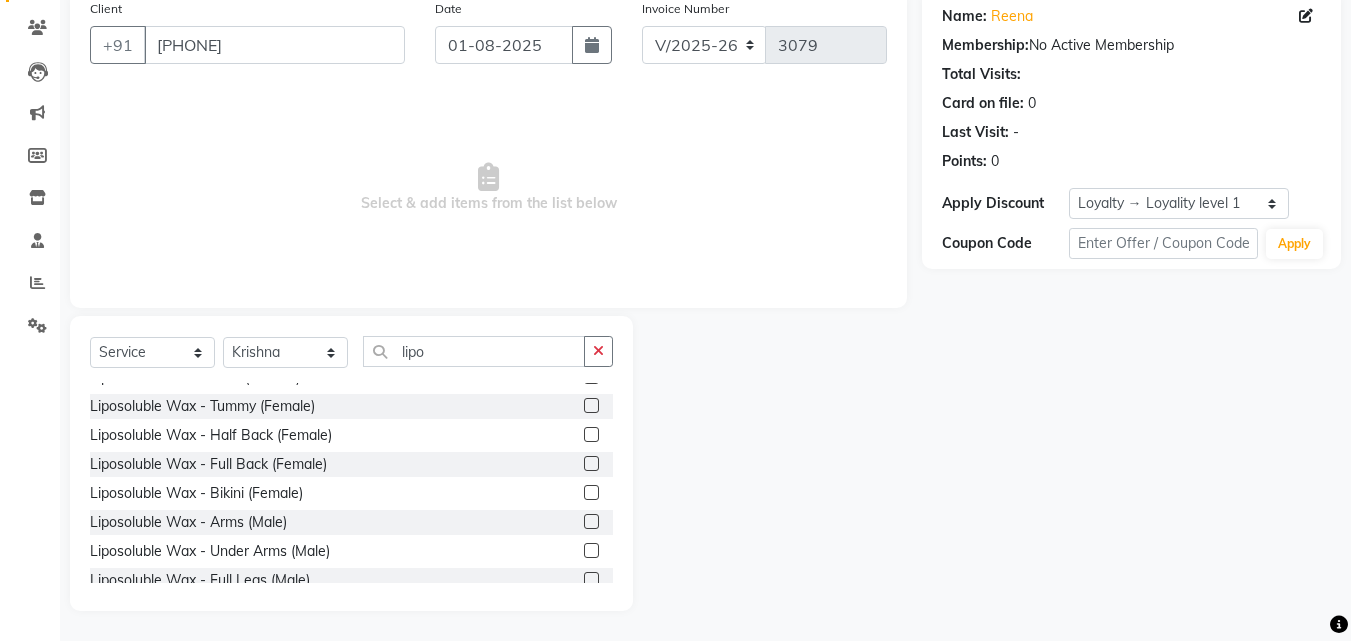click 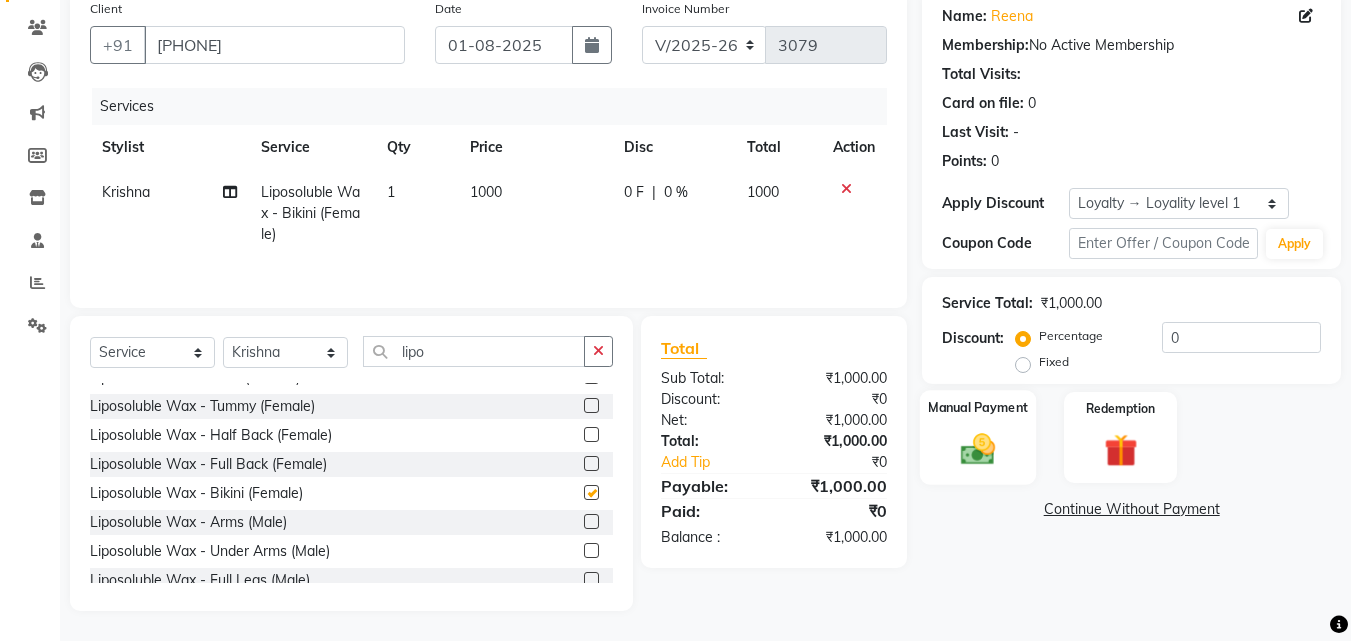checkbox on "false" 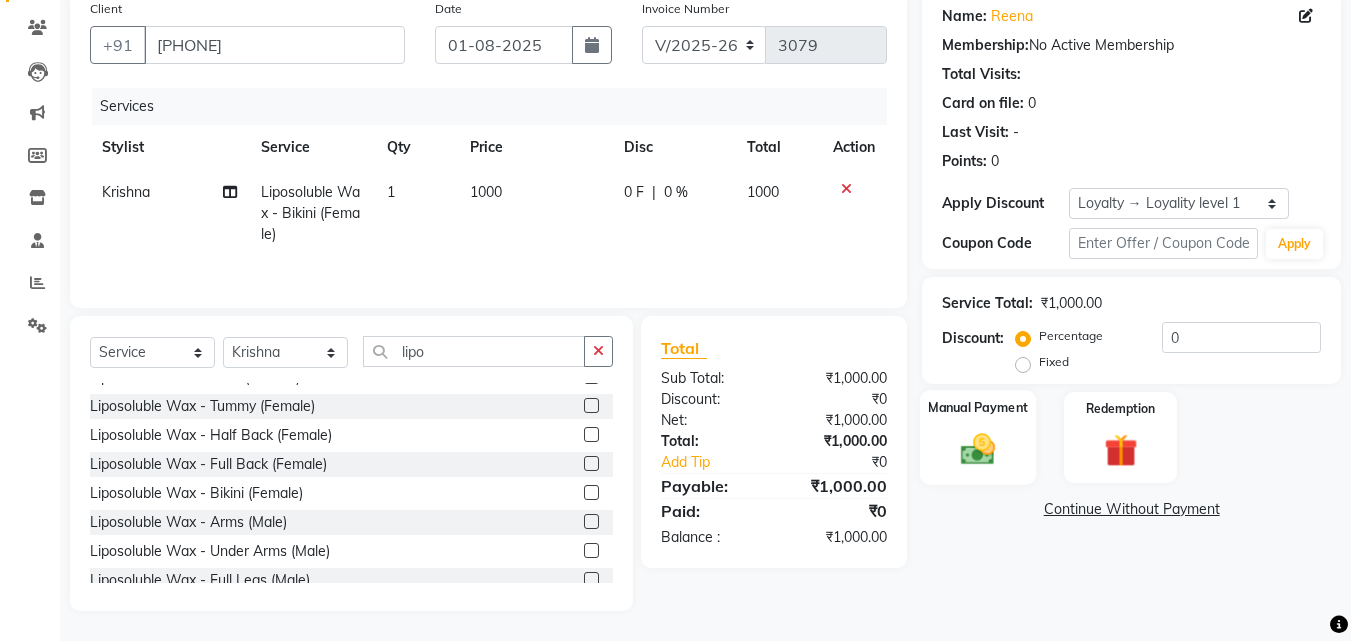 click 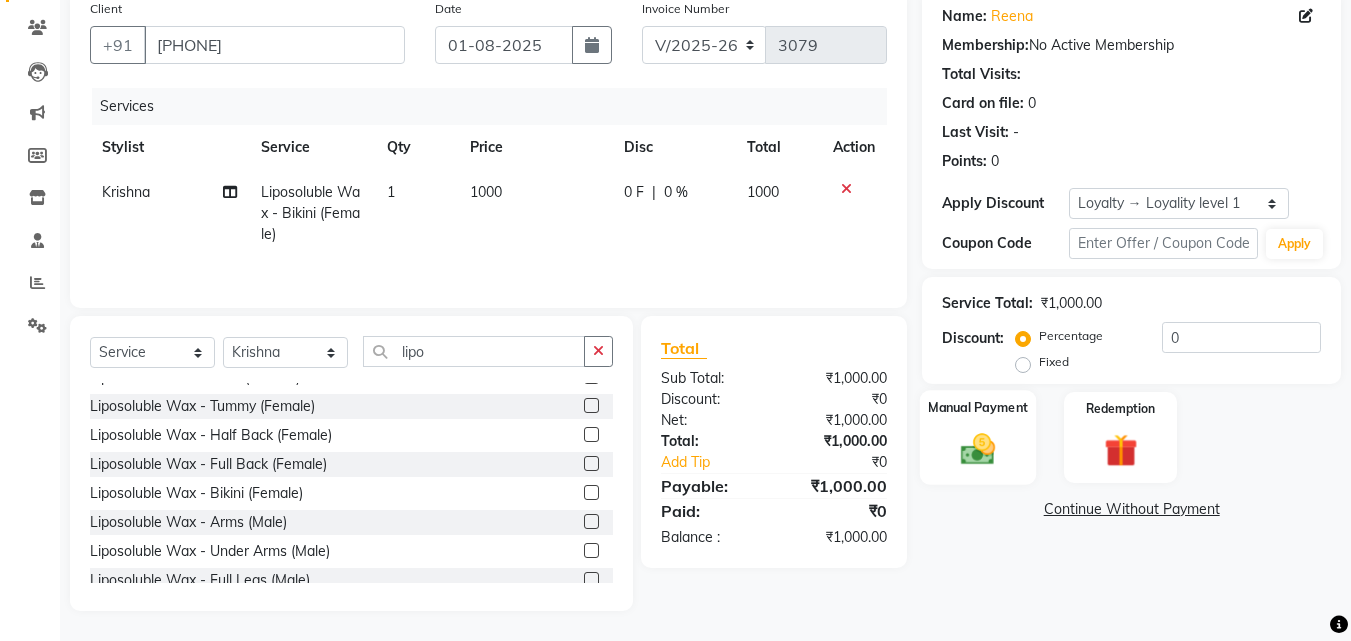 click 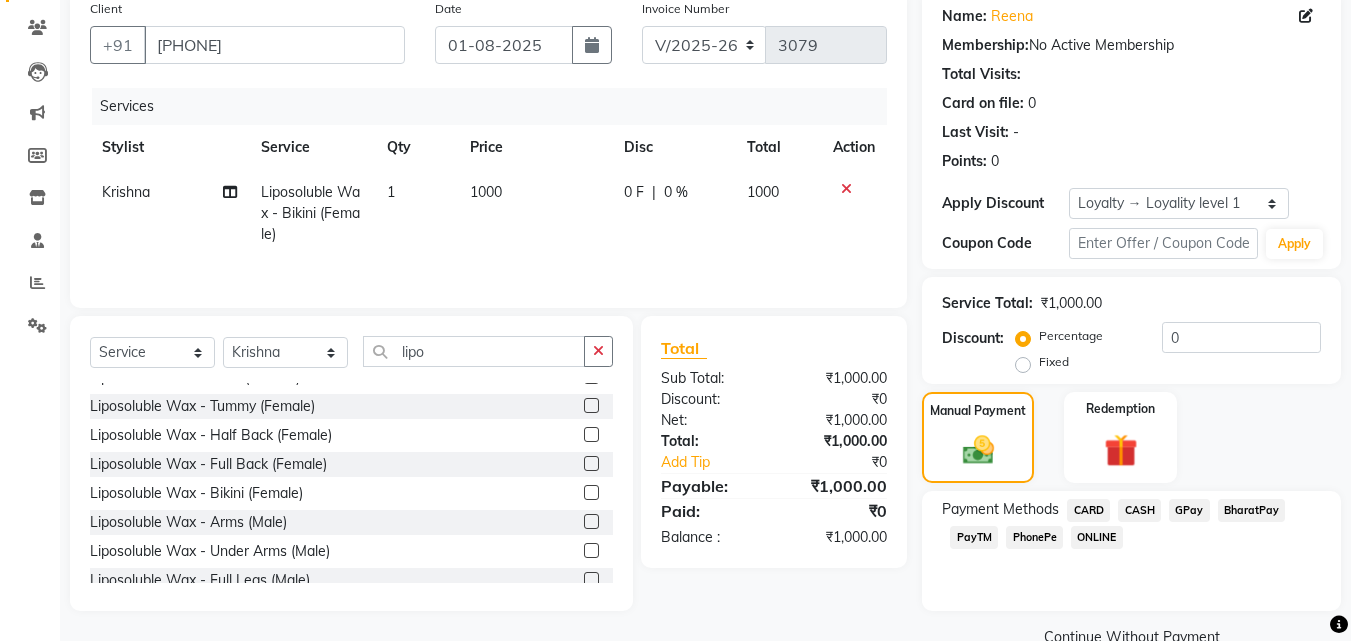 click on "CASH" 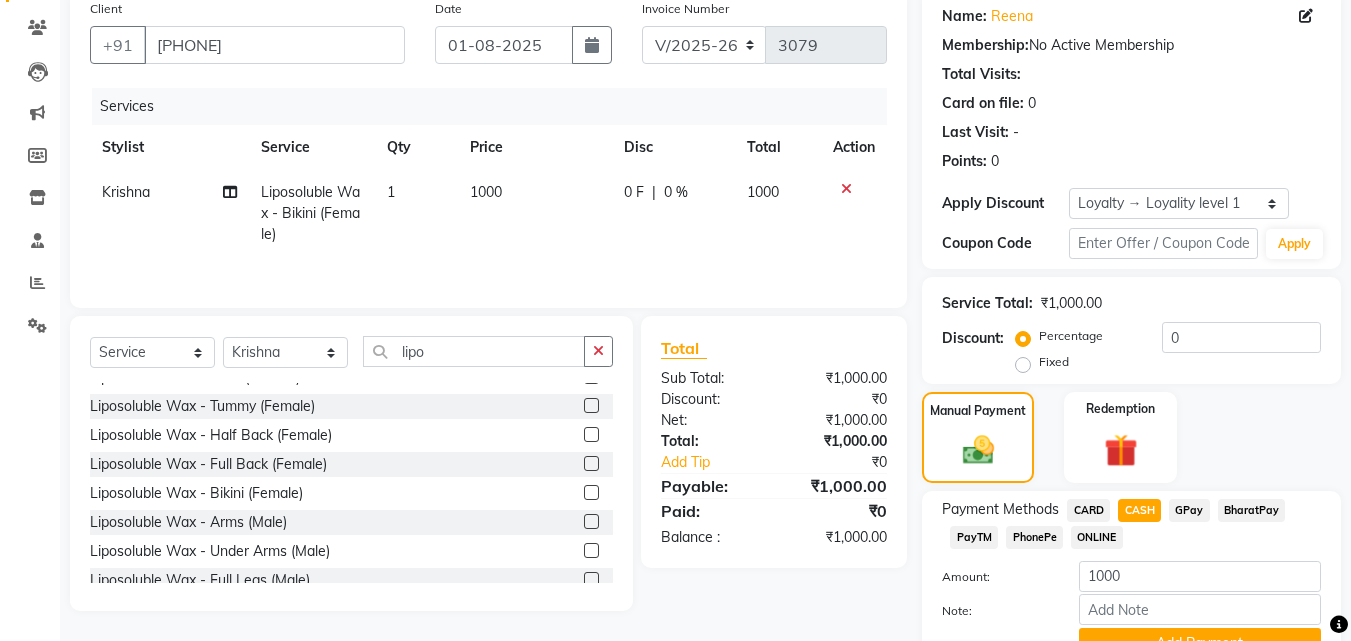 scroll, scrollTop: 257, scrollLeft: 0, axis: vertical 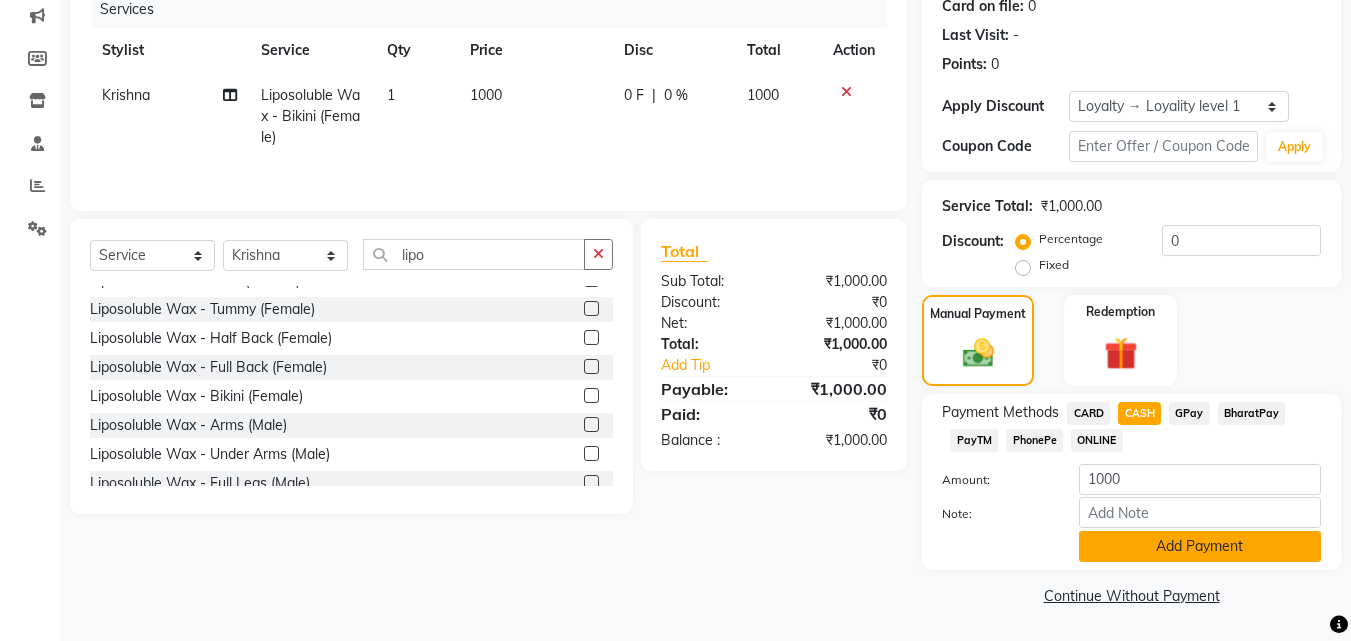click on "Add Payment" 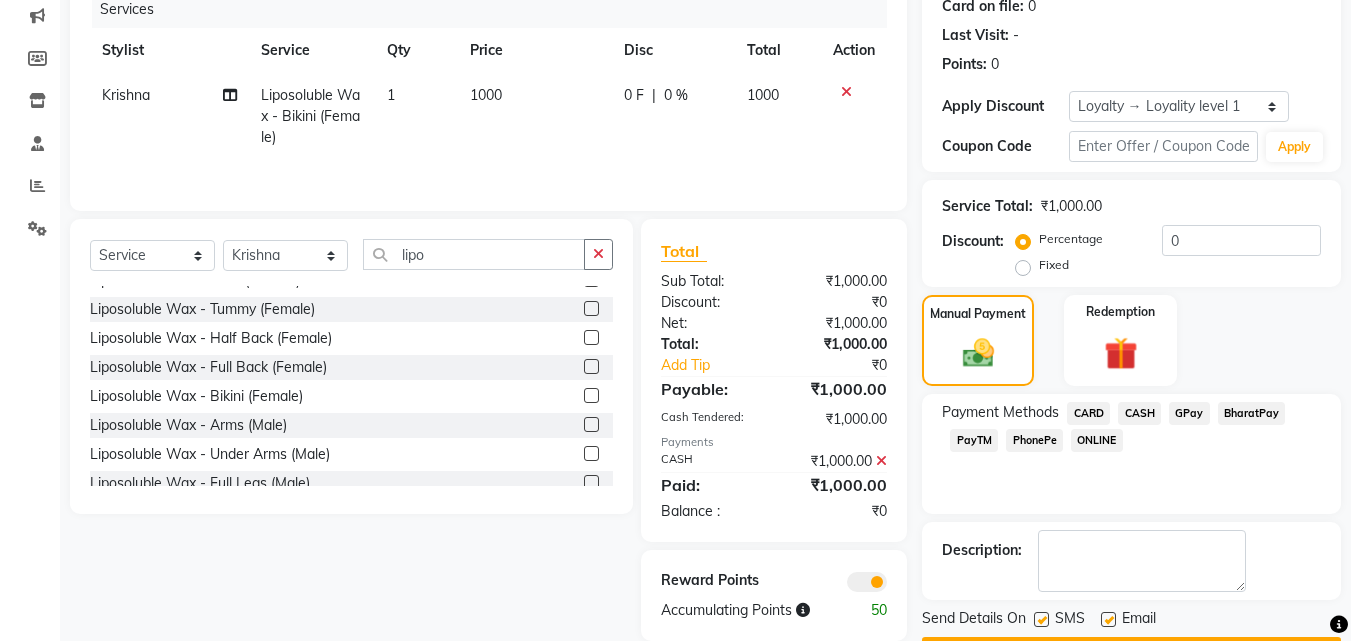 scroll, scrollTop: 314, scrollLeft: 0, axis: vertical 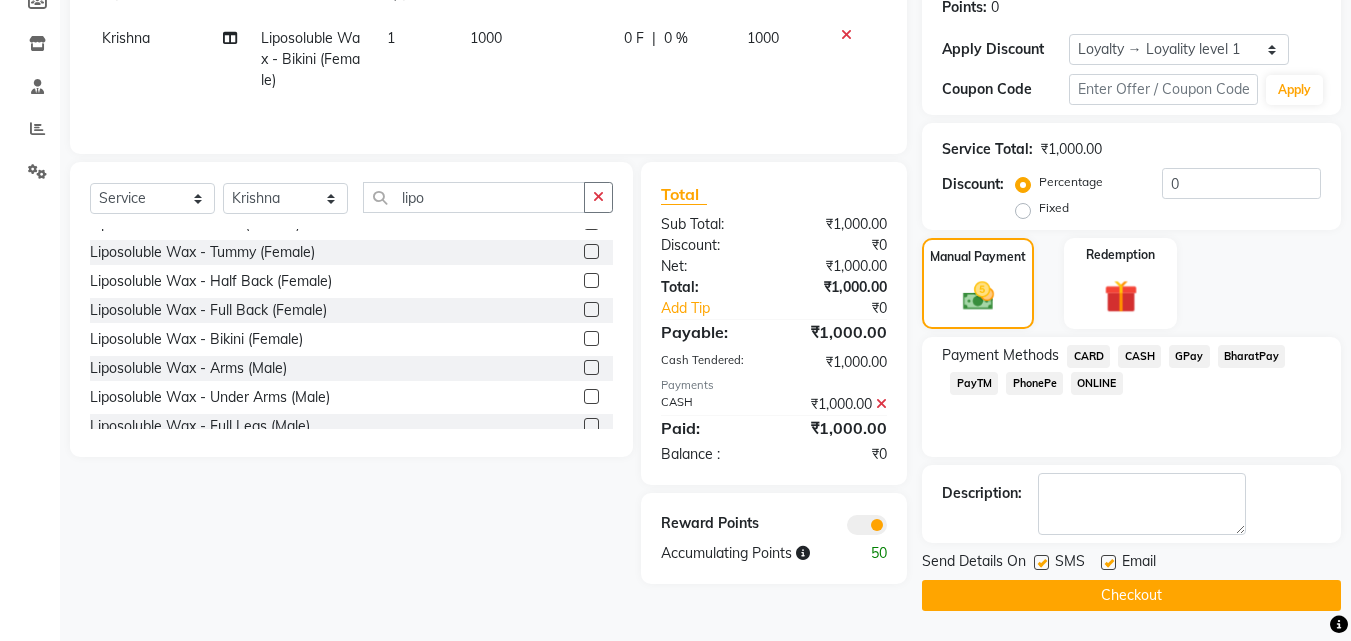 click 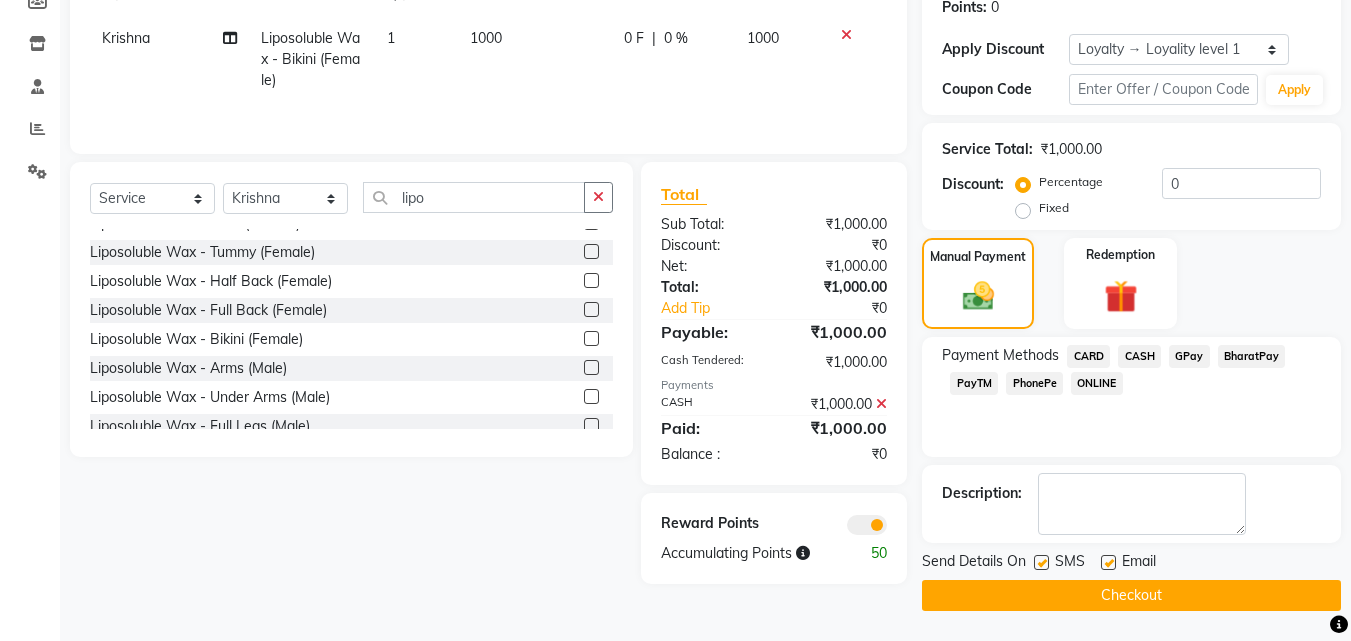 click at bounding box center (1040, 563) 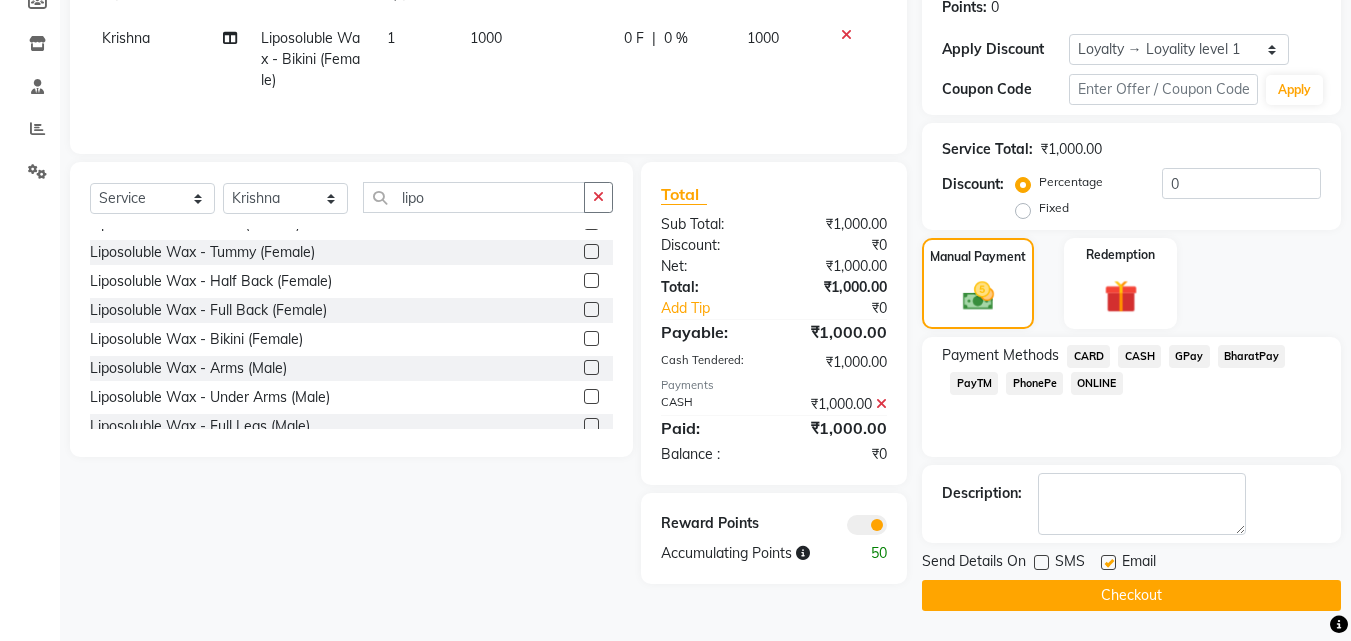 click 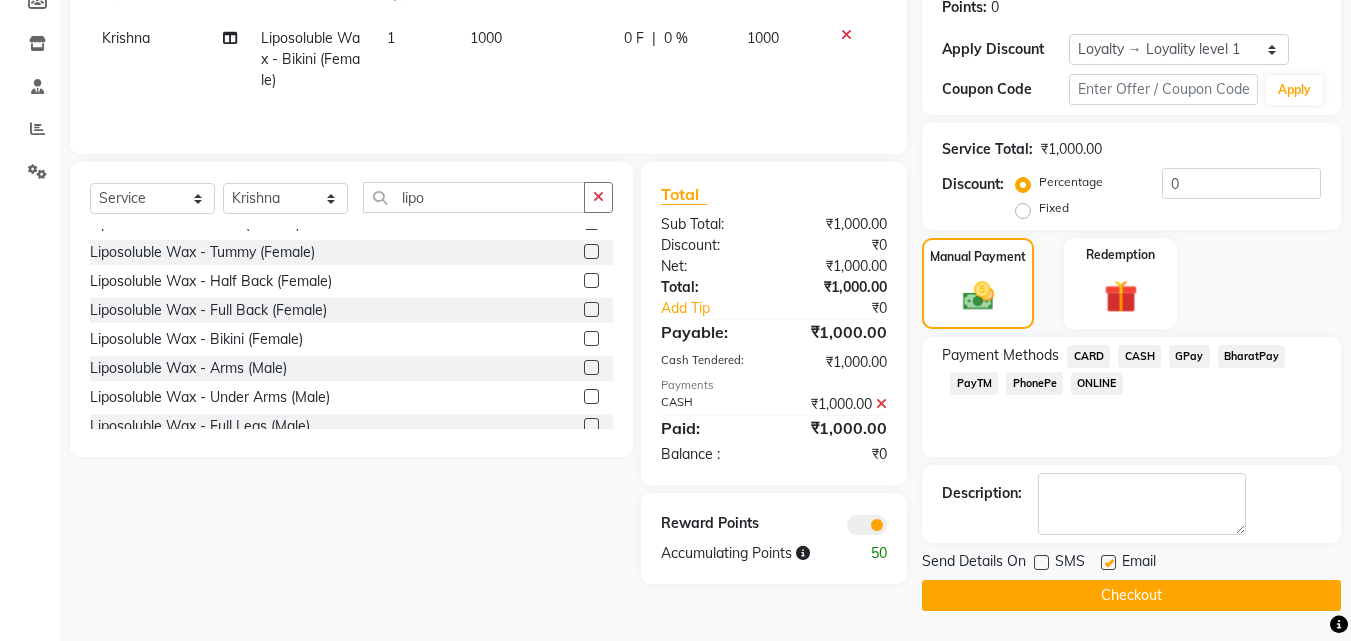 click at bounding box center (1107, 563) 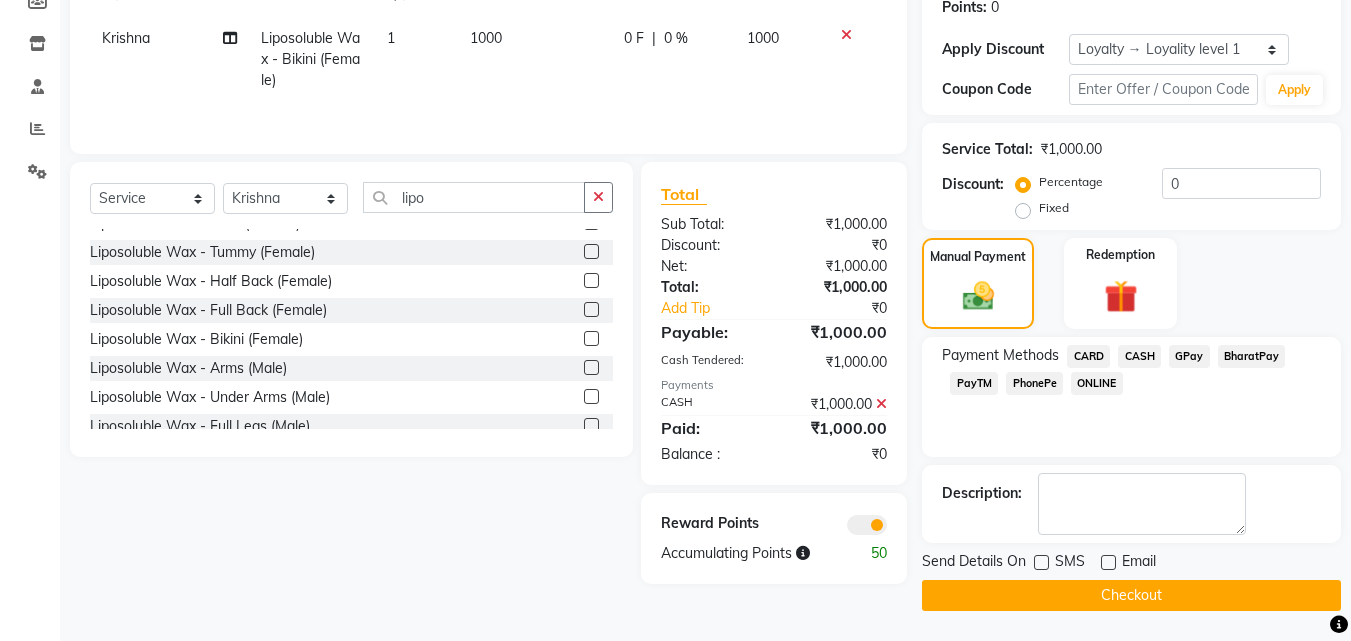click on "Checkout" 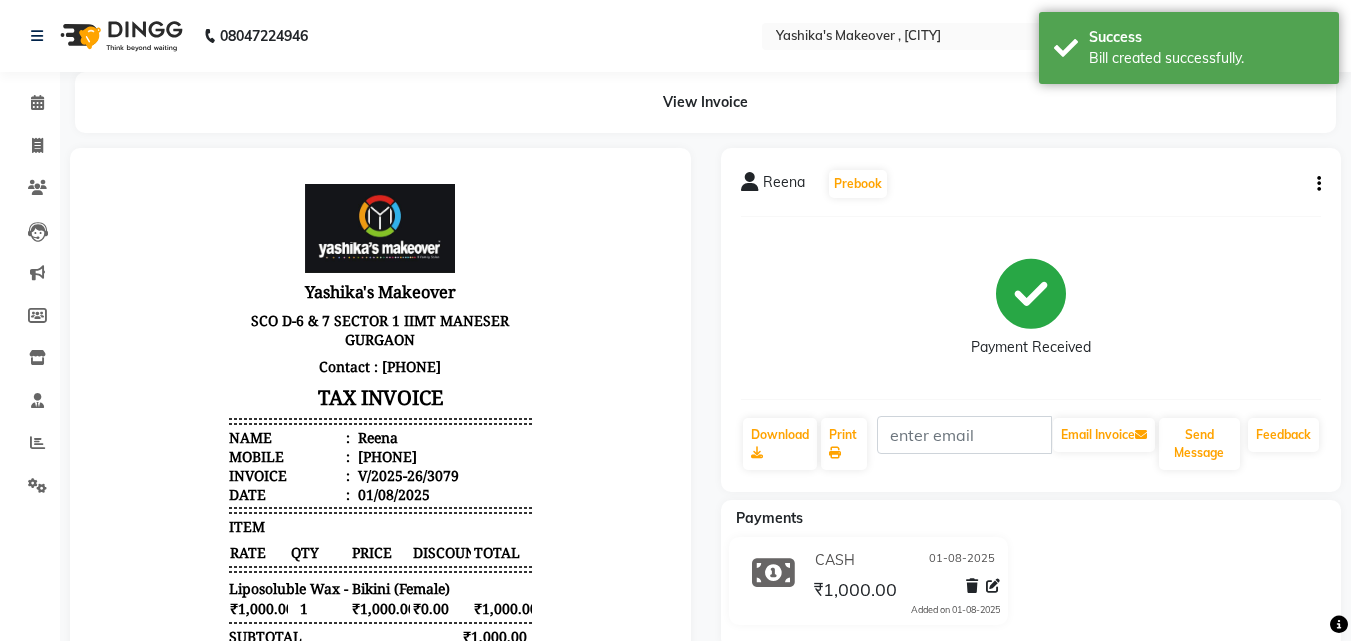 scroll, scrollTop: 0, scrollLeft: 0, axis: both 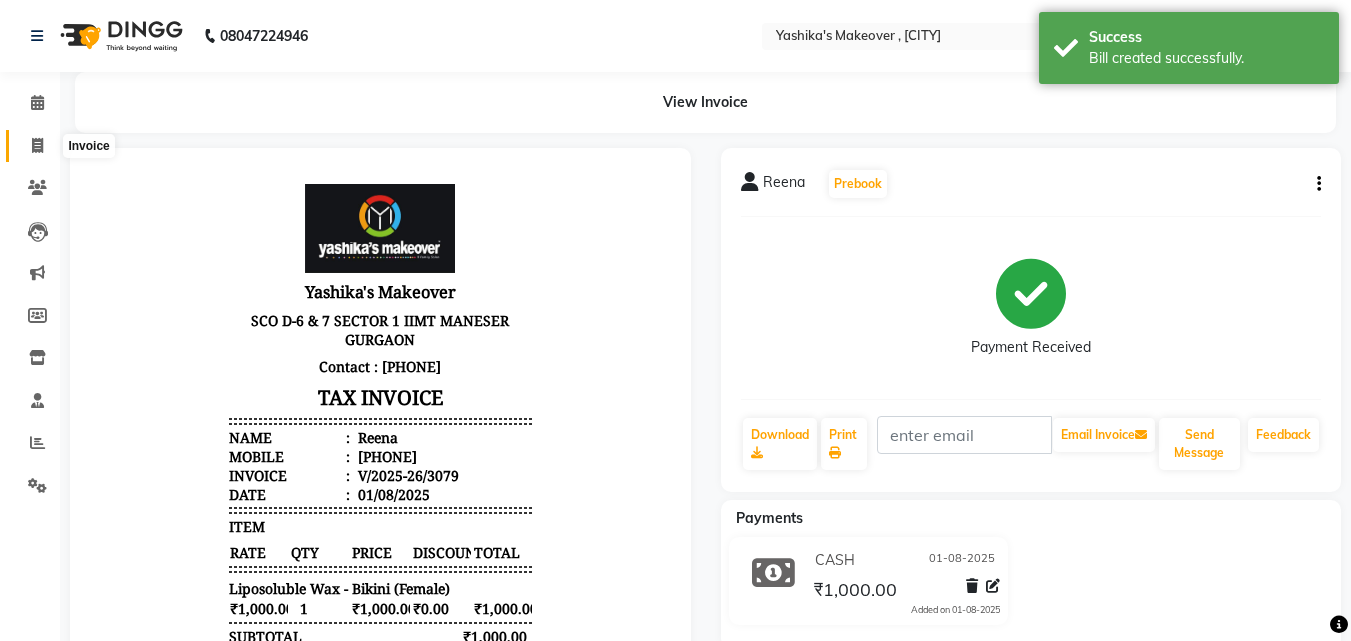 click 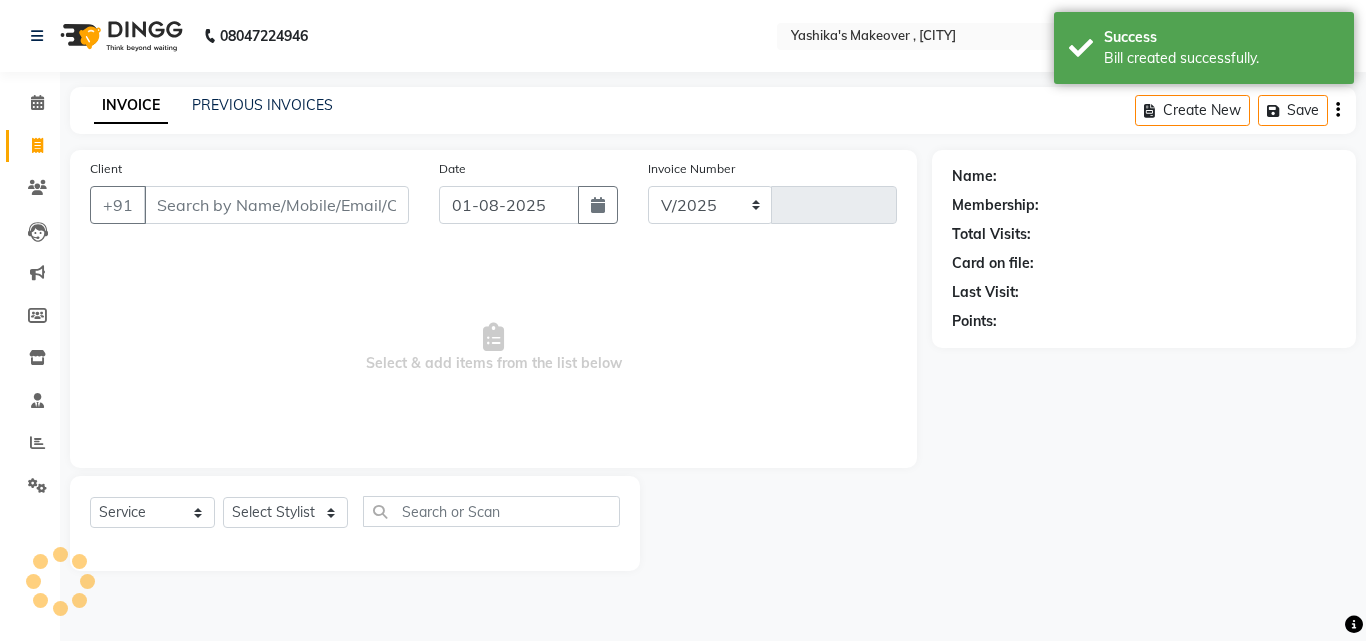 select on "820" 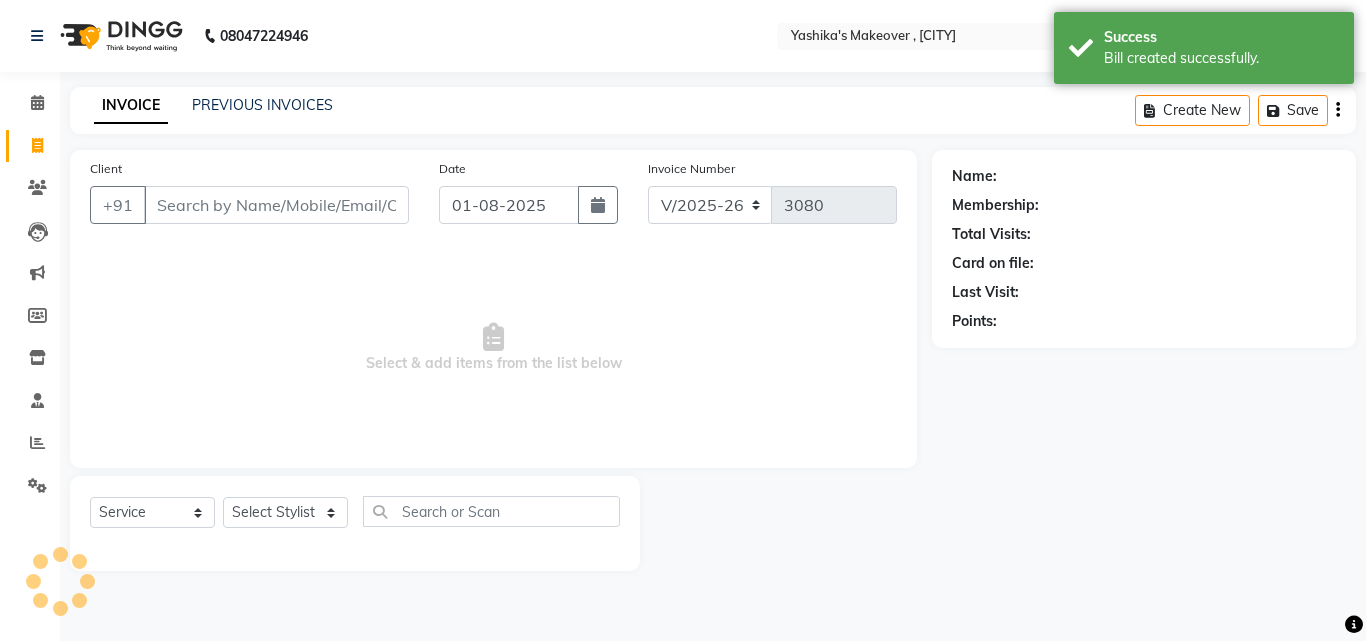 click on "Client" at bounding box center [276, 205] 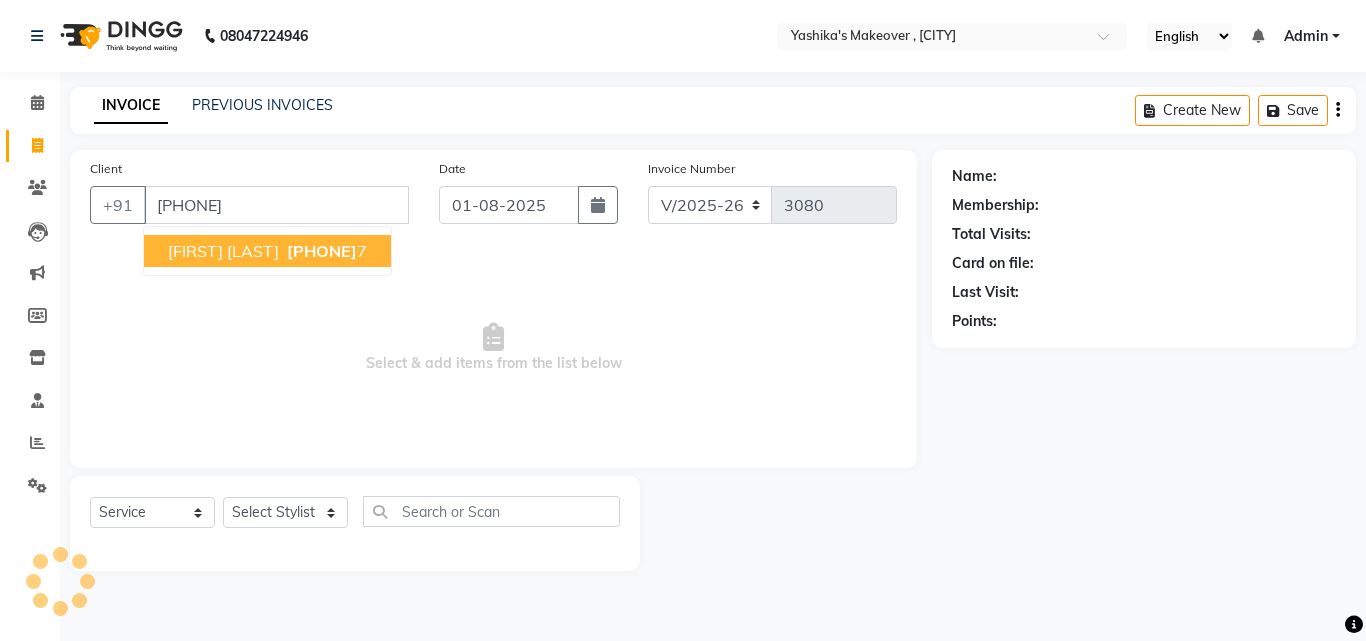 type on "[PHONE]" 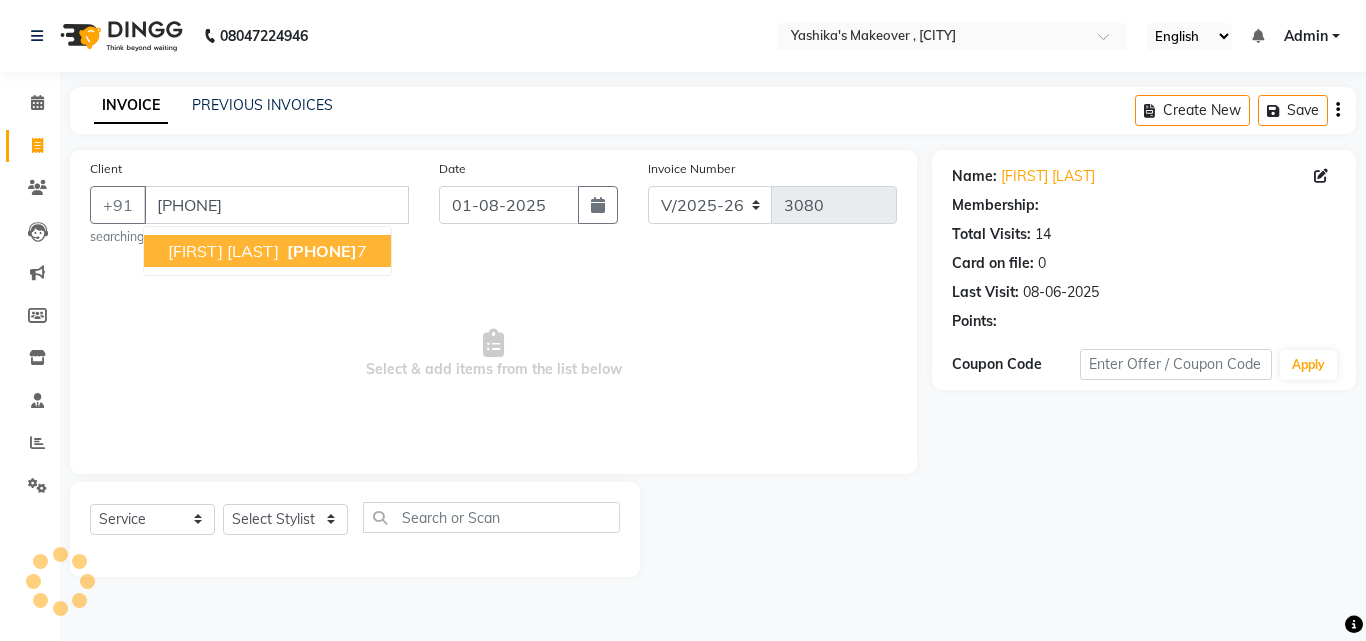 select on "1: Object" 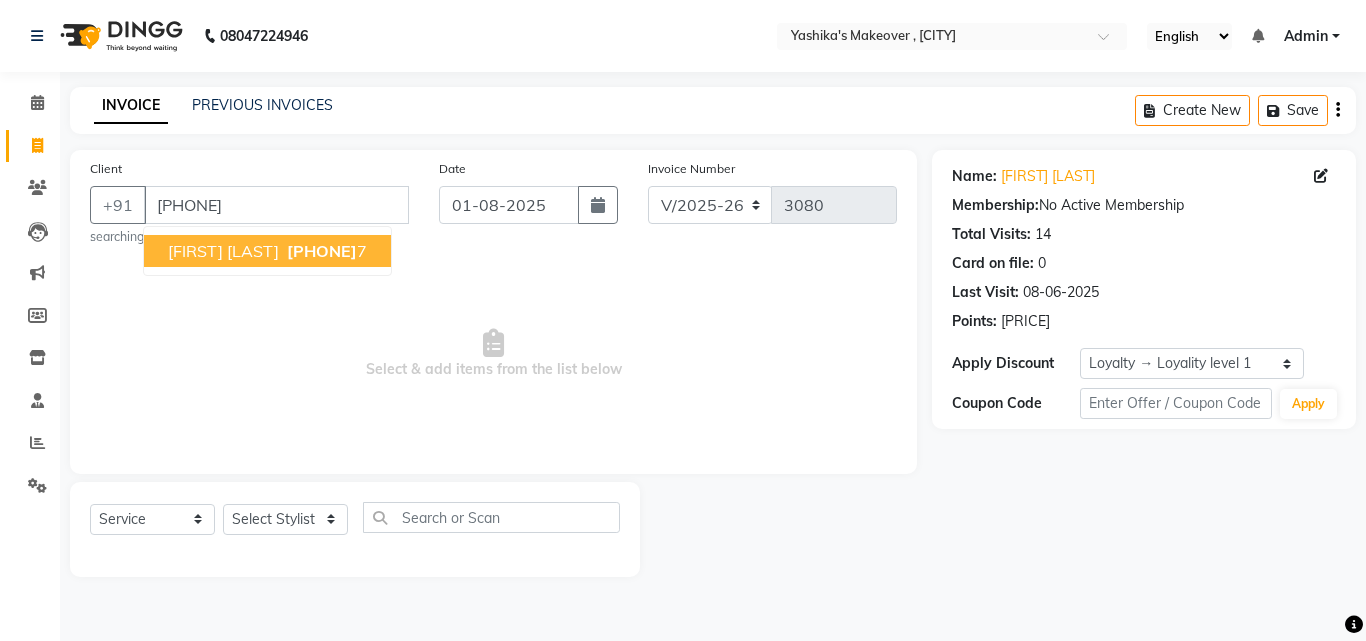 click on "[PHONE]" at bounding box center (322, 251) 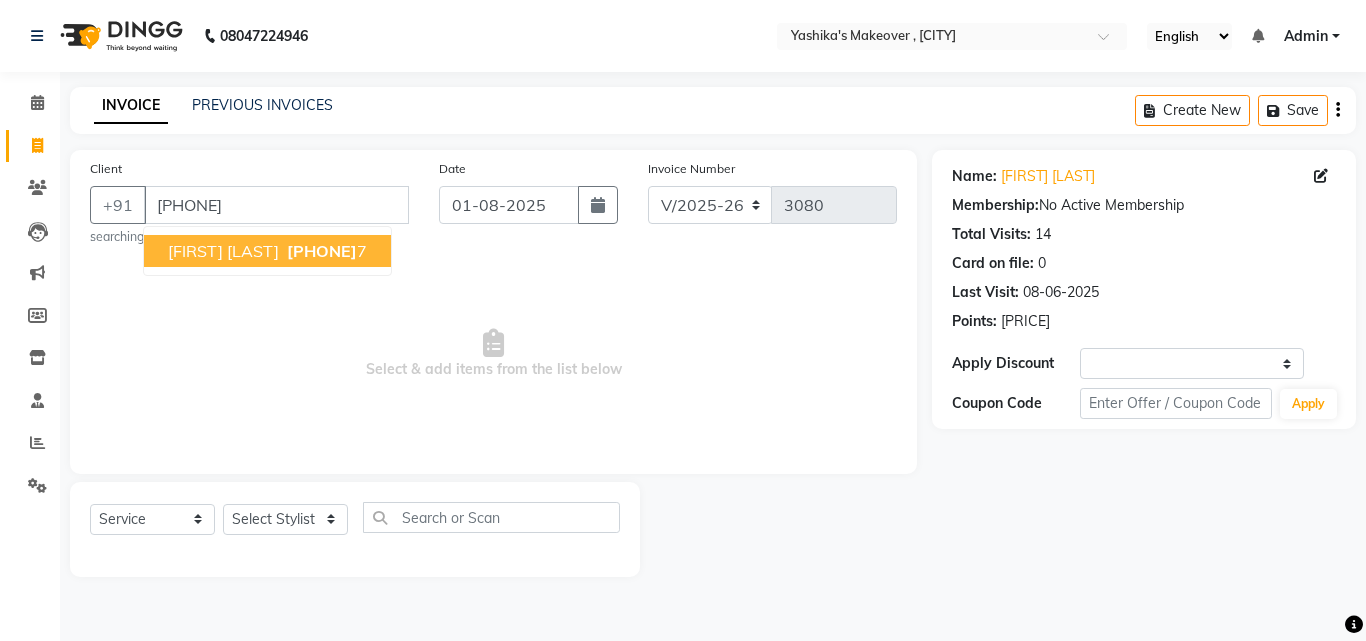 click on "searching..." 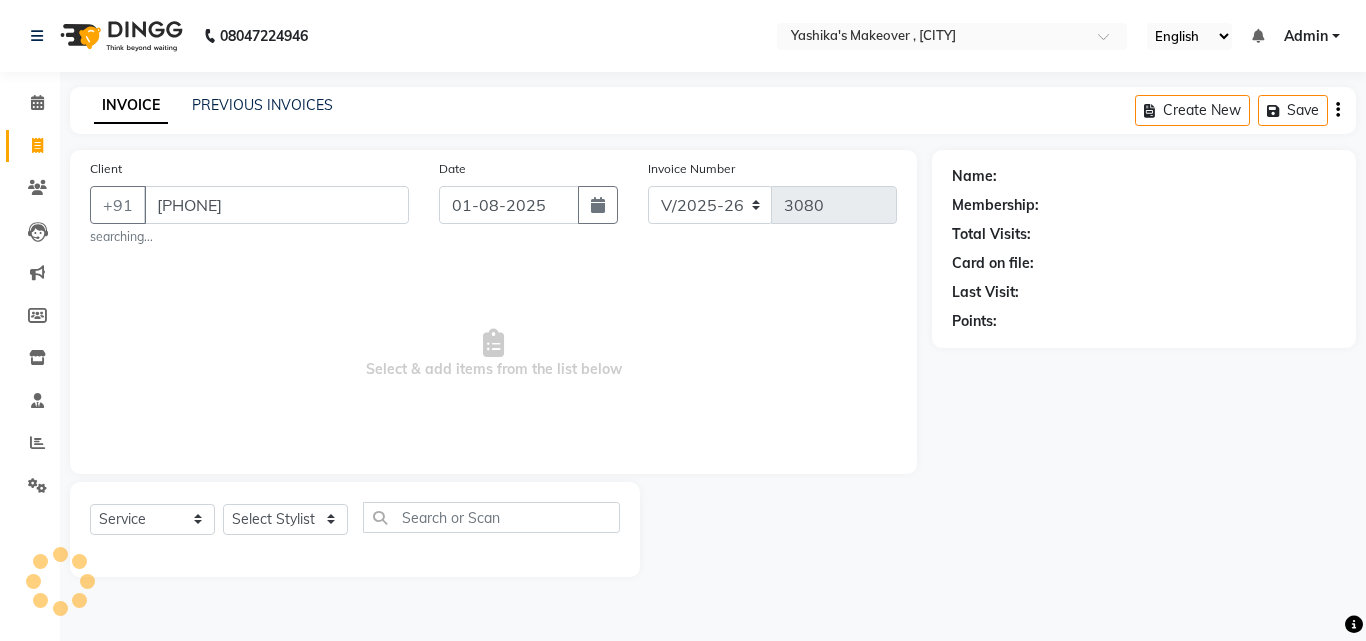 click on "searching..." 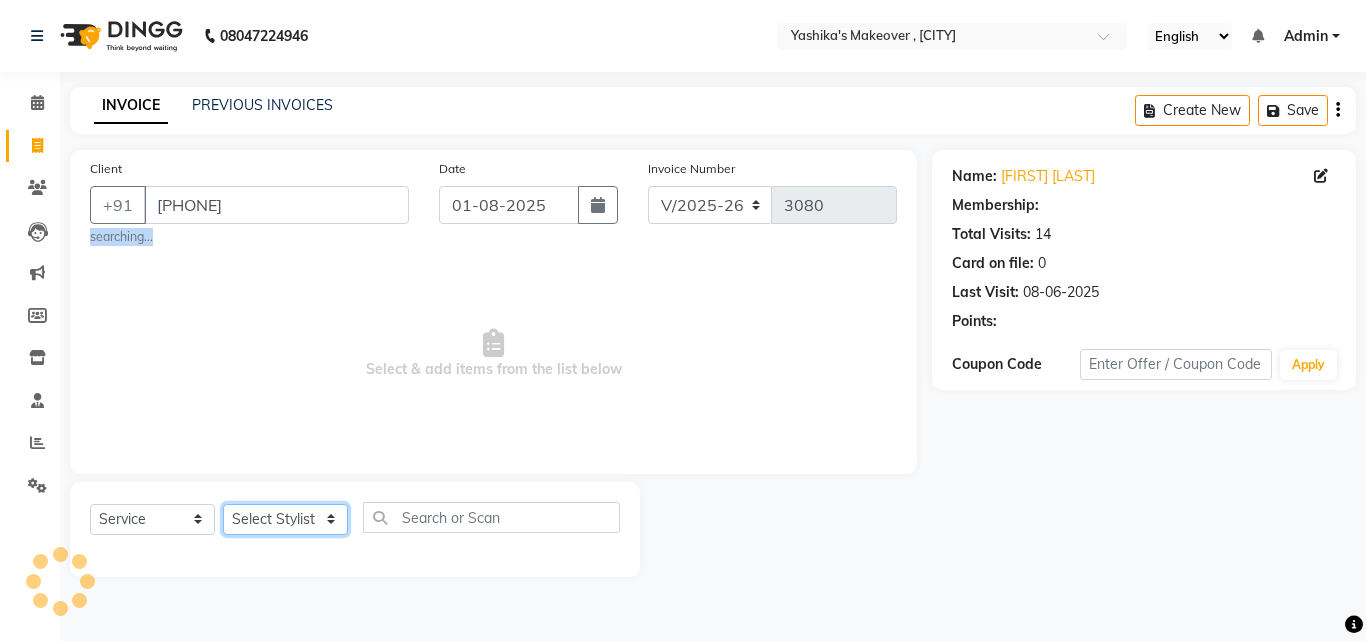 click on "Select Stylist Danish Shavej Dinesh Krishna Lalita Lalita Mdm Manjeet Minakshi Nancy Nikita Pooja Rinki Sahil sapna Shakshi (Oct24) Sudha" 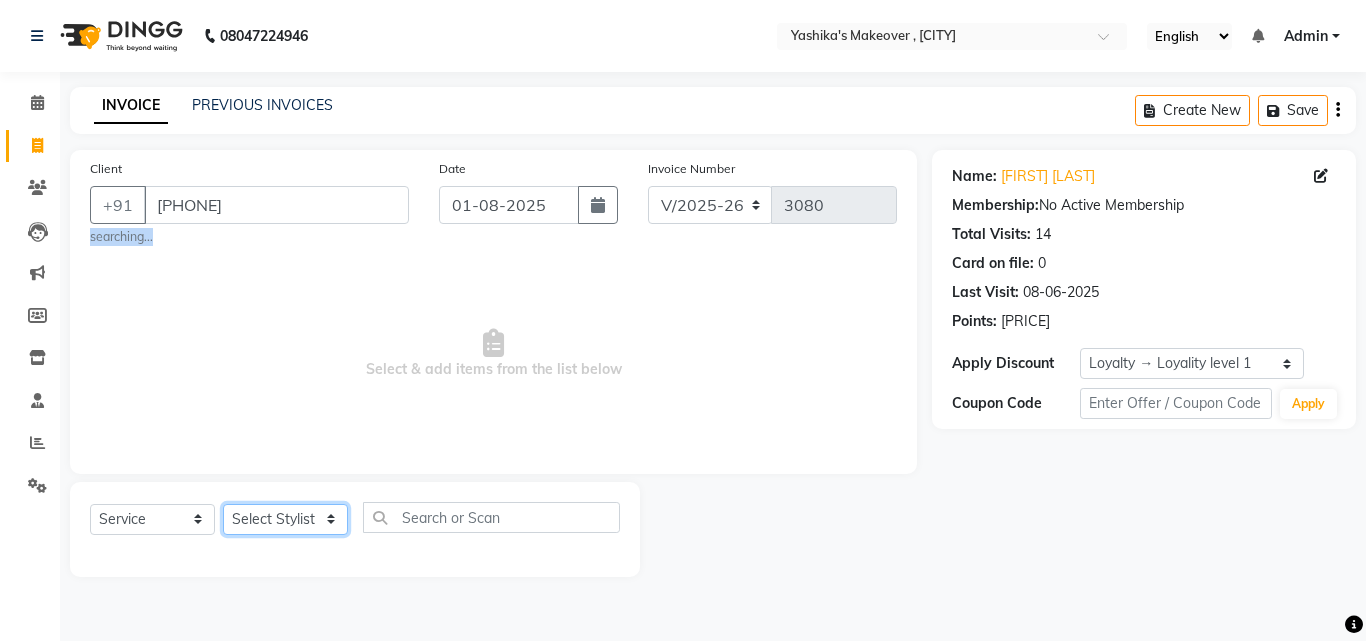 click on "Select Stylist Danish Shavej Dinesh Krishna Lalita Lalita Mdm Manjeet Minakshi Nancy Nikita Pooja Rinki Sahil sapna Shakshi (Oct24) Sudha" 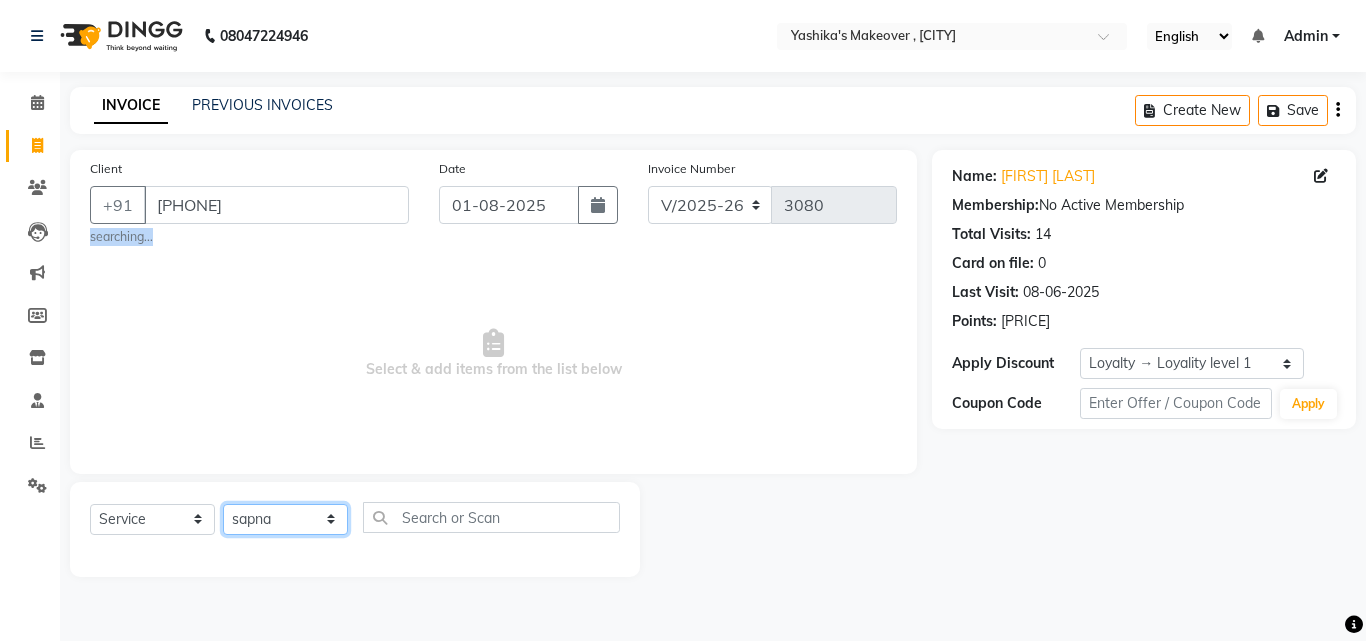 click on "Select Stylist Danish Shavej Dinesh Krishna Lalita Lalita Mdm Manjeet Minakshi Nancy Nikita Pooja Rinki Sahil sapna Shakshi (Oct24) Sudha" 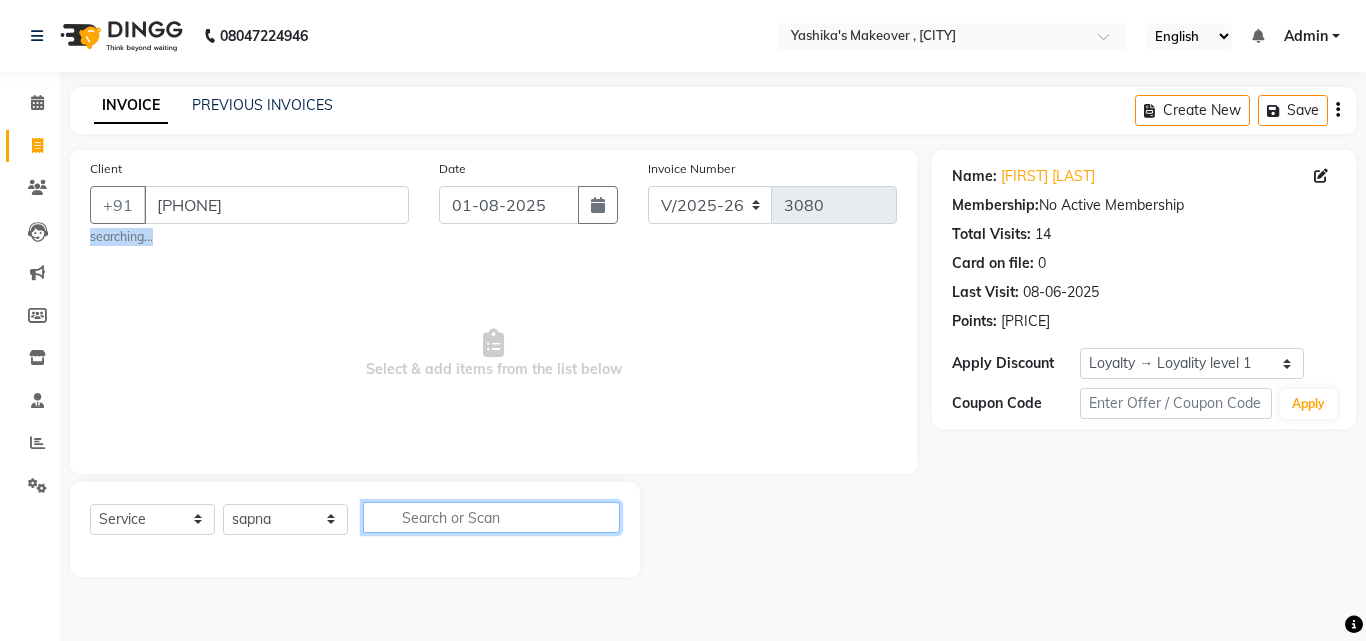click 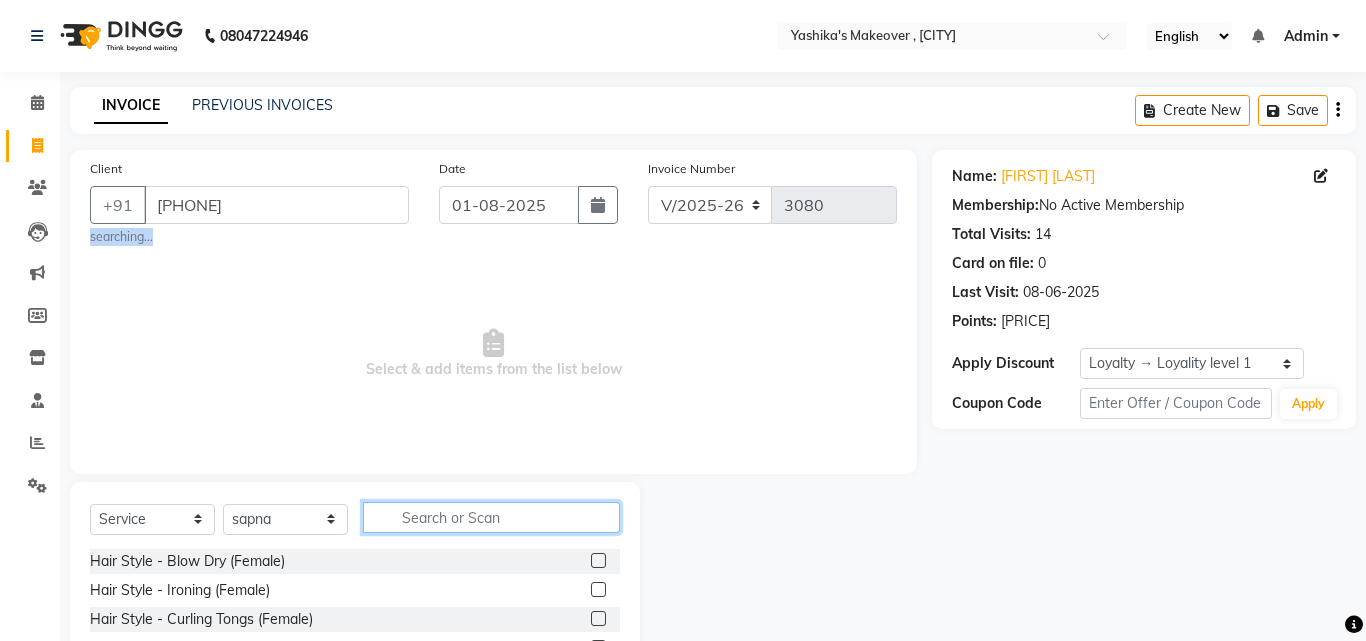 click 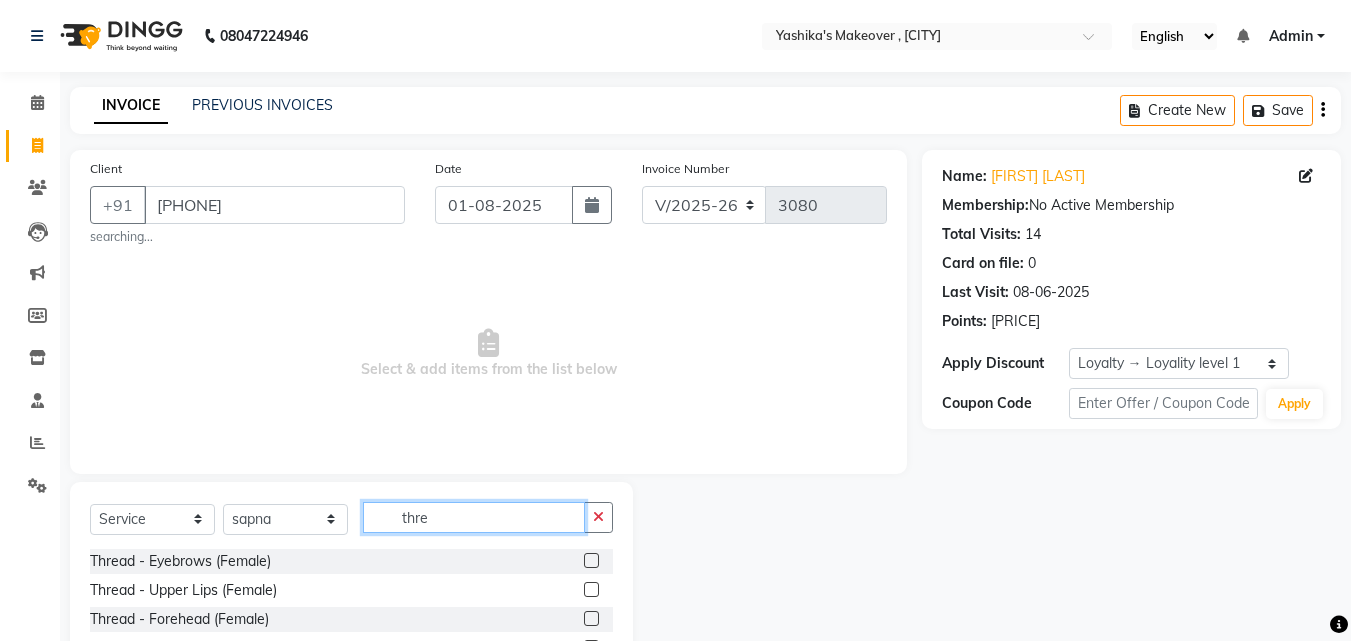 type on "thre" 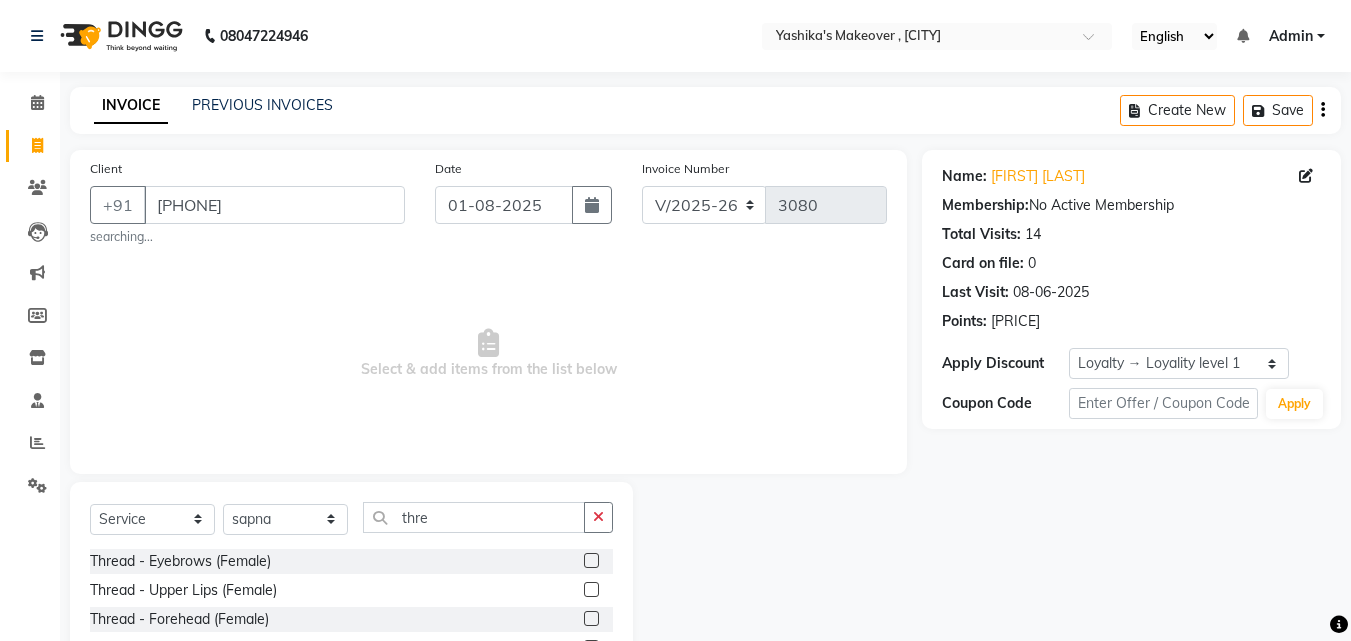 click 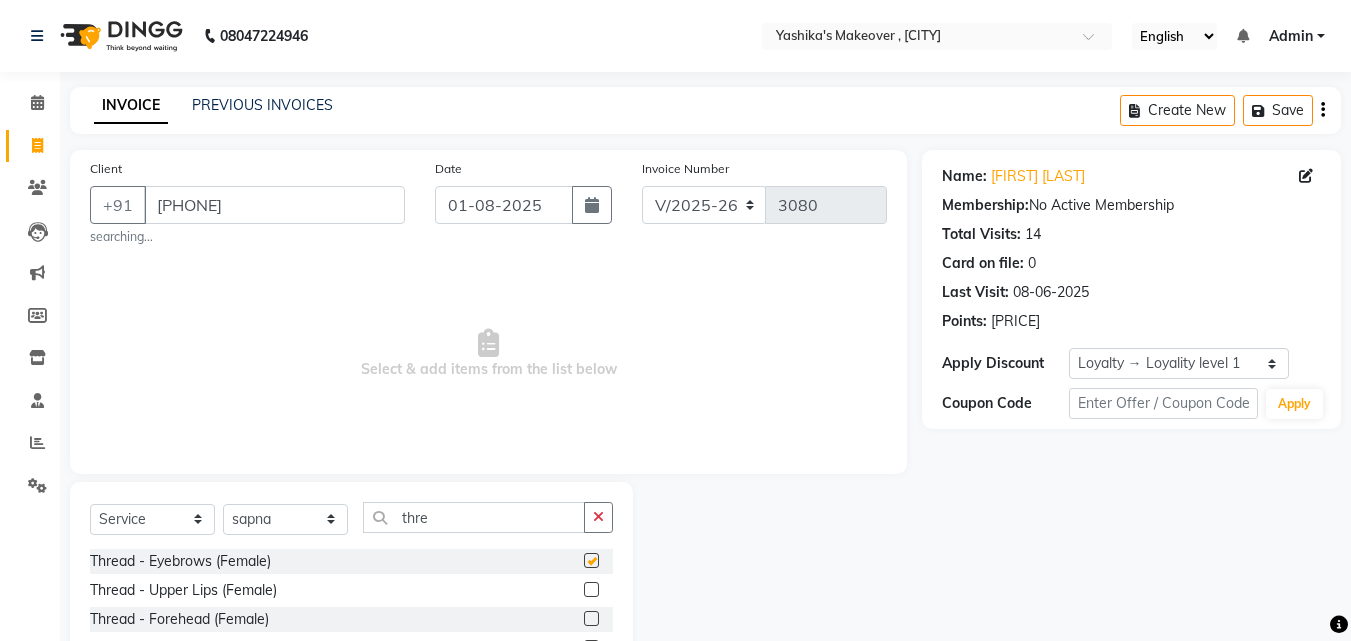 click 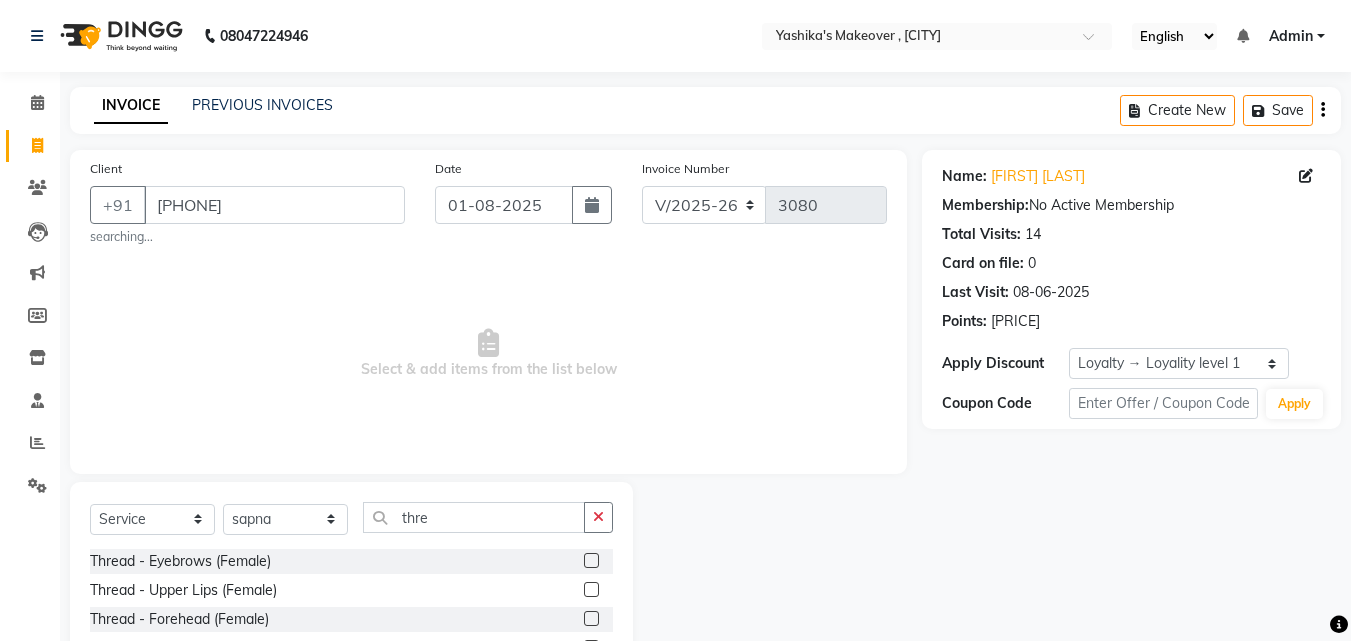 click 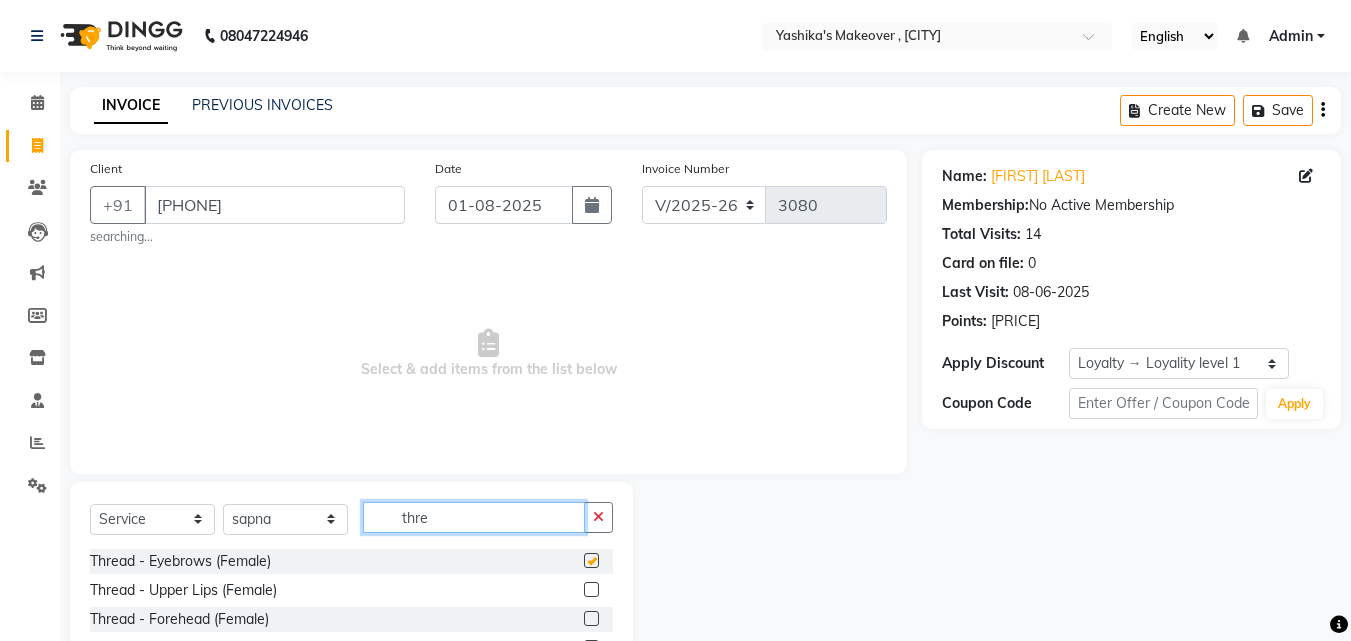click on "thre" 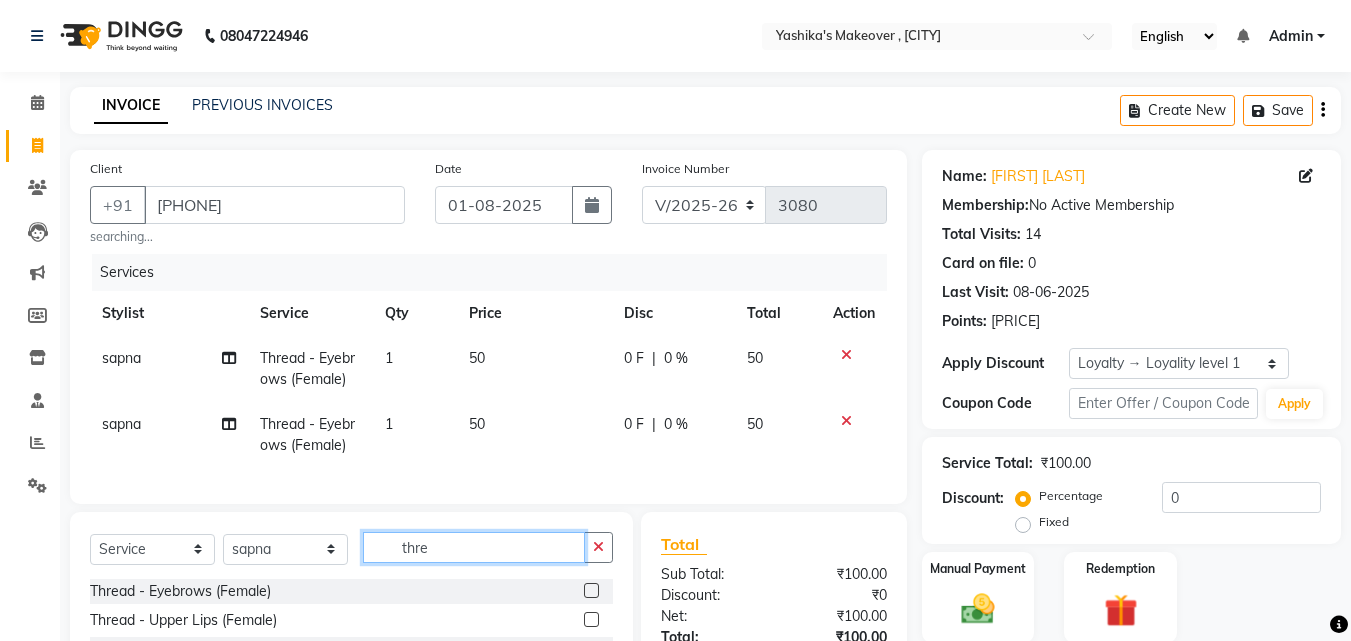 checkbox on "false" 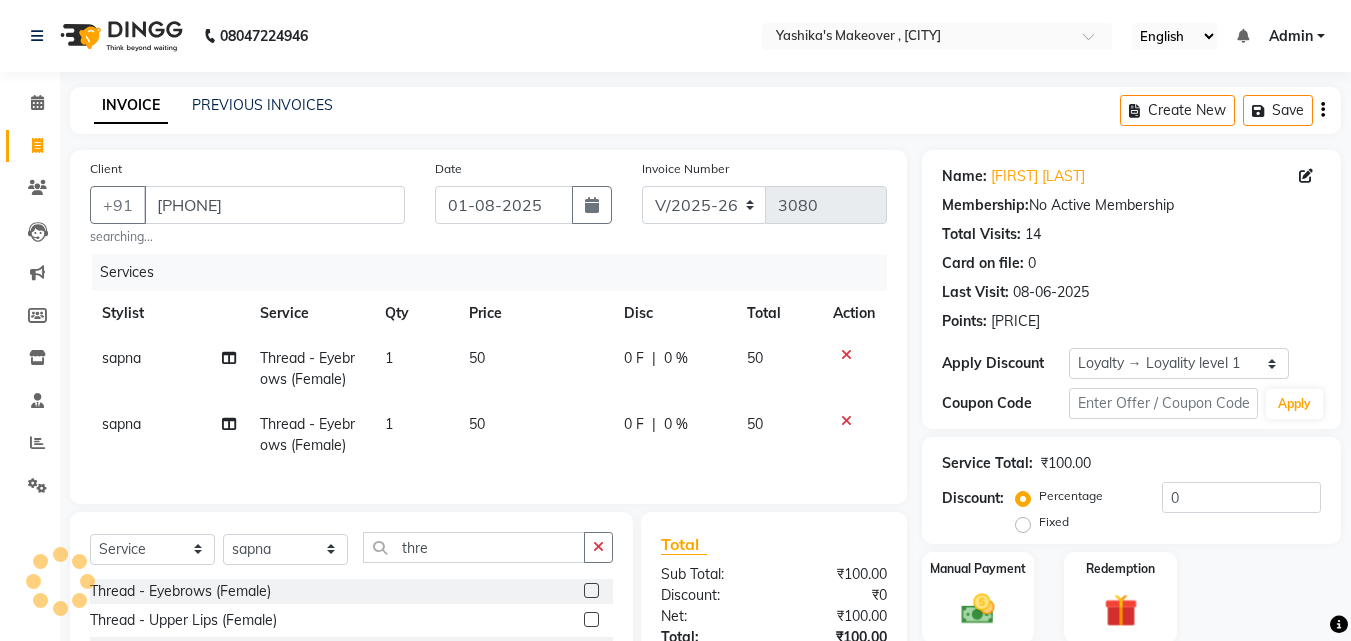 click 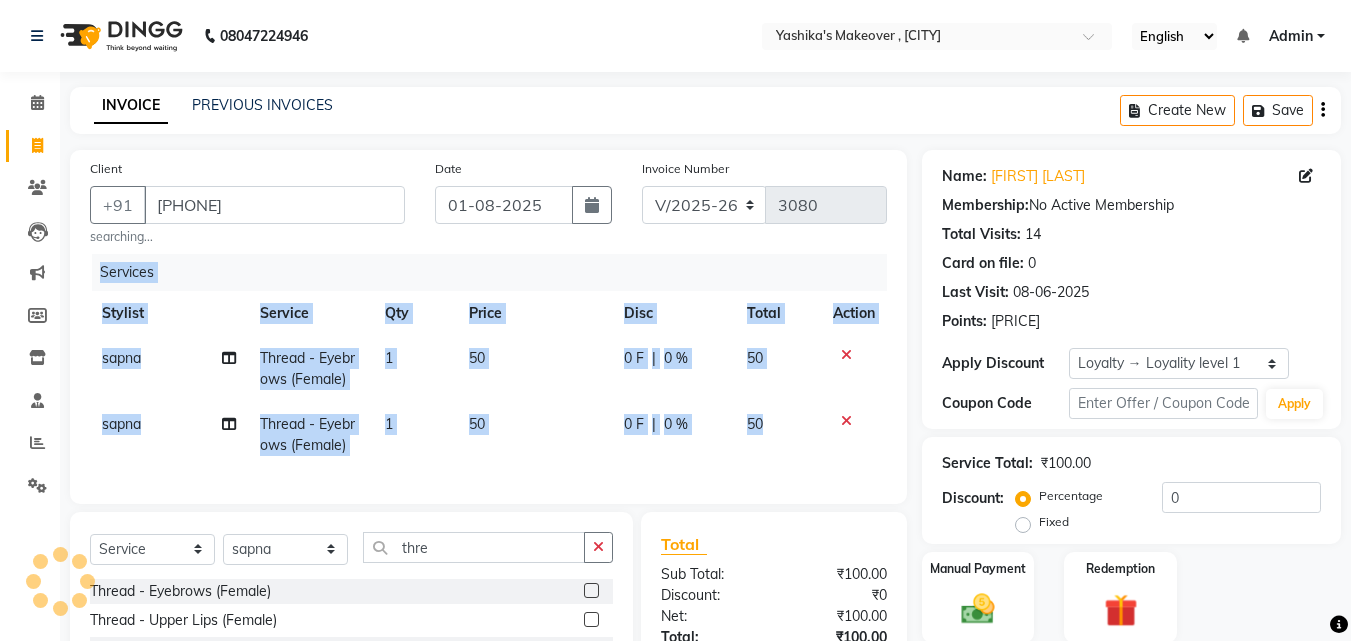 click on "Services Stylist Service Qty Price Disc Total Action sapna Thread - Eyebrows (Female) 1 [PRICE] 0 F | 0 % [PRICE] sapna Thread - Eyebrows (Female) 1 [PRICE] 0 F | 0 % [PRICE]" 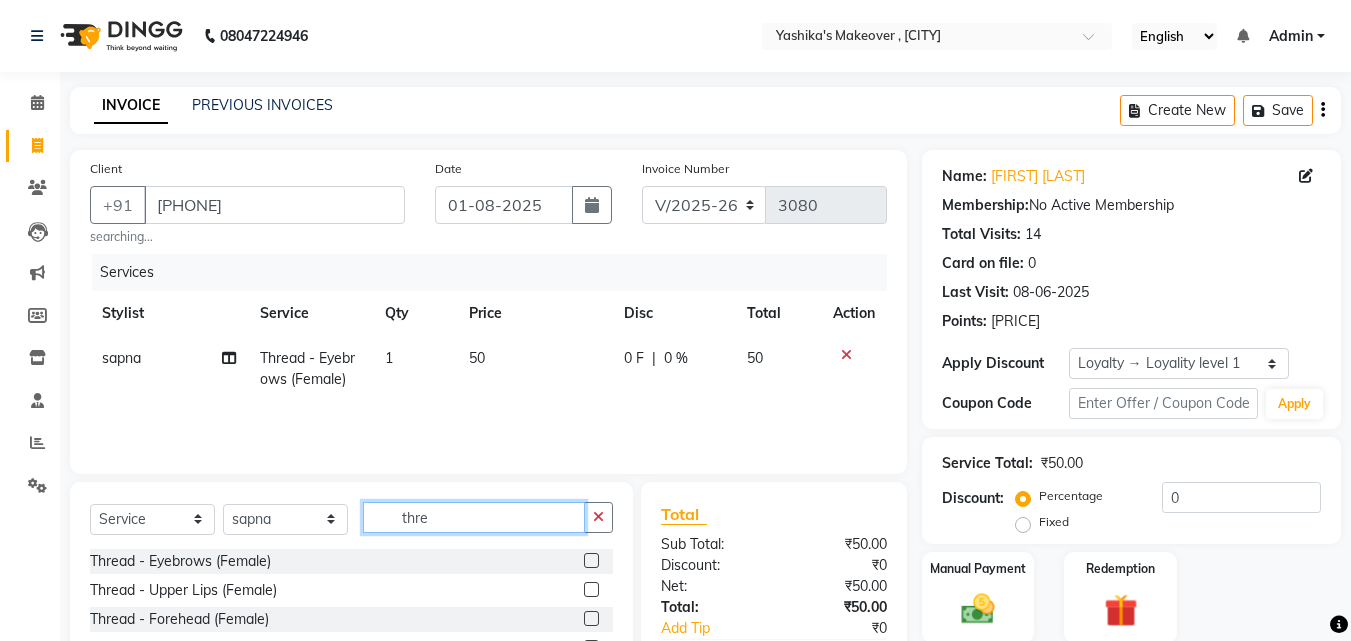 click on "thre" 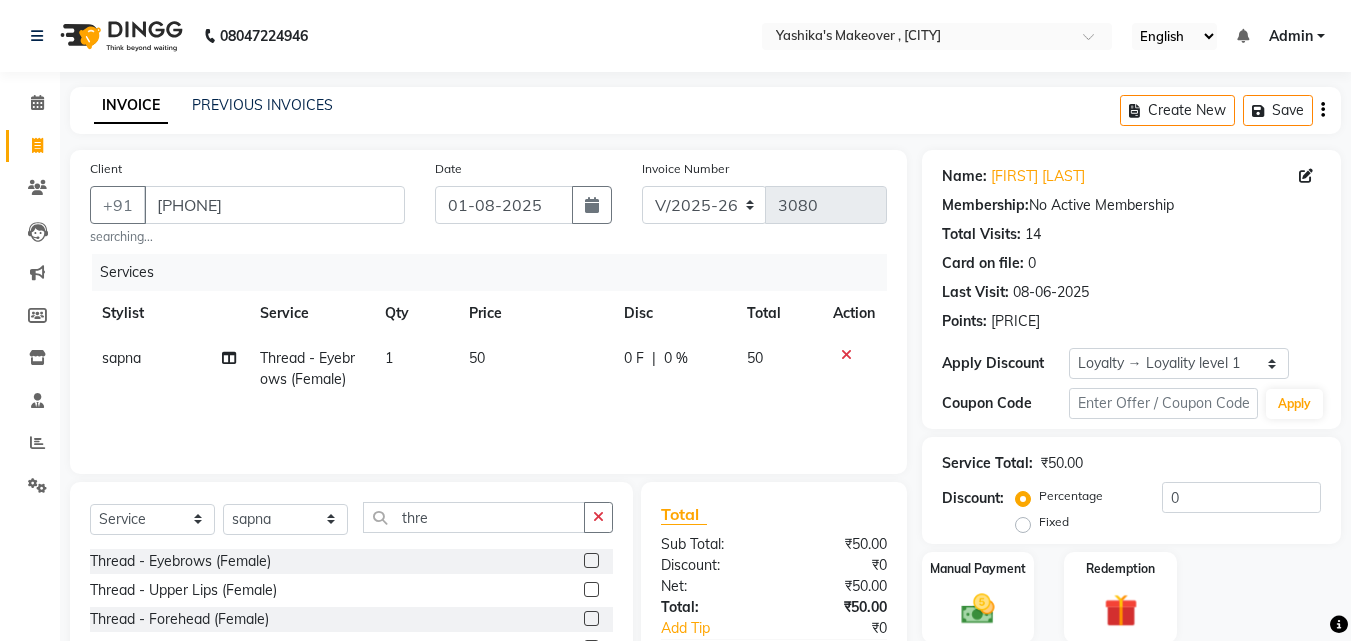 click 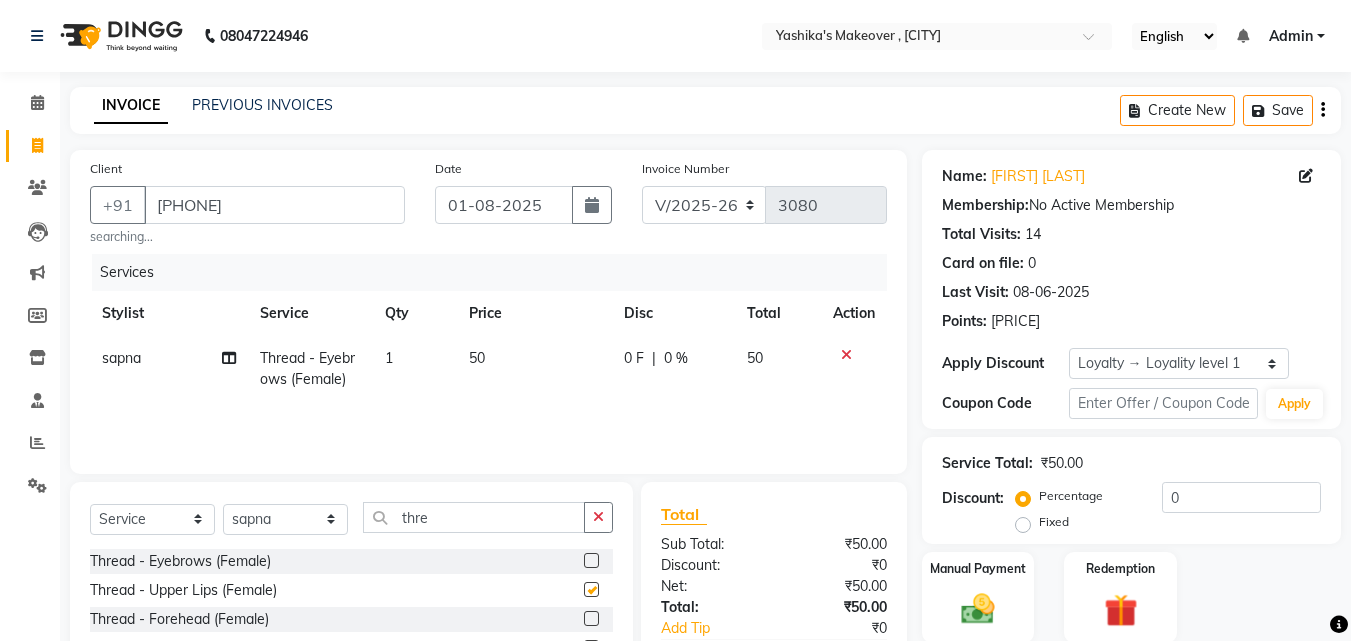 click on "Select  Service  Product  Membership  Package Voucher Prepaid Gift Card  Select Stylist Danish Shavej Dinesh Krishna Lalita Lalita Mdm Manjeet Minakshi Nancy Nikita Pooja Rinki Sahil sapna Shakshi (Oct24) Sudha thre" 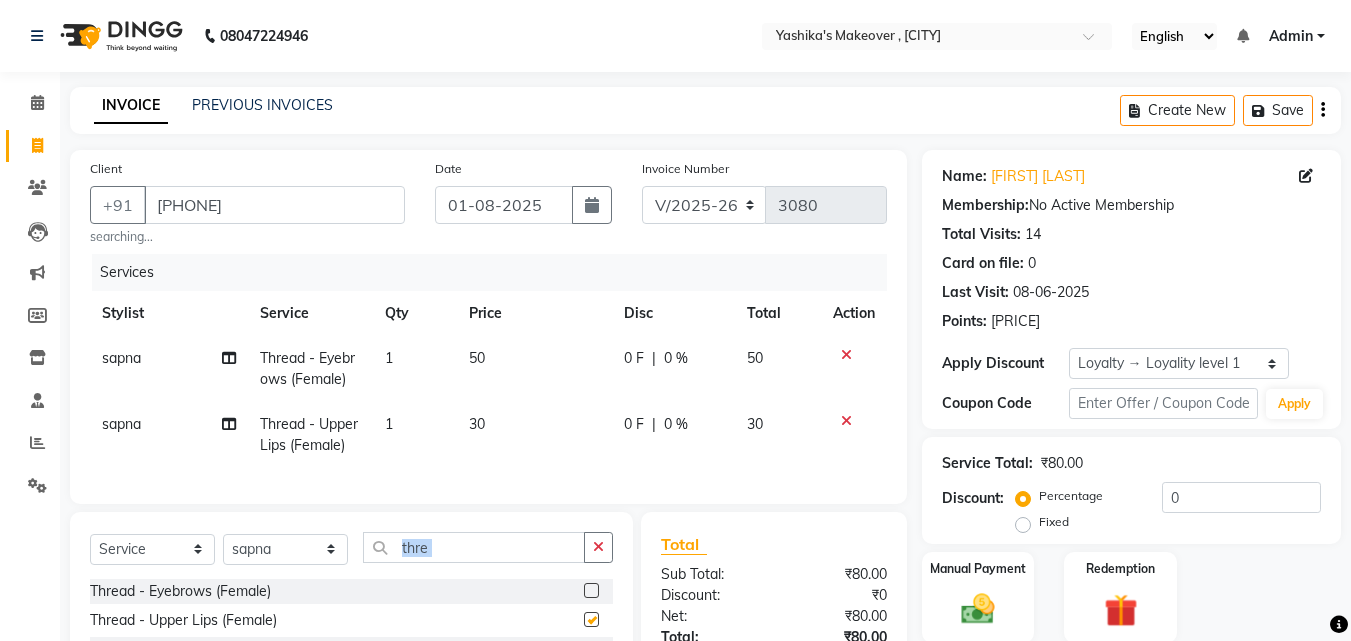 drag, startPoint x: 577, startPoint y: 587, endPoint x: 561, endPoint y: 582, distance: 16.763054 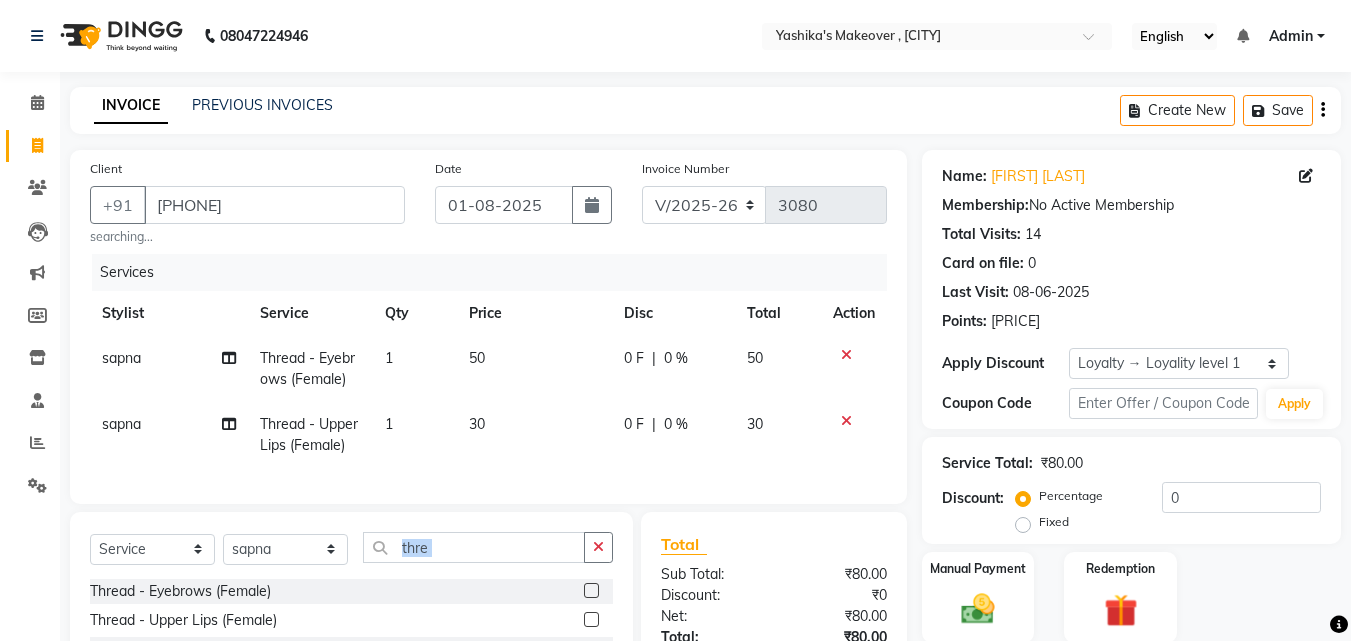 checkbox on "false" 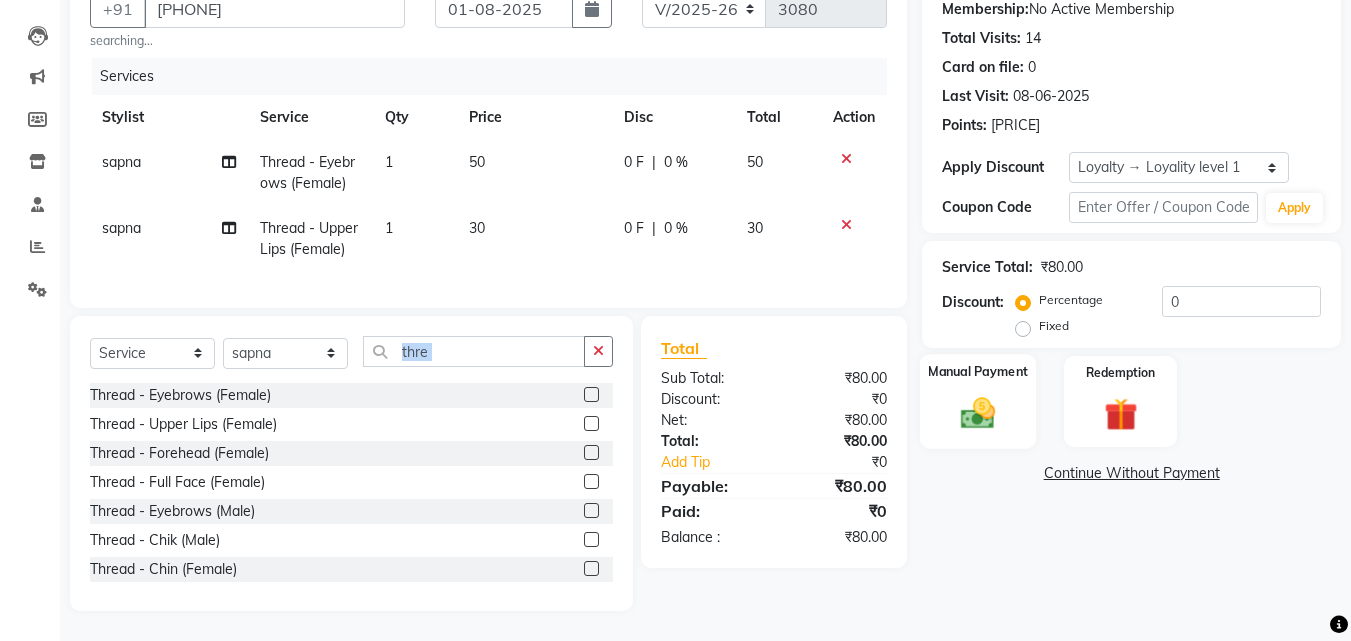 click 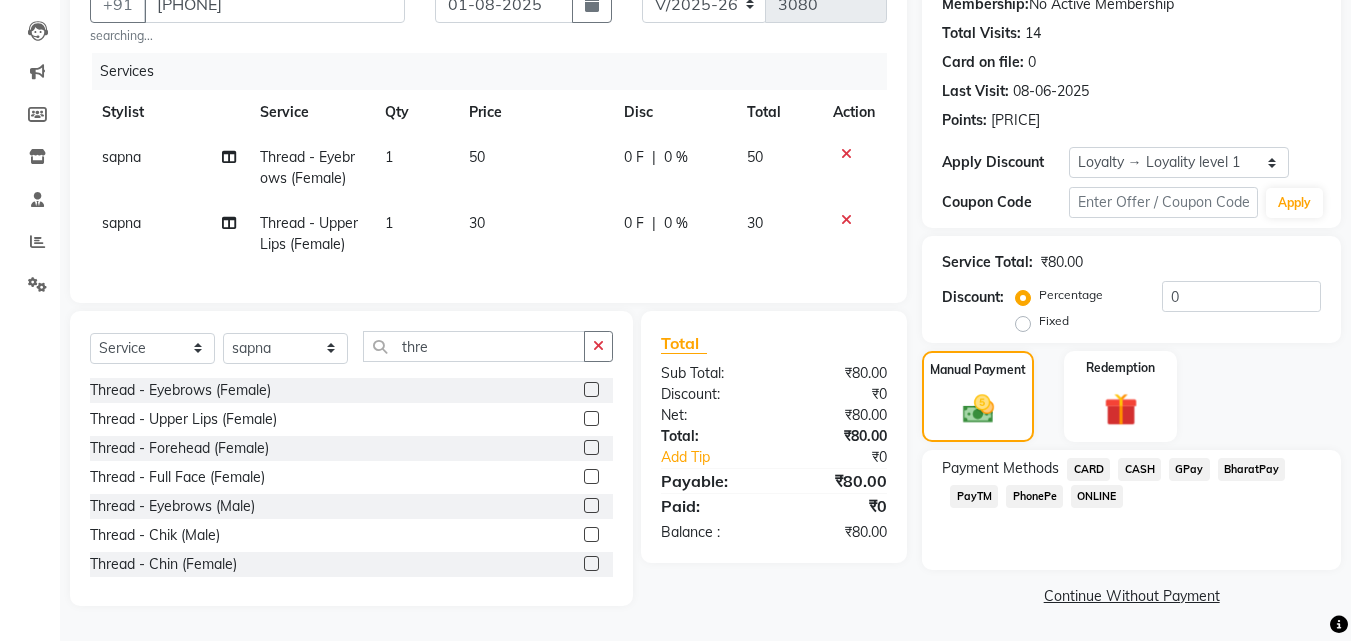 click on "CASH" 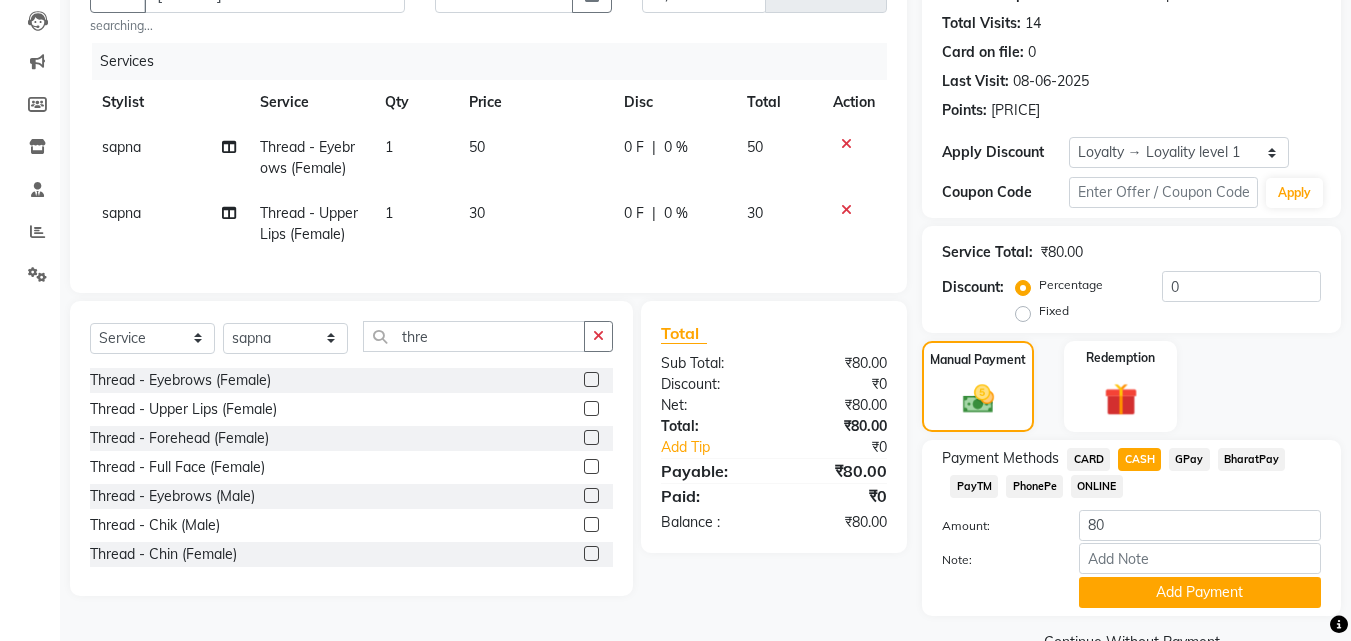 scroll, scrollTop: 257, scrollLeft: 0, axis: vertical 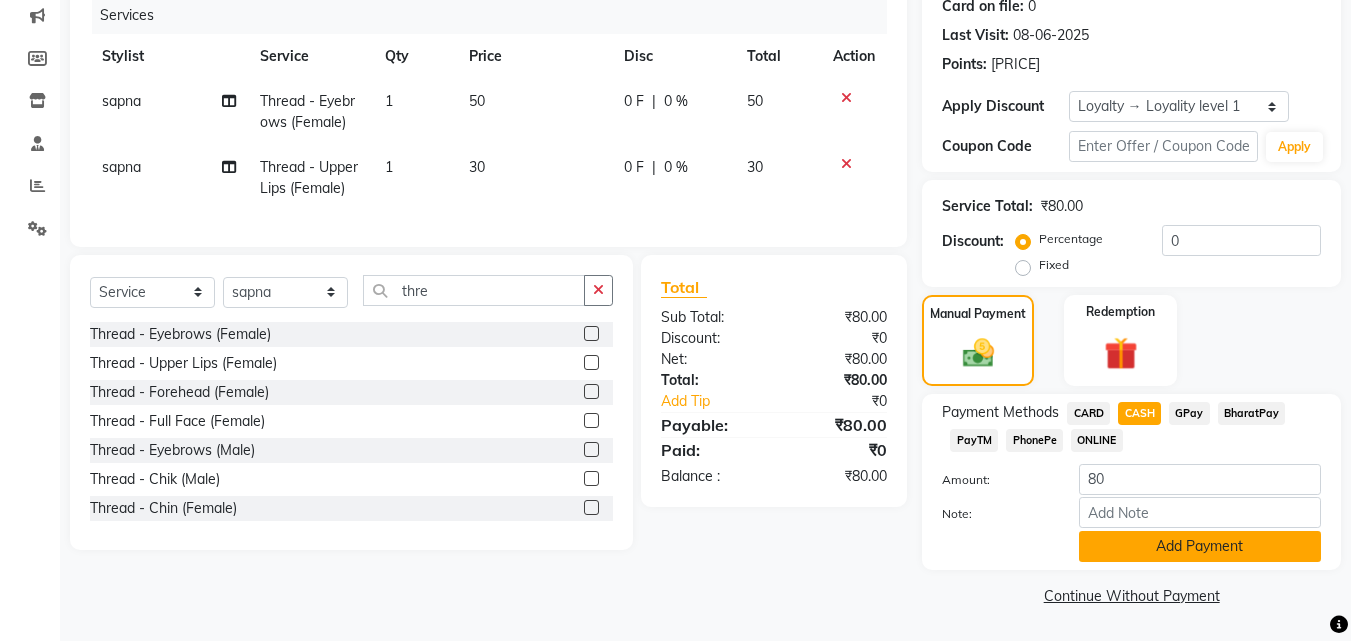 click on "Add Payment" 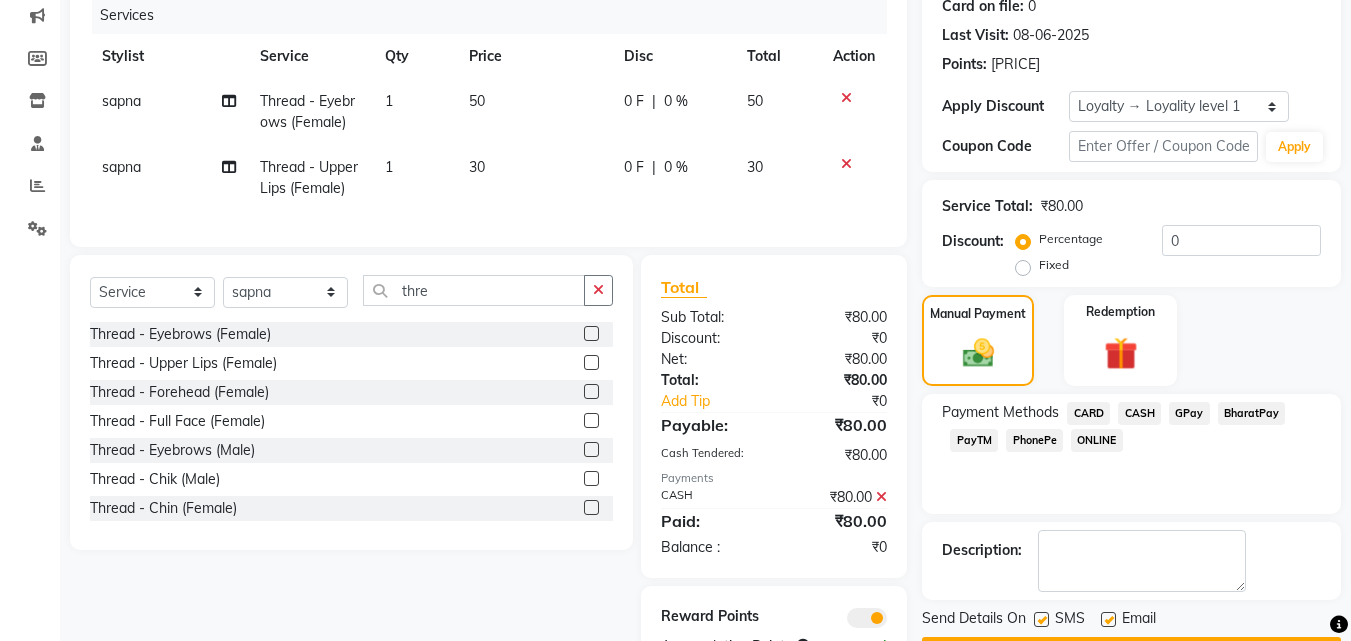 scroll, scrollTop: 338, scrollLeft: 0, axis: vertical 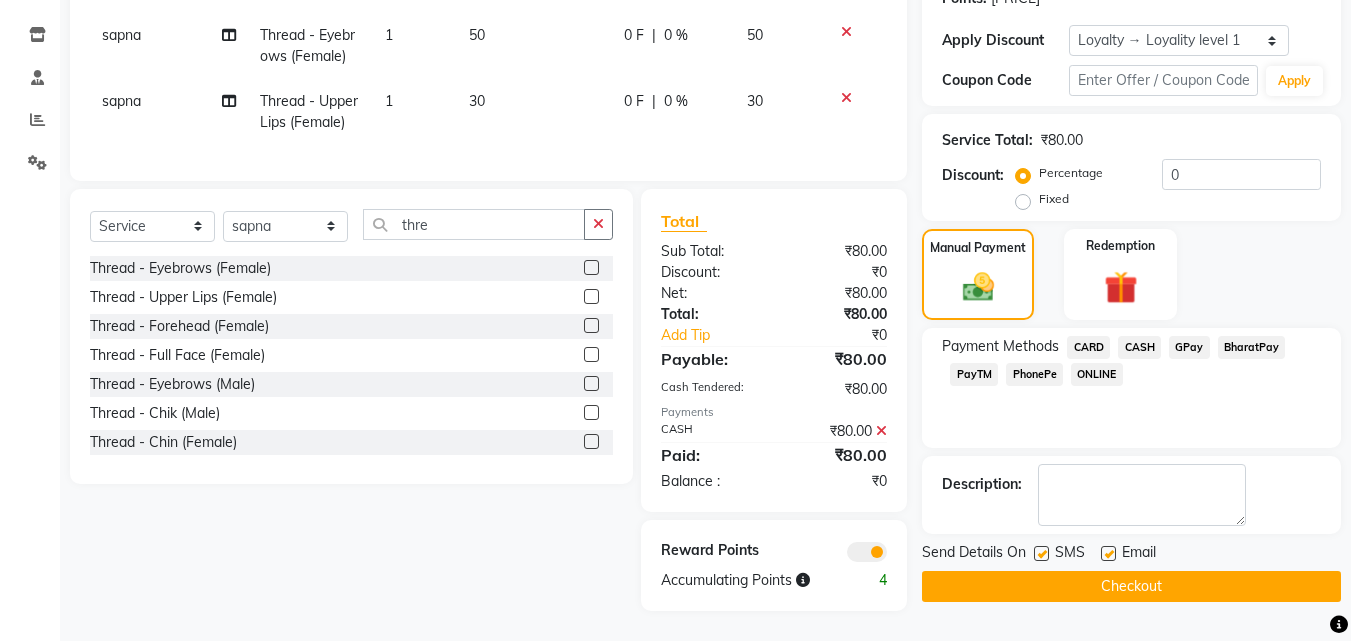 click 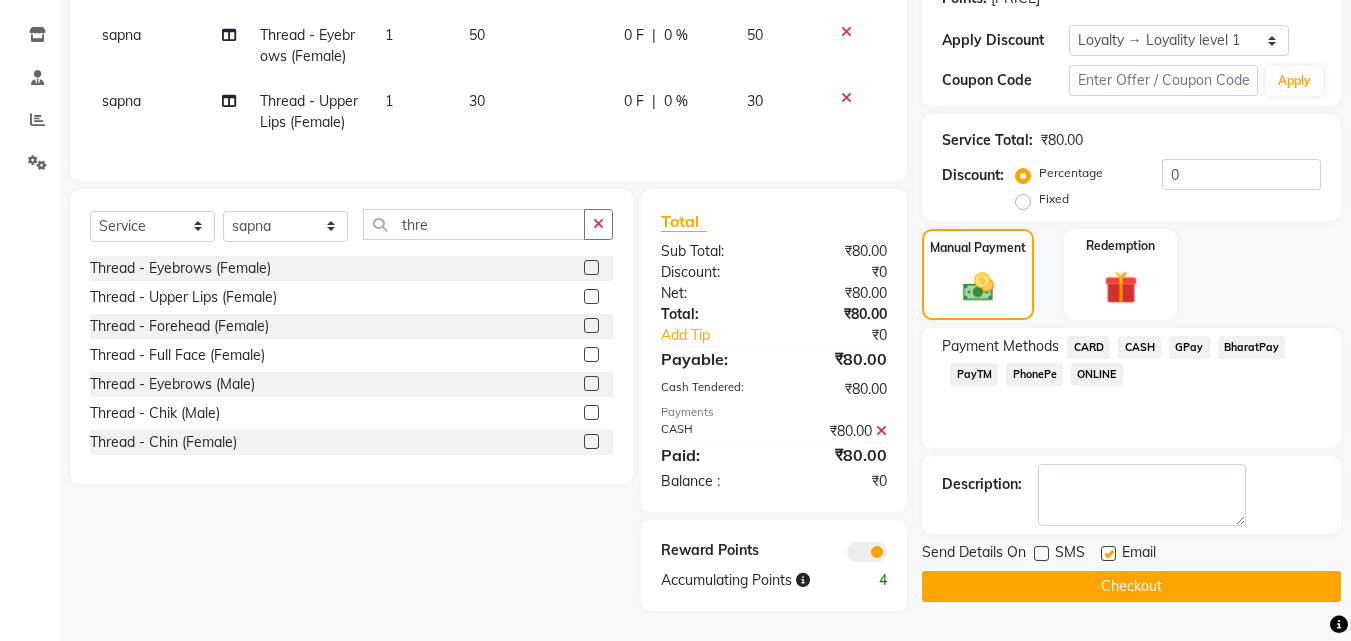 click 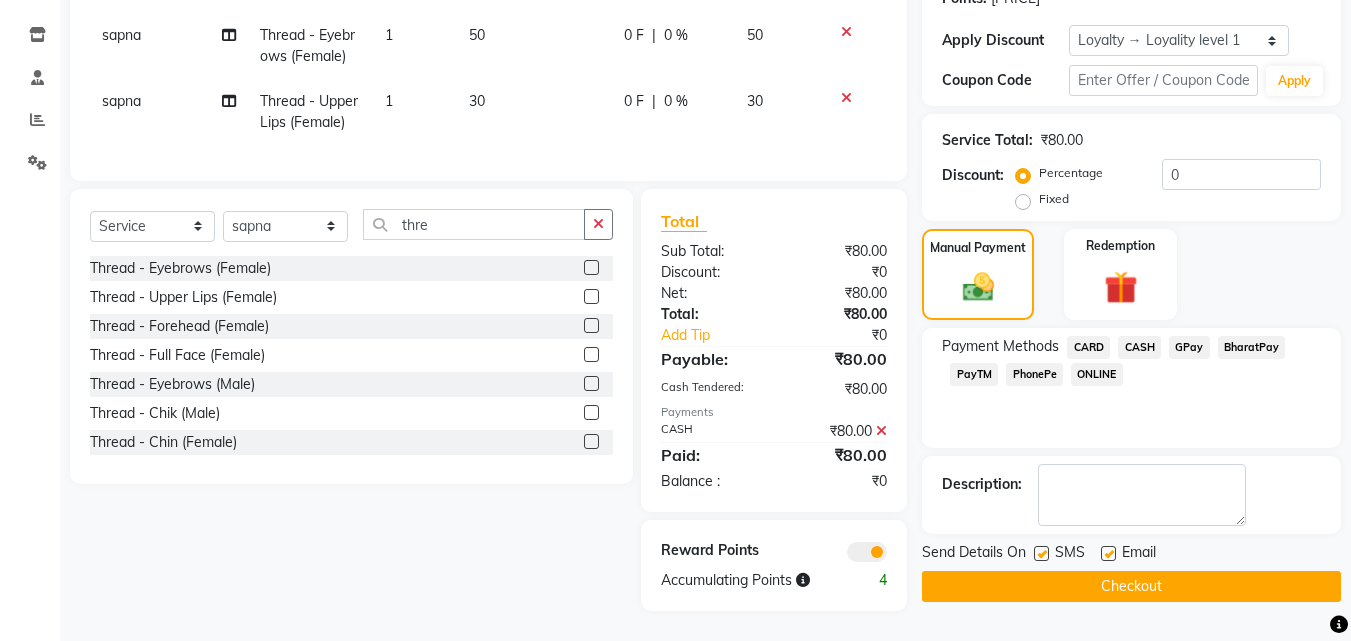 click 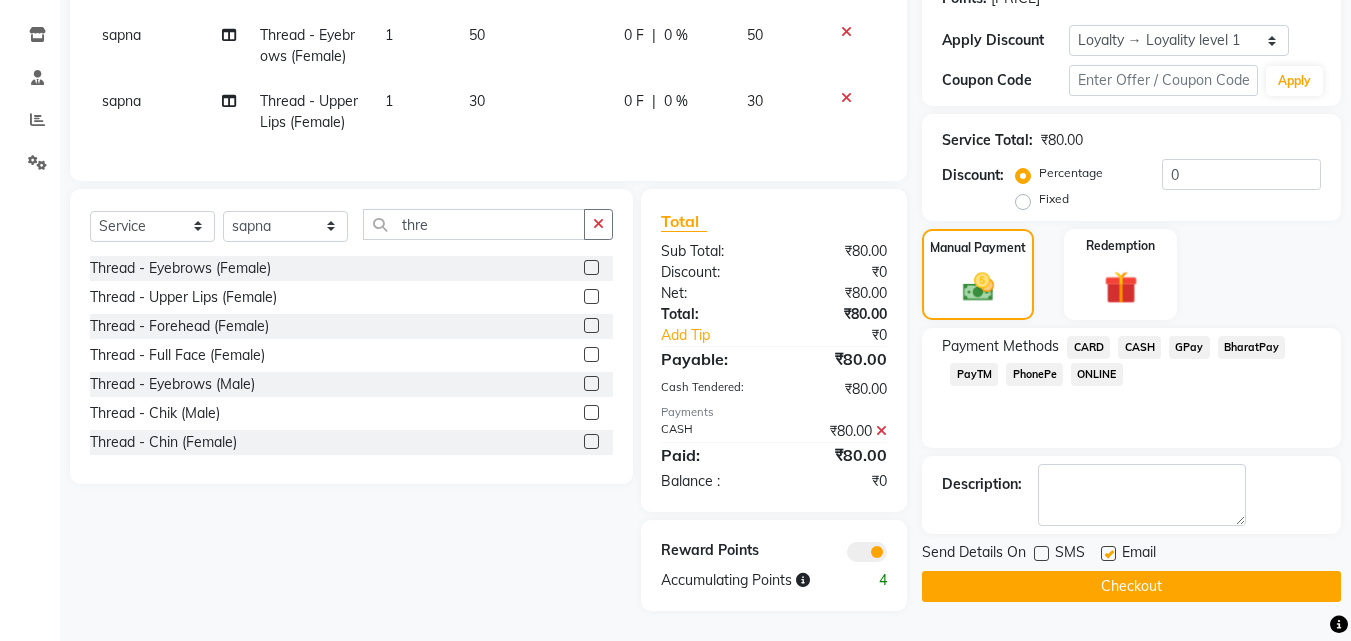 click 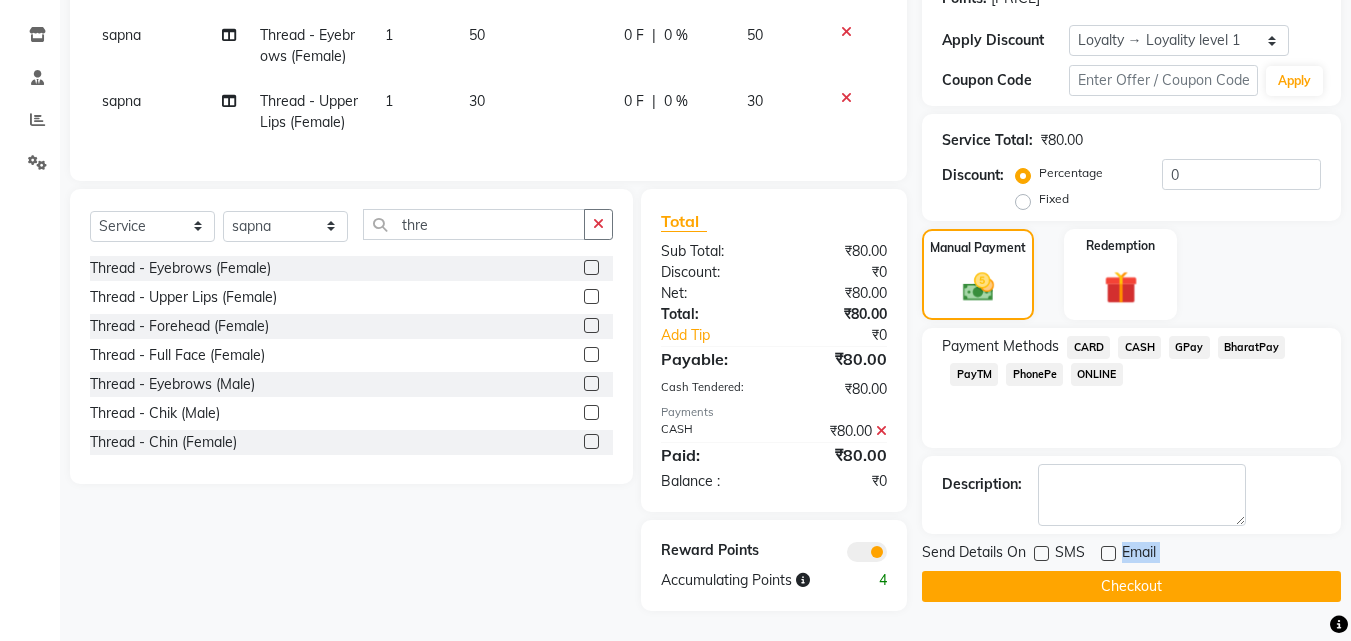 drag, startPoint x: 1095, startPoint y: 555, endPoint x: 1089, endPoint y: 564, distance: 10.816654 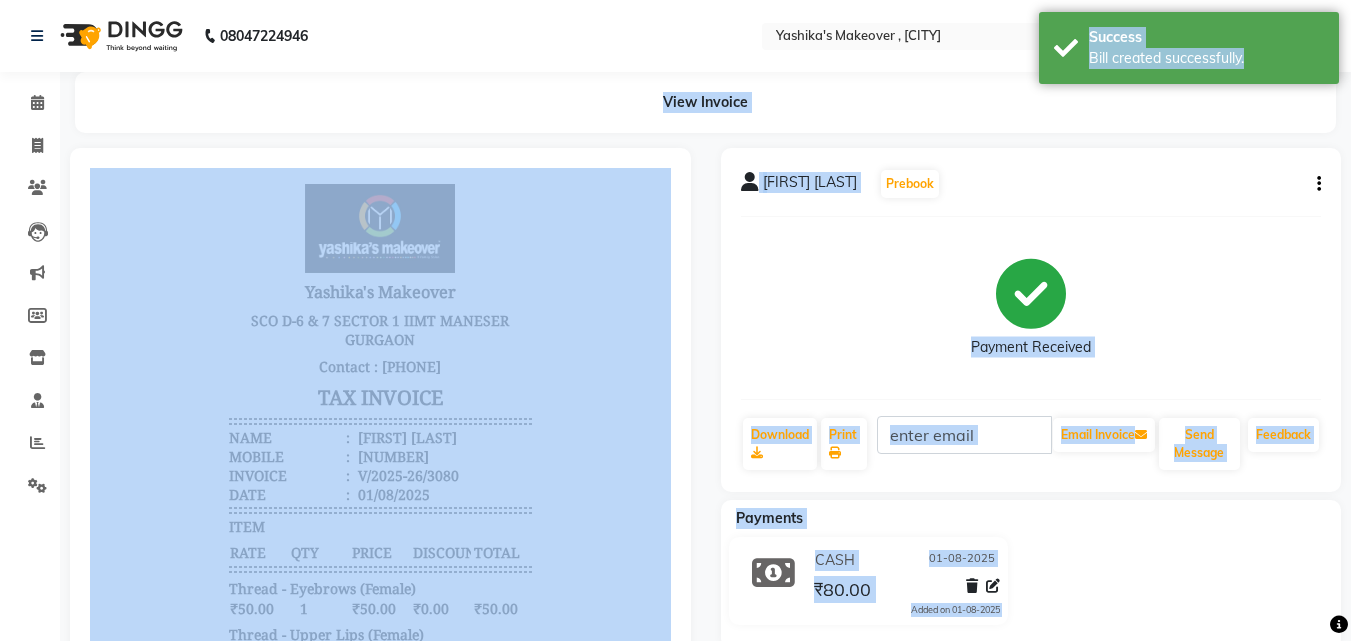 scroll, scrollTop: 0, scrollLeft: 0, axis: both 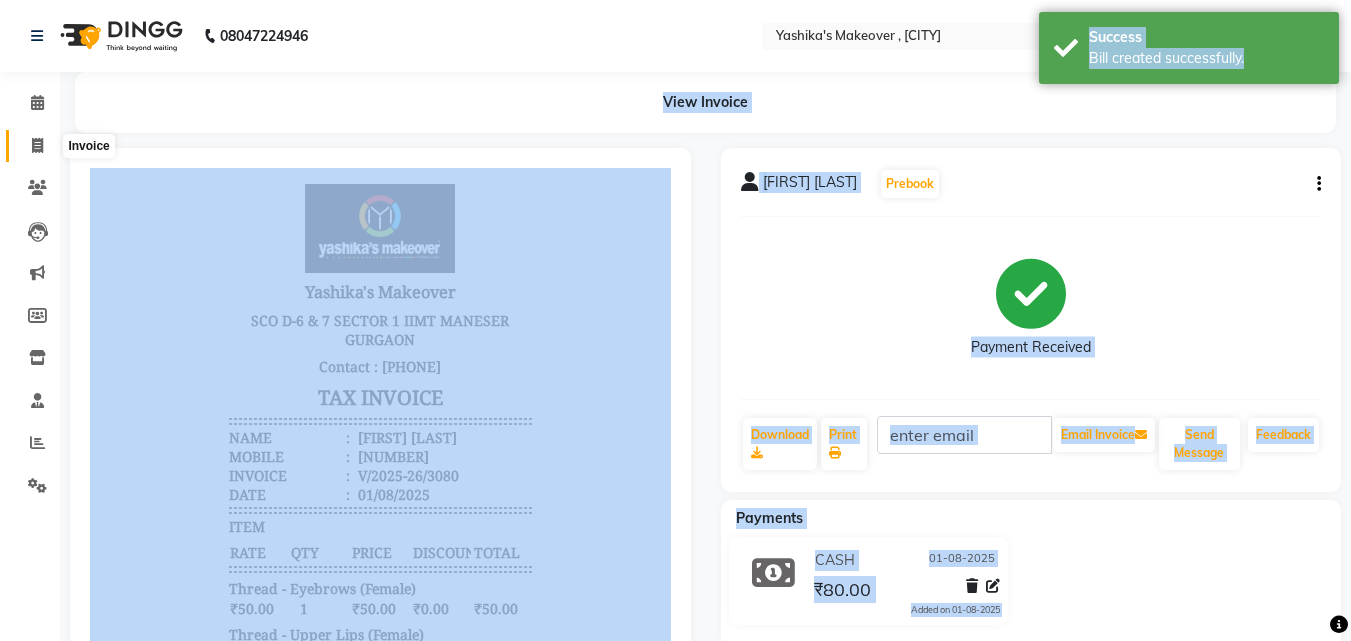 click 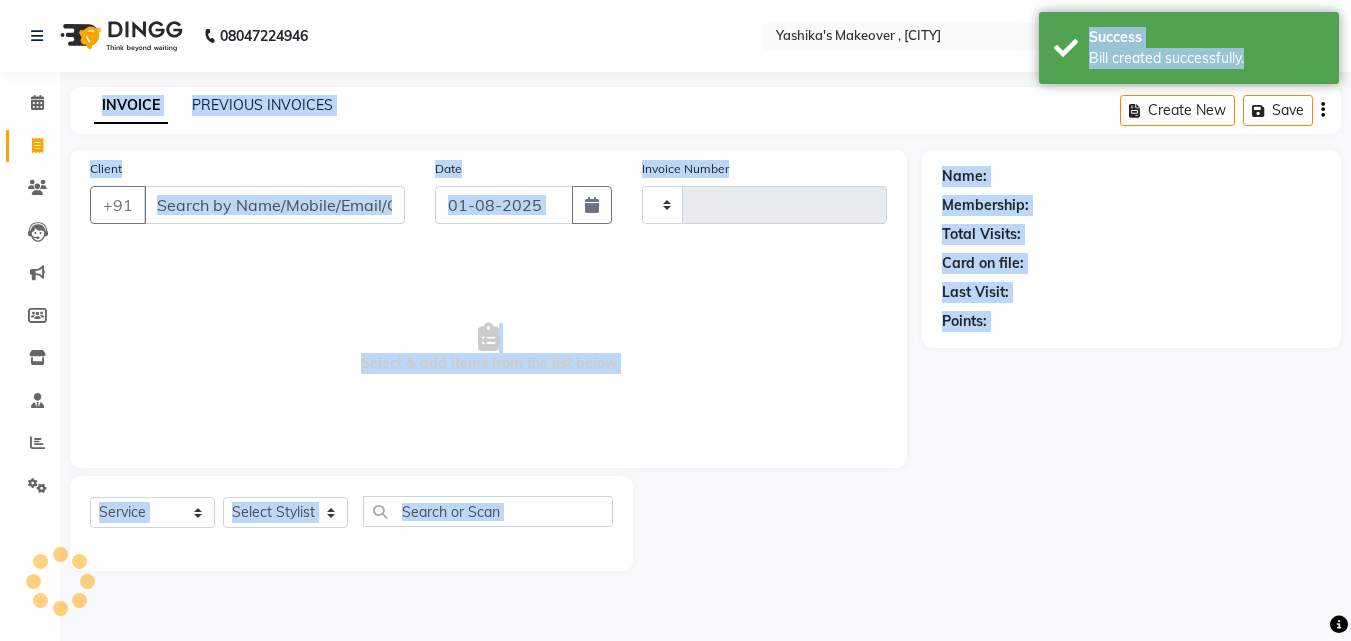 click 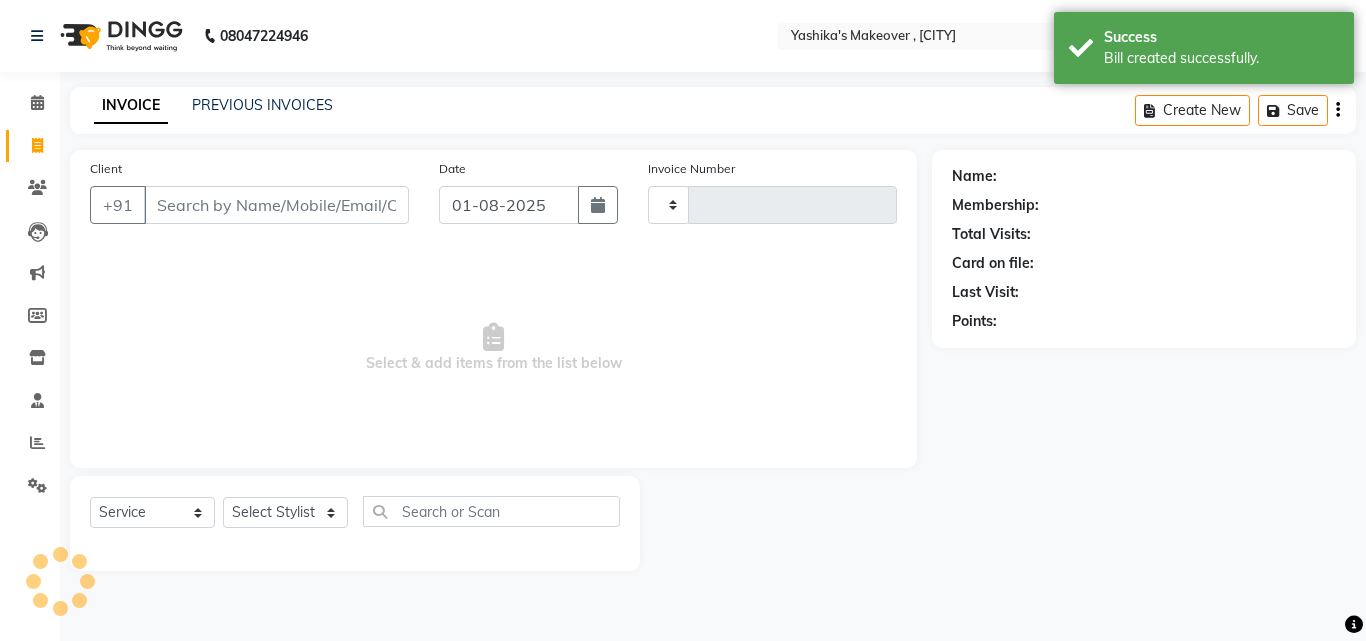 type on "3081" 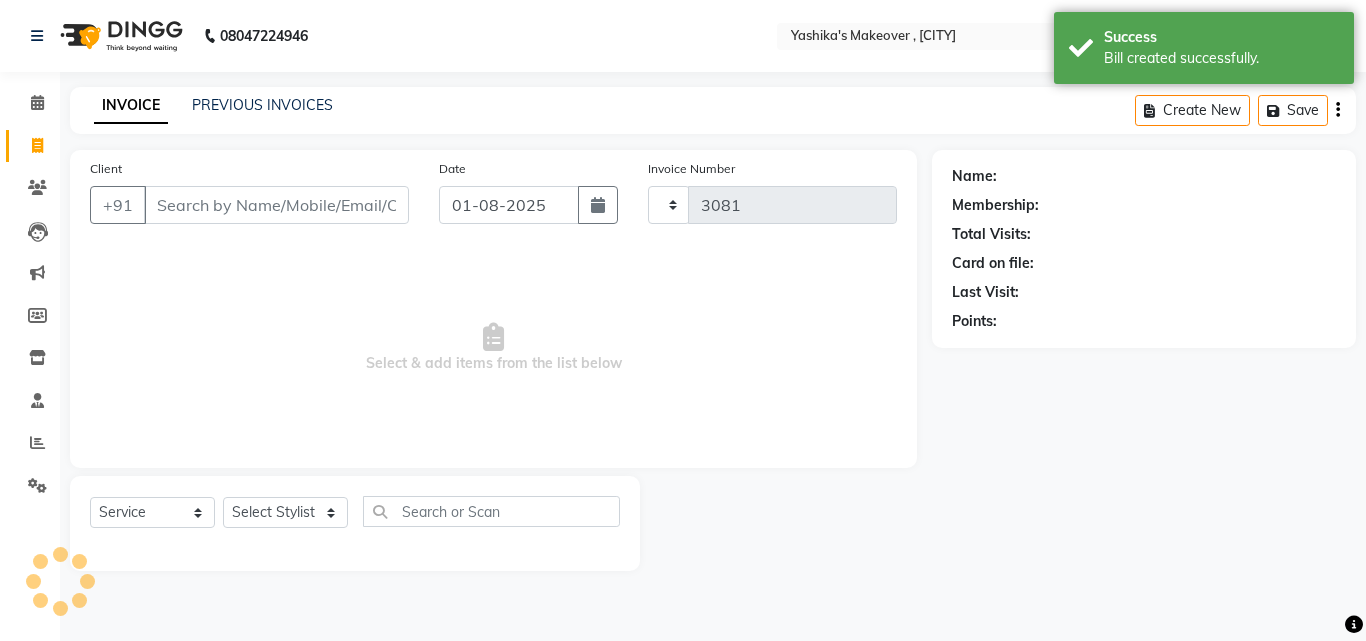 type on "9" 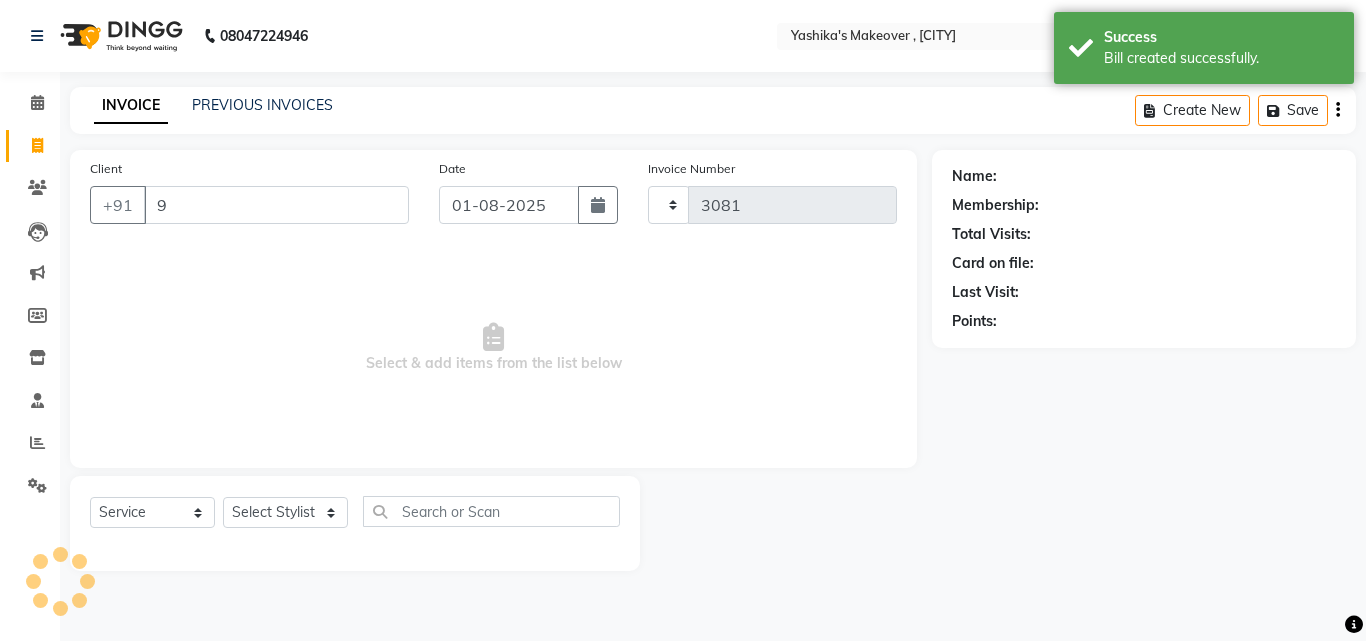 select on "820" 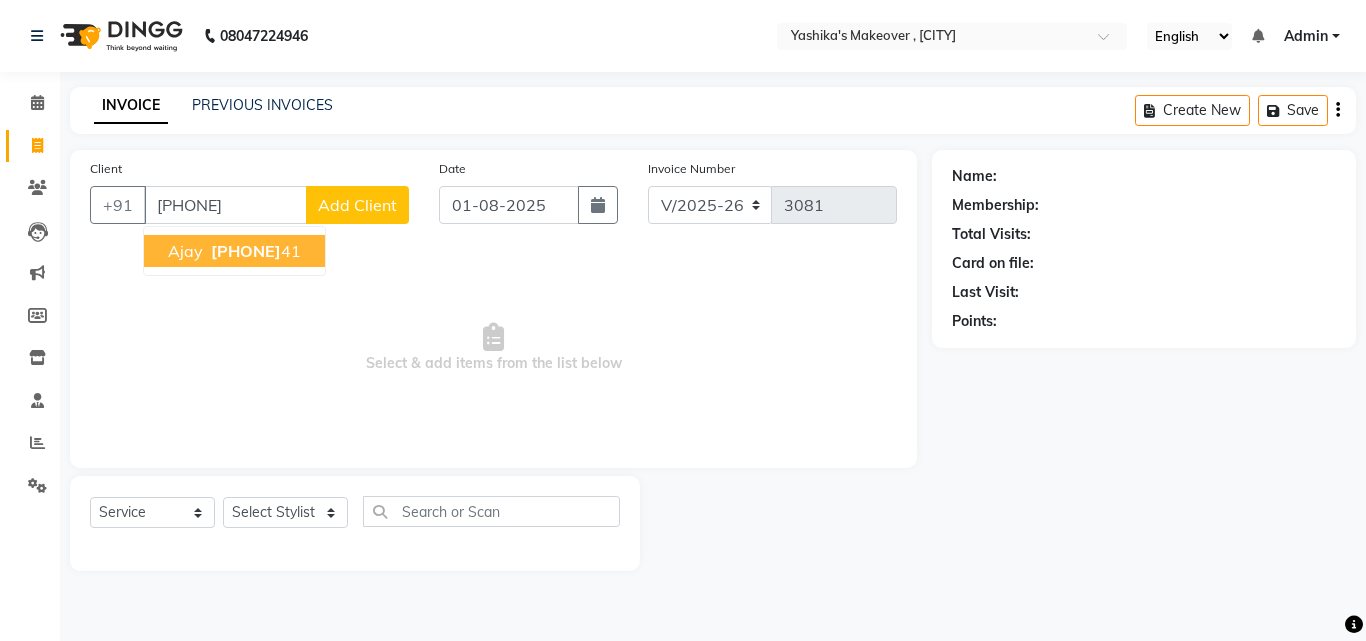 type on "[PHONE]" 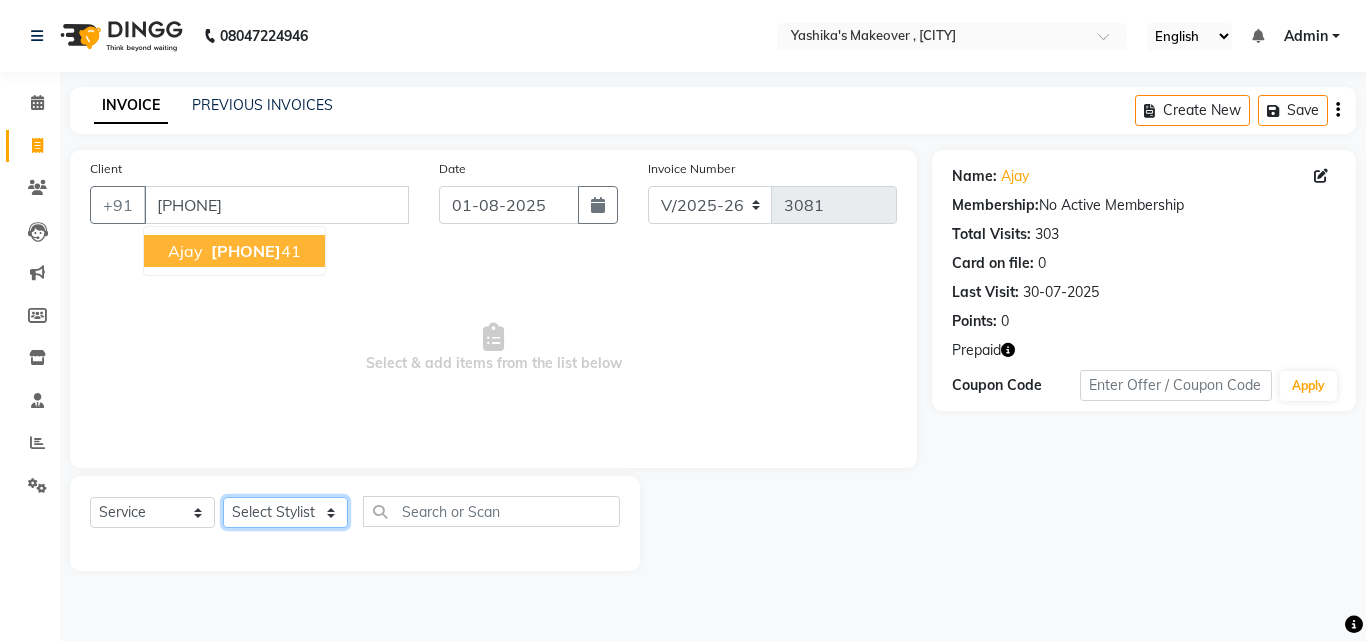 click on "Select Stylist Danish Shavej Dinesh Krishna Lalita Lalita Mdm Manjeet Minakshi Nancy Nikita Pooja Rinki Sahil sapna Shakshi (Oct24) Sudha" 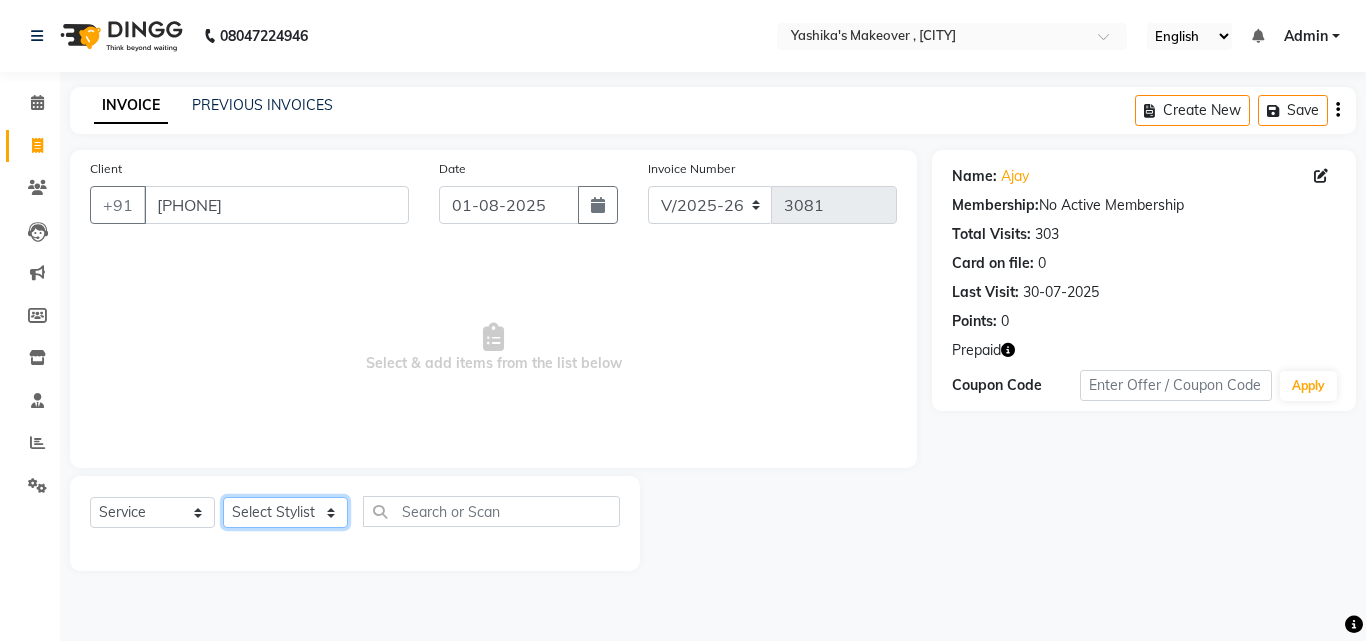 click on "Select Stylist Danish Shavej Dinesh Krishna Lalita Lalita Mdm Manjeet Minakshi Nancy Nikita Pooja Rinki Sahil sapna Shakshi (Oct24) Sudha" 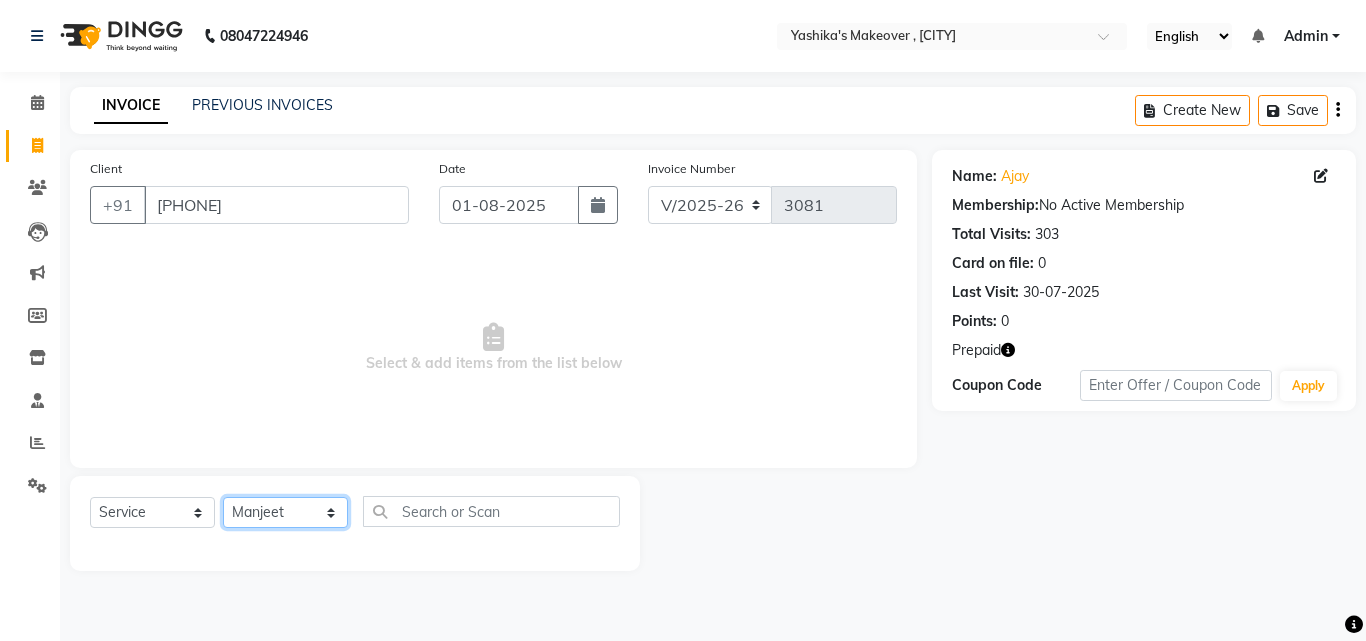 click on "Select Stylist Danish Shavej Dinesh Krishna Lalita Lalita Mdm Manjeet Minakshi Nancy Nikita Pooja Rinki Sahil sapna Shakshi (Oct24) Sudha" 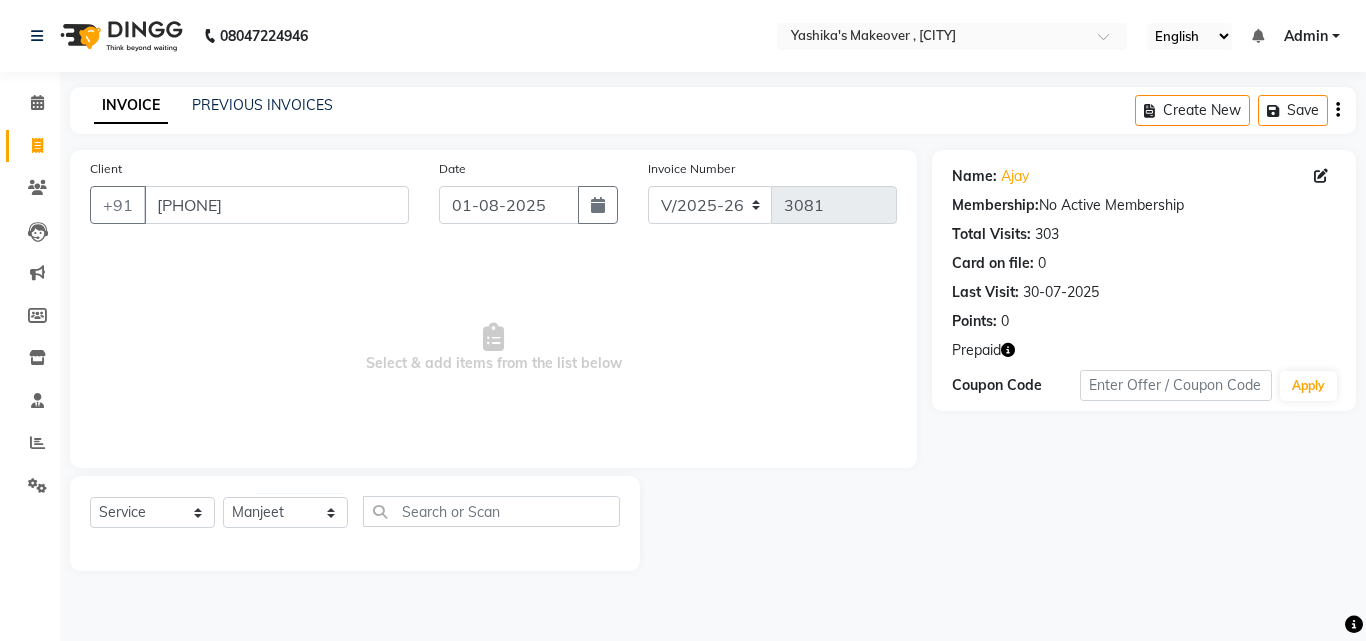 click on "Client +91 [PHONE] [DATE] Invoice Number V/2025 V/2025-26 3081  Select & add items from the list below" 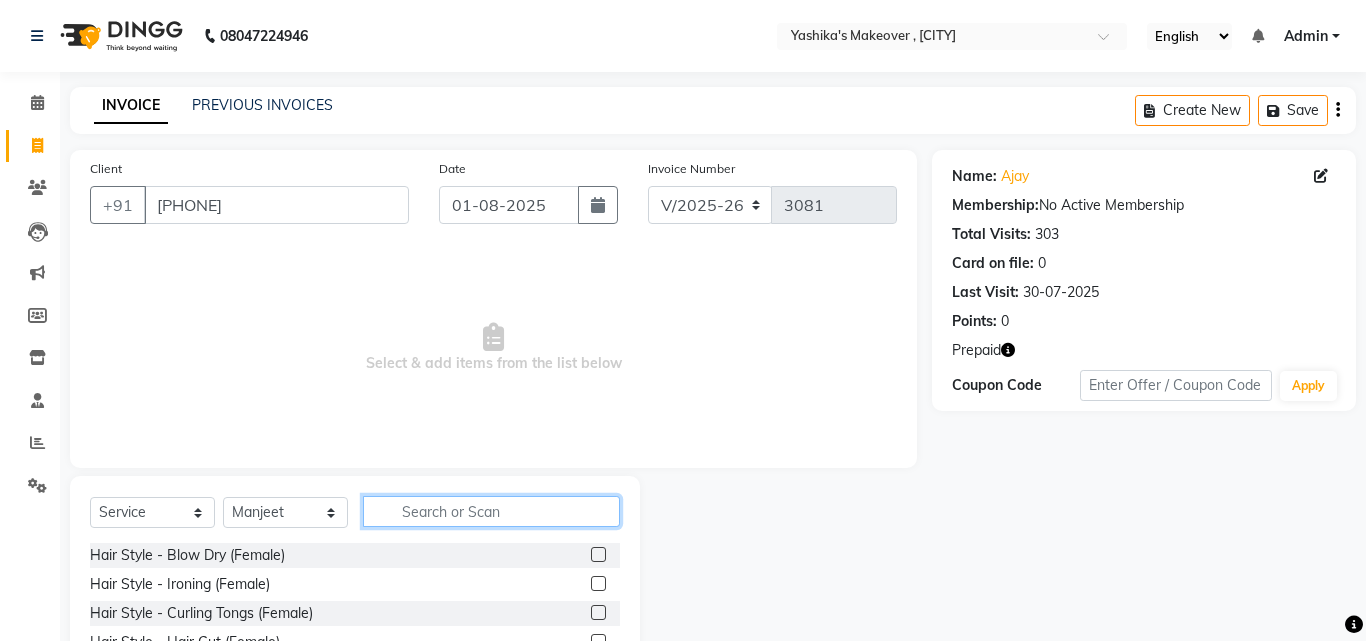 click 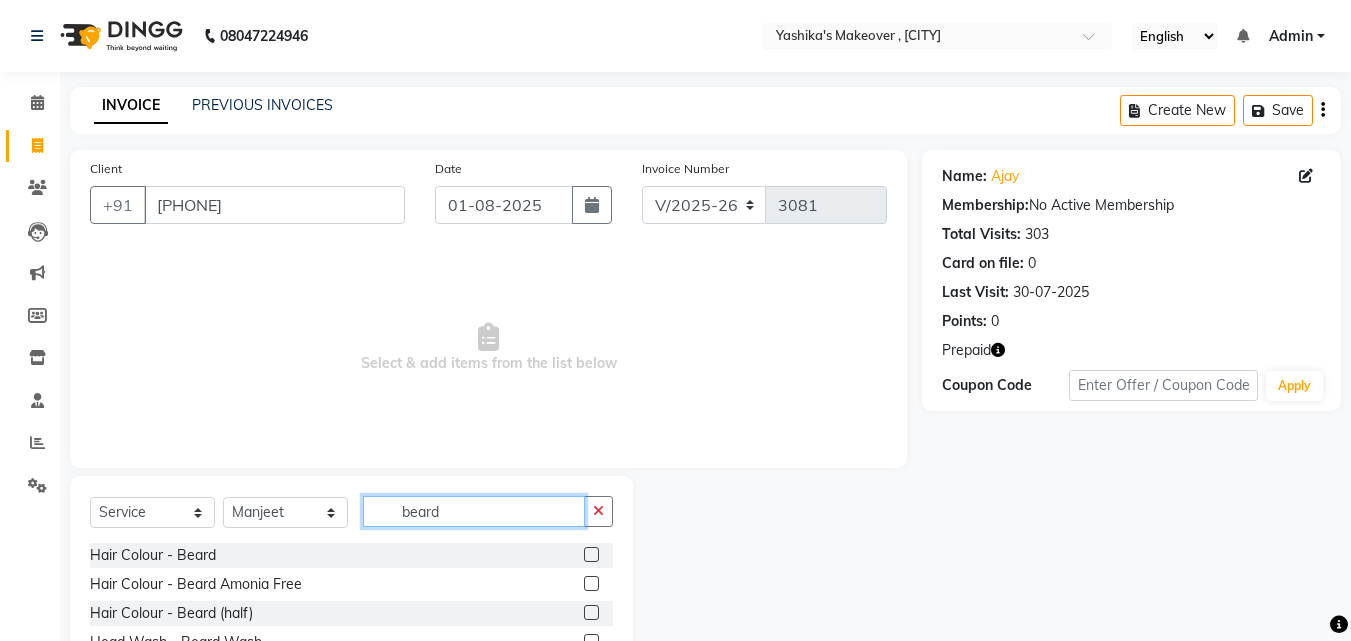 scroll, scrollTop: 108, scrollLeft: 0, axis: vertical 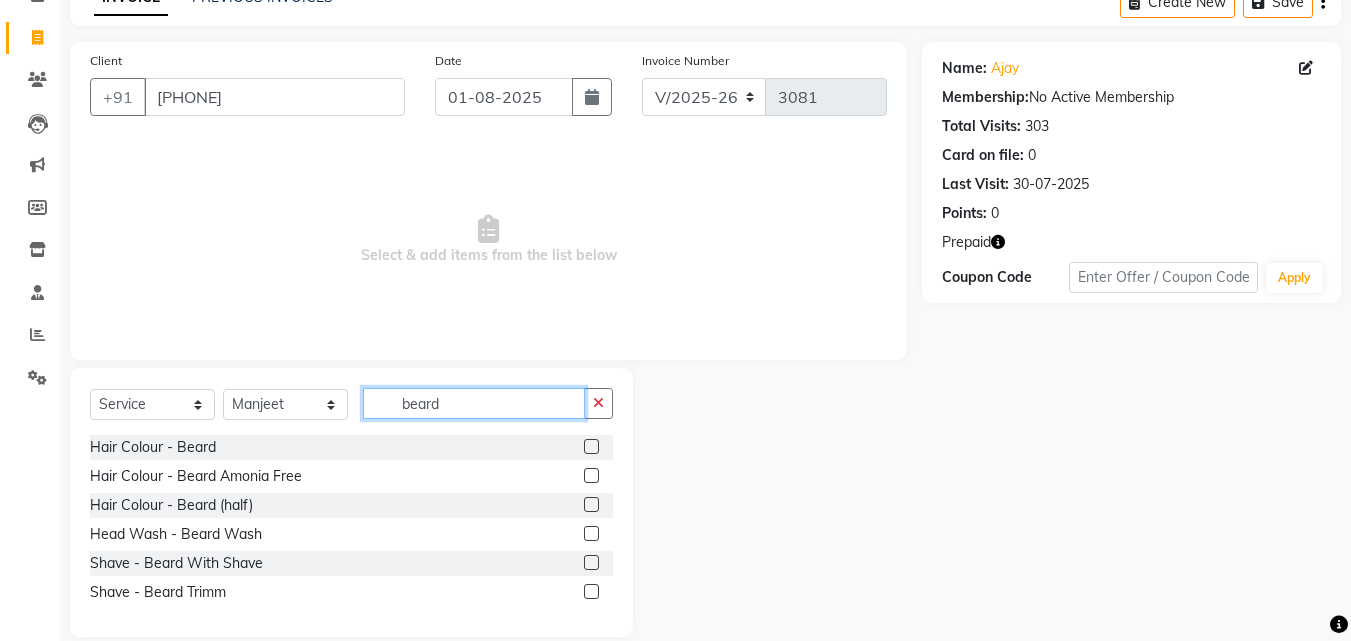 type on "beard" 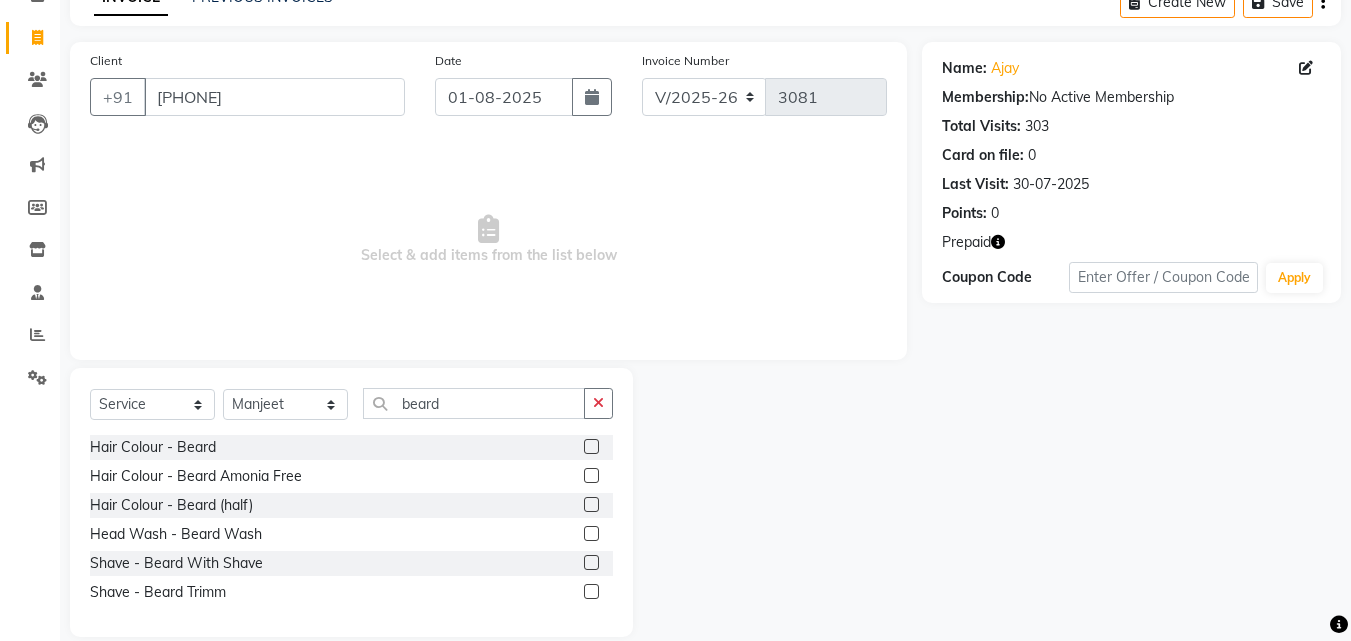 click 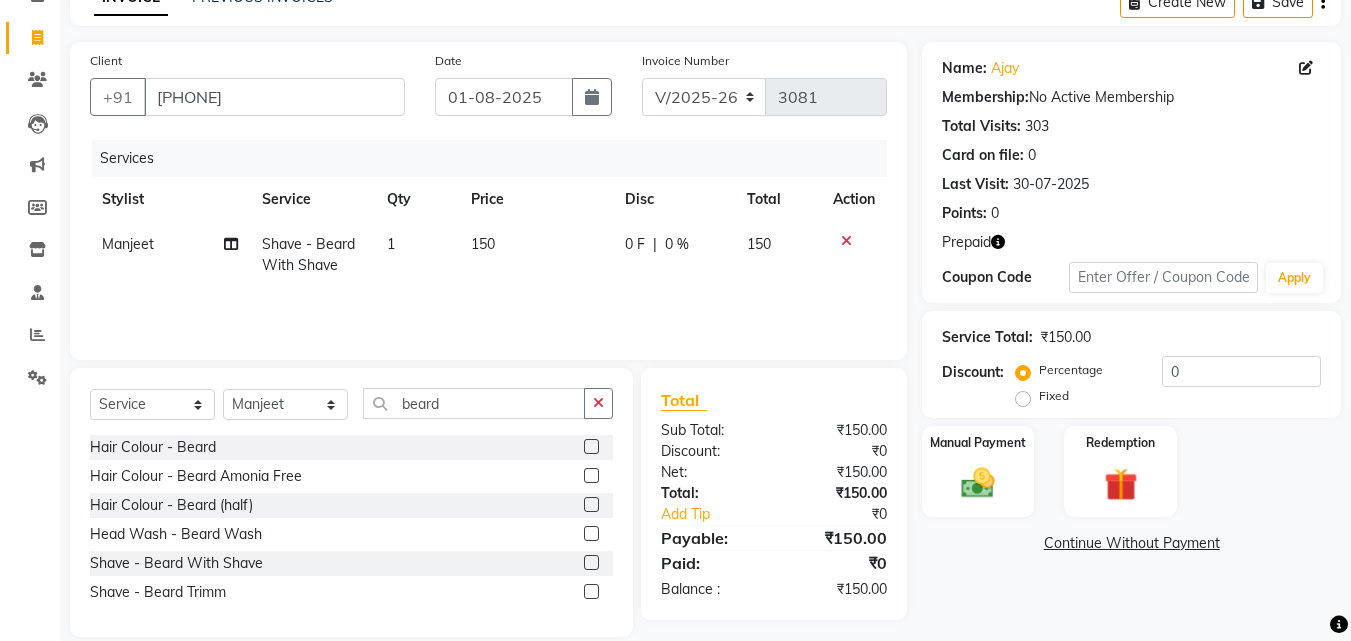 click 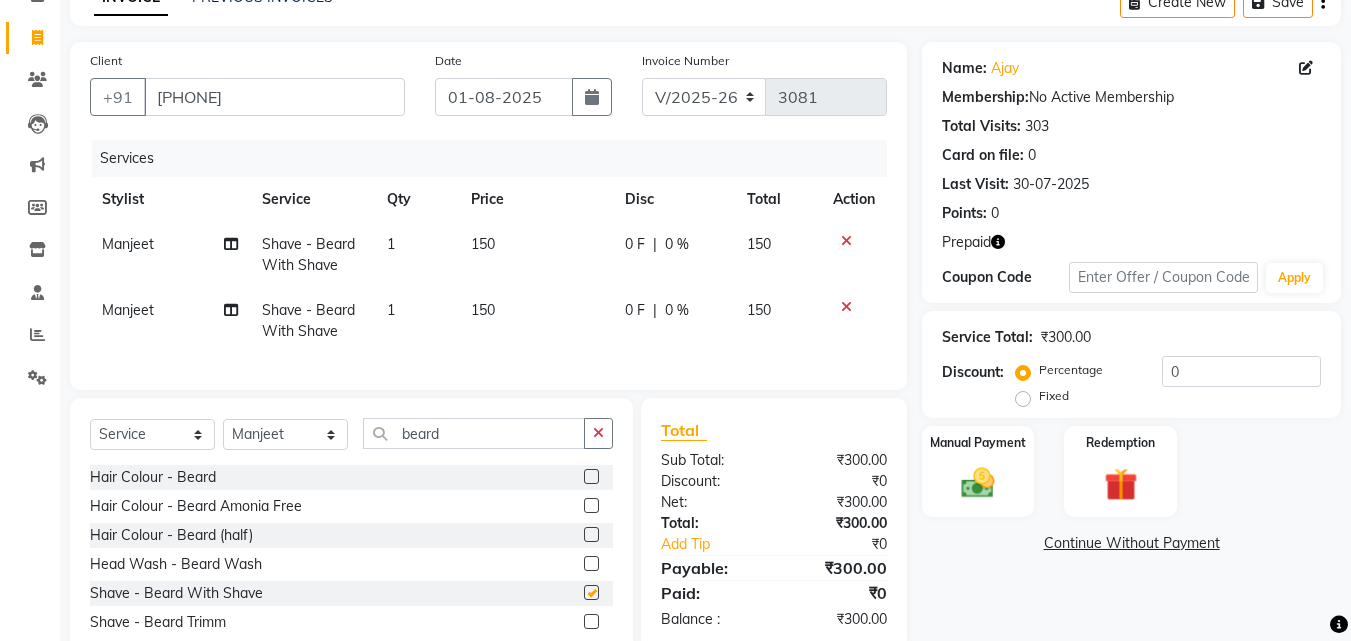 checkbox on "false" 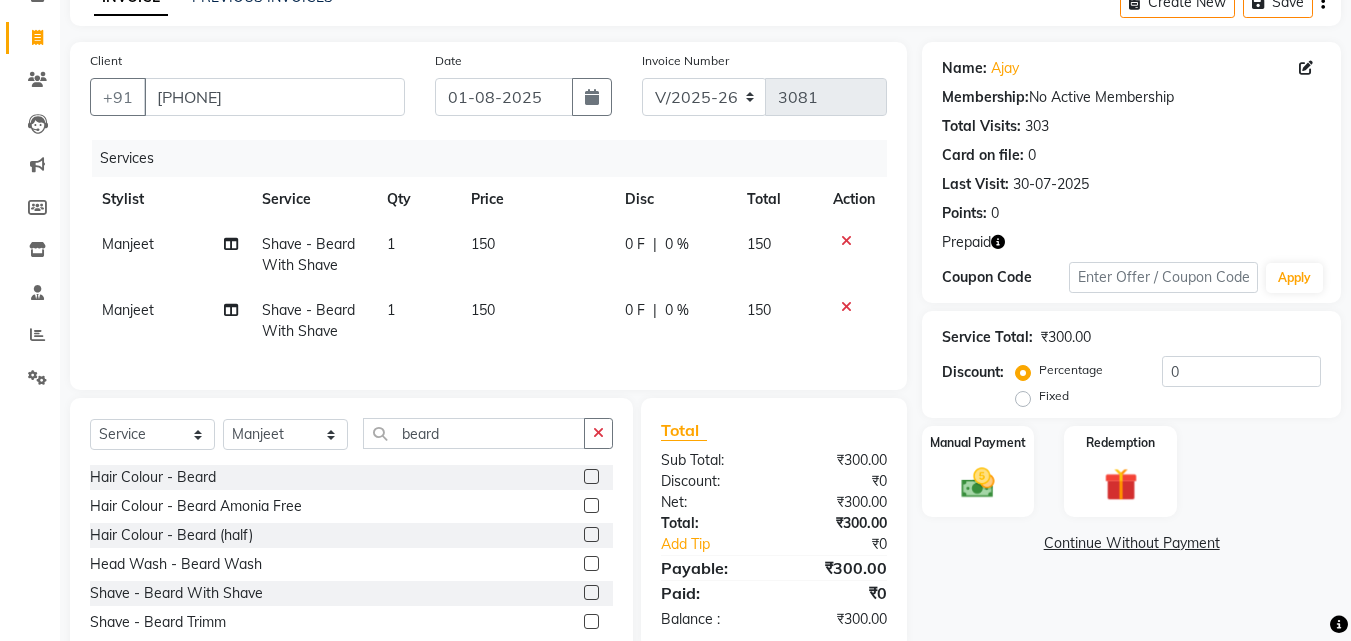 click on "Manjeet" 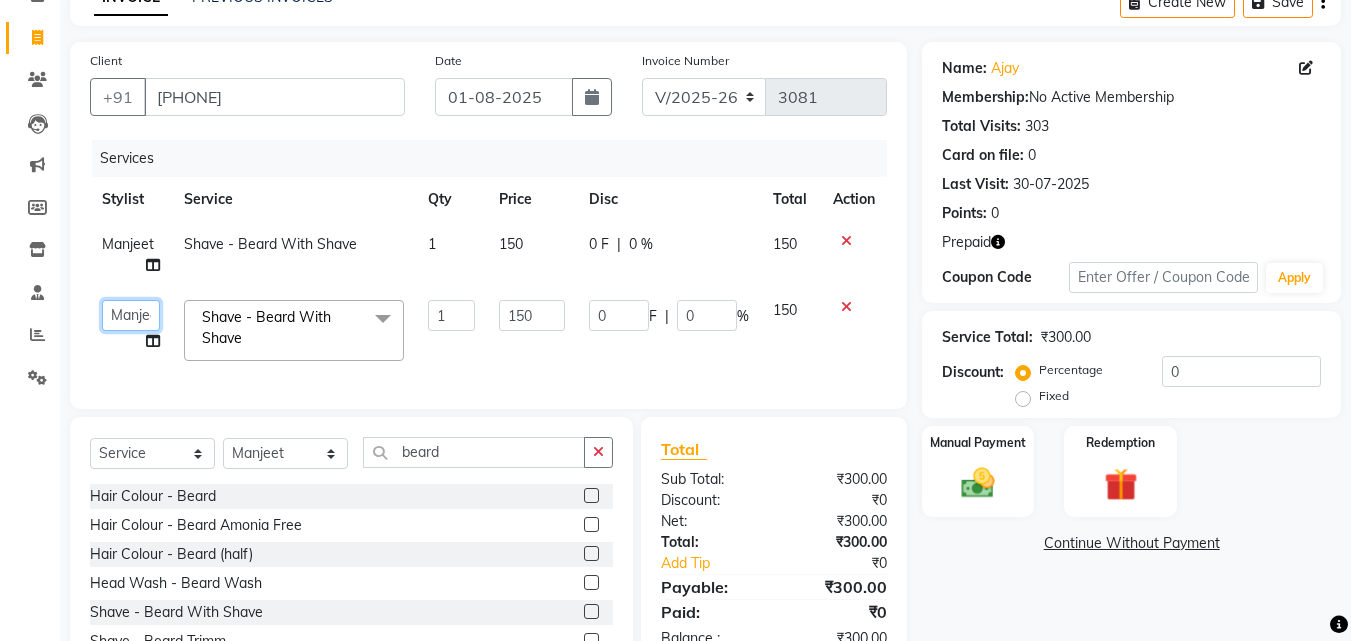 click on "[FIRST] [FIRST]   [FIRST]   [FIRST]   [FIRST]   [FIRST]   [FIRST]   [FIRST]   [FIRST]   [FIRST]   [FIRST]   [FIRST]   [FIRST] (Oct24)   [FIRST]" 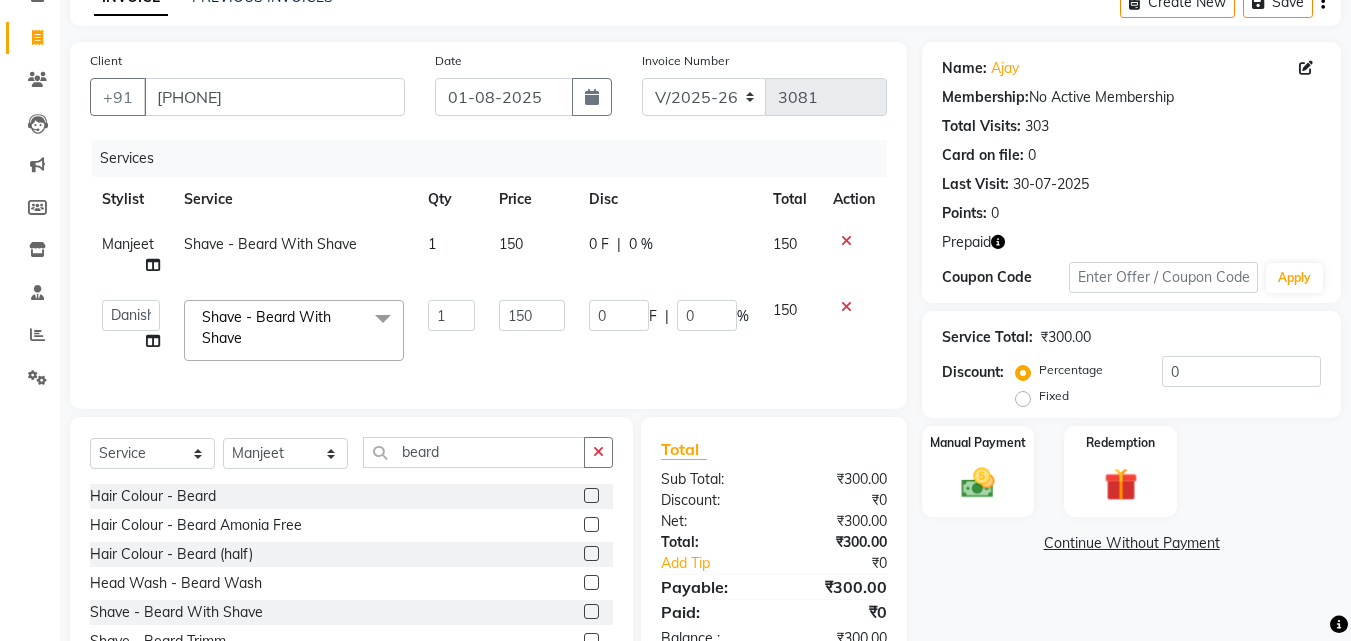 scroll, scrollTop: 198, scrollLeft: 0, axis: vertical 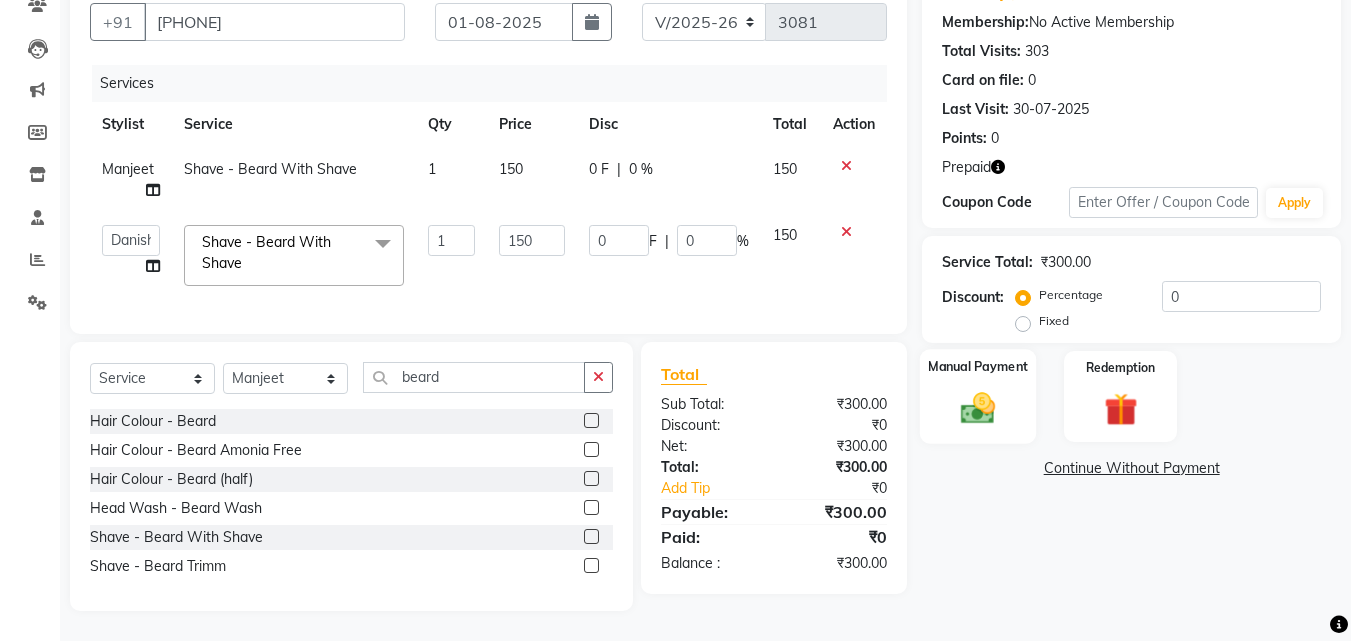 click on "Manual Payment" 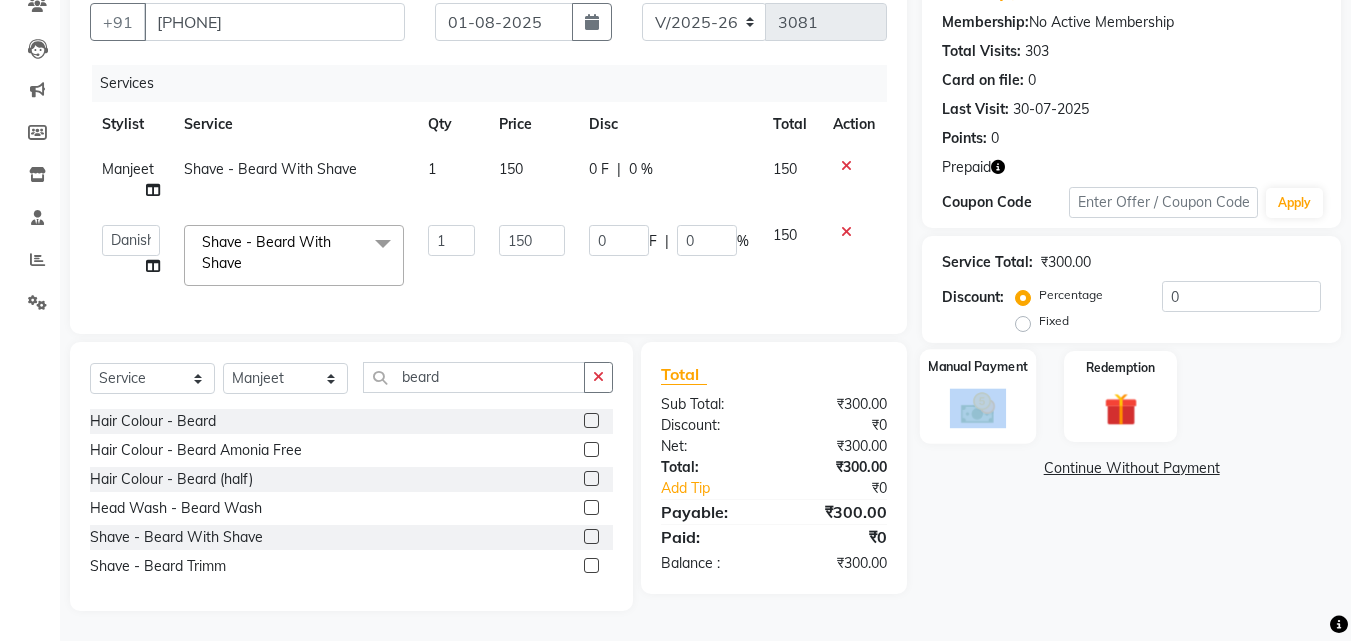 click on "Manual Payment" 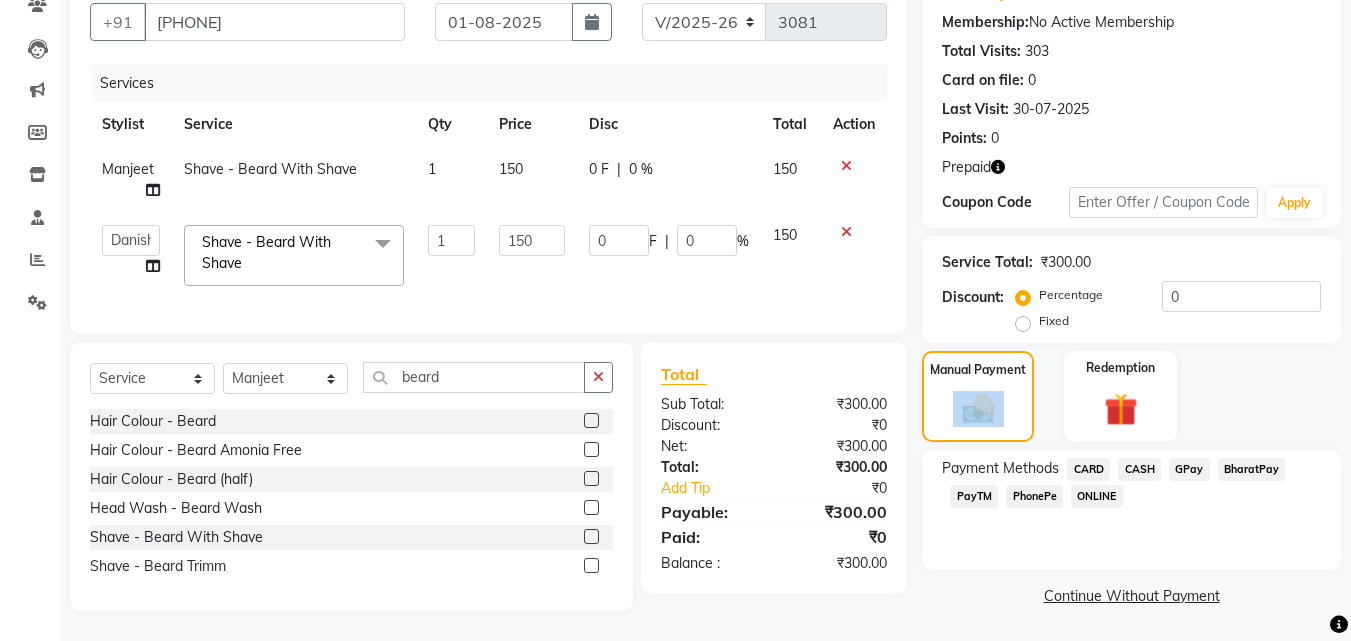 click on "PhonePe" 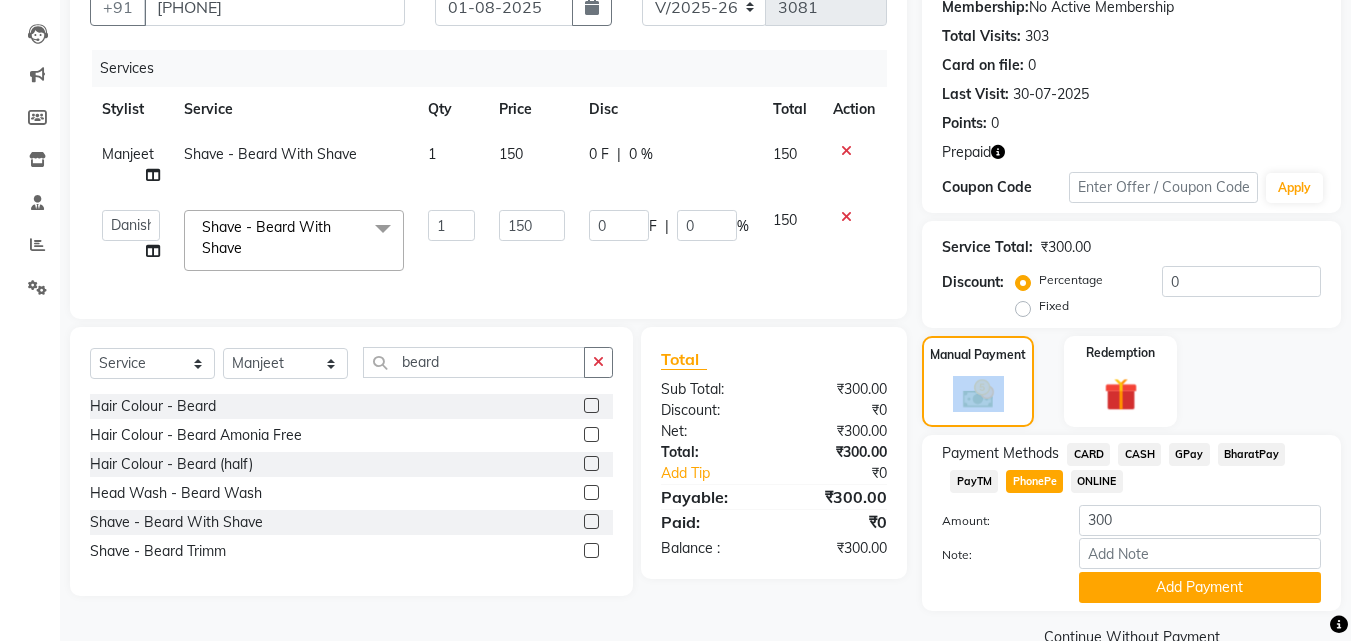 scroll, scrollTop: 239, scrollLeft: 0, axis: vertical 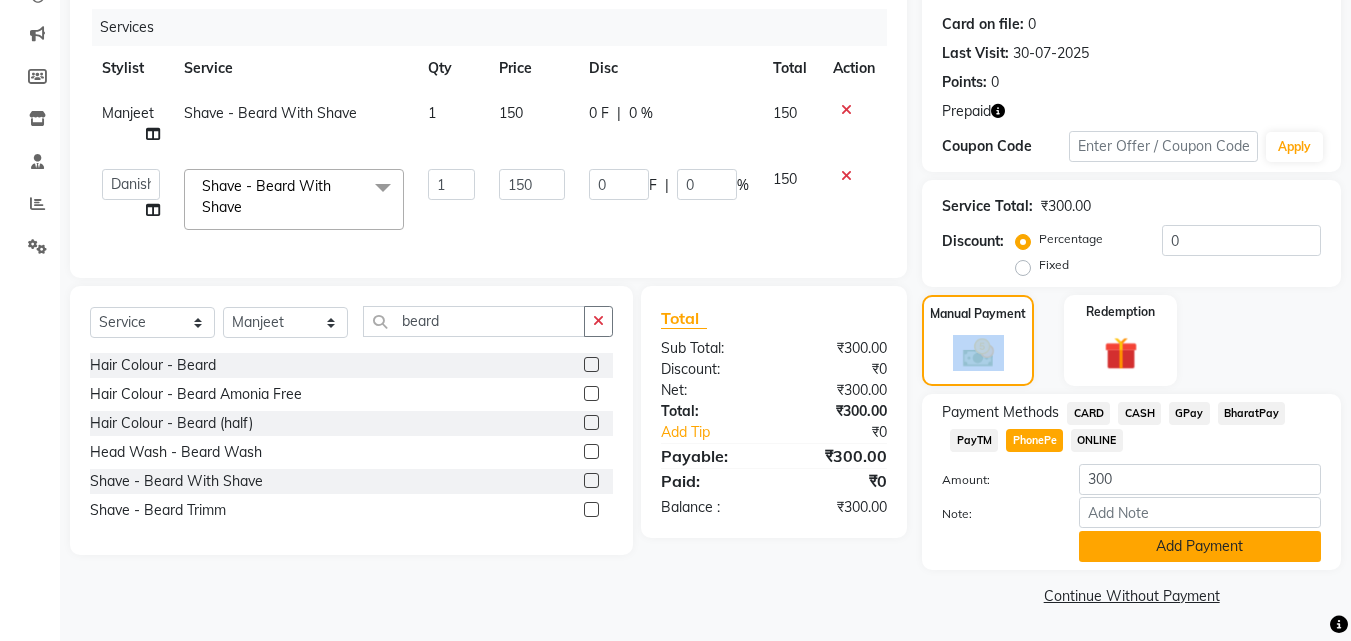 click on "Add Payment" 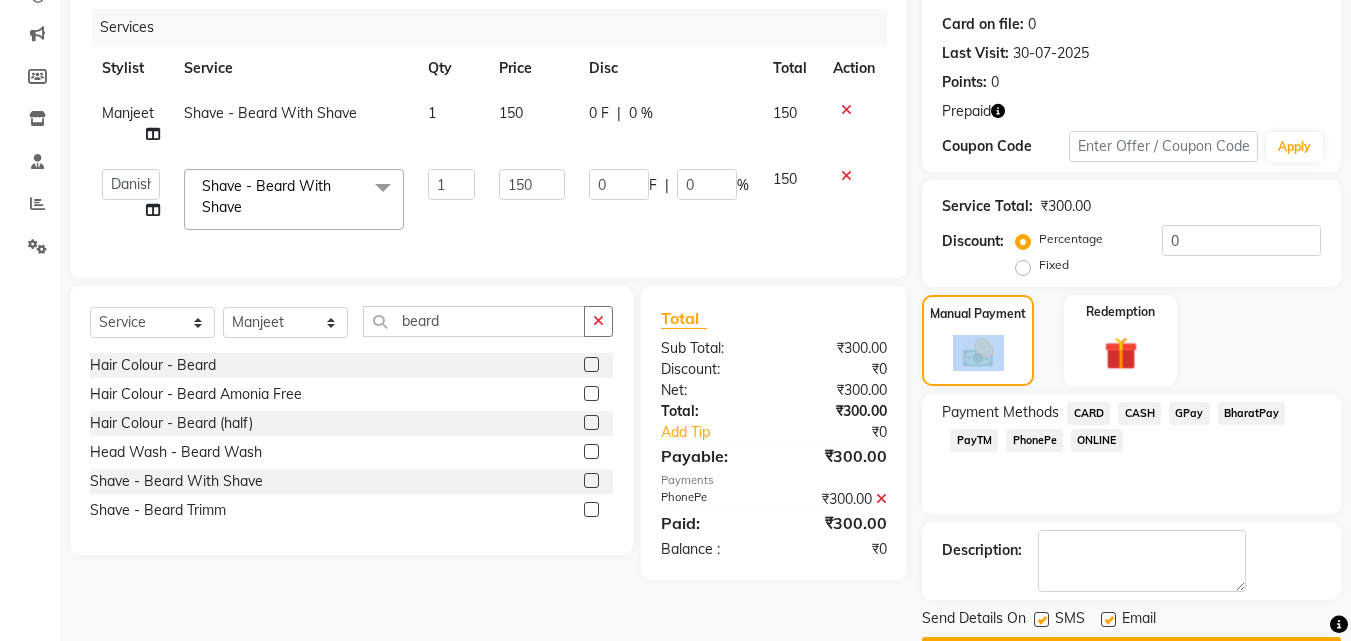 scroll, scrollTop: 296, scrollLeft: 0, axis: vertical 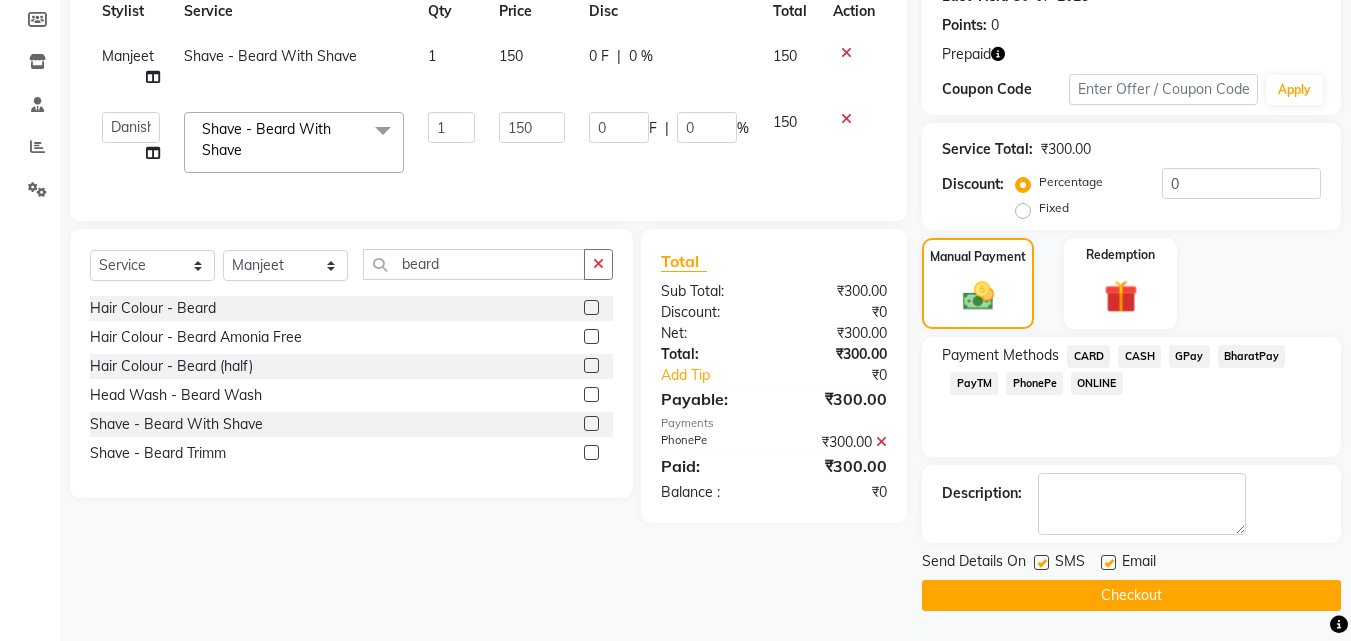 click 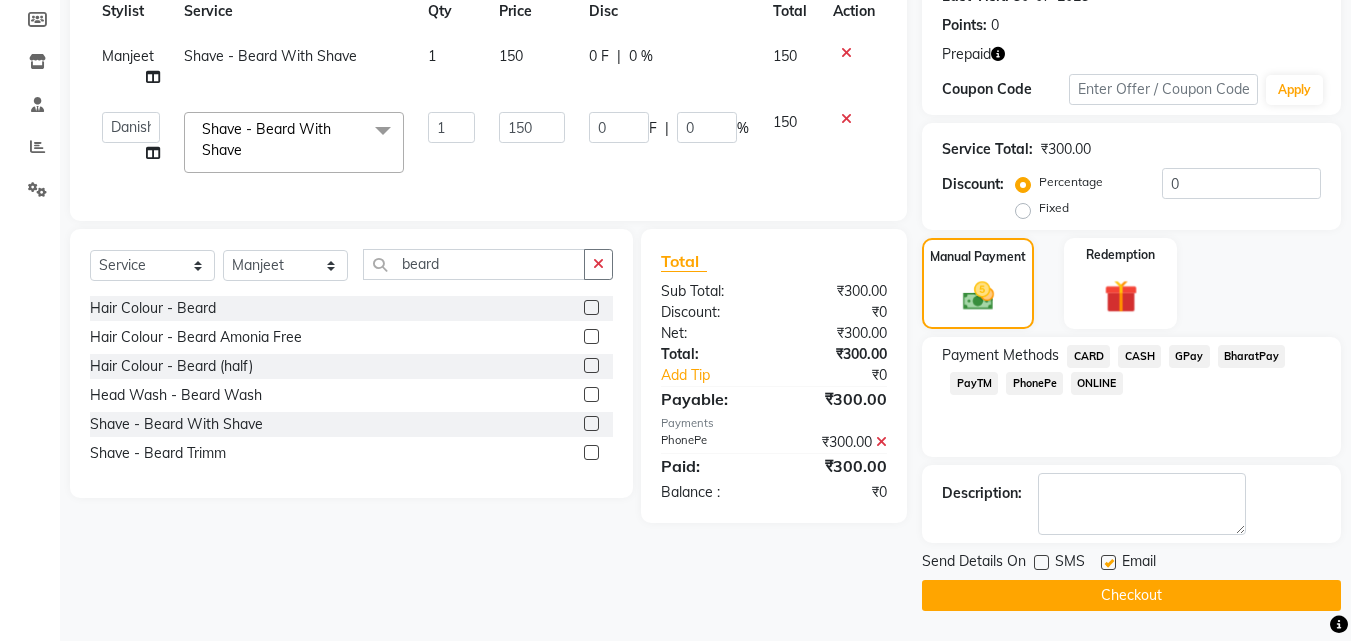 click 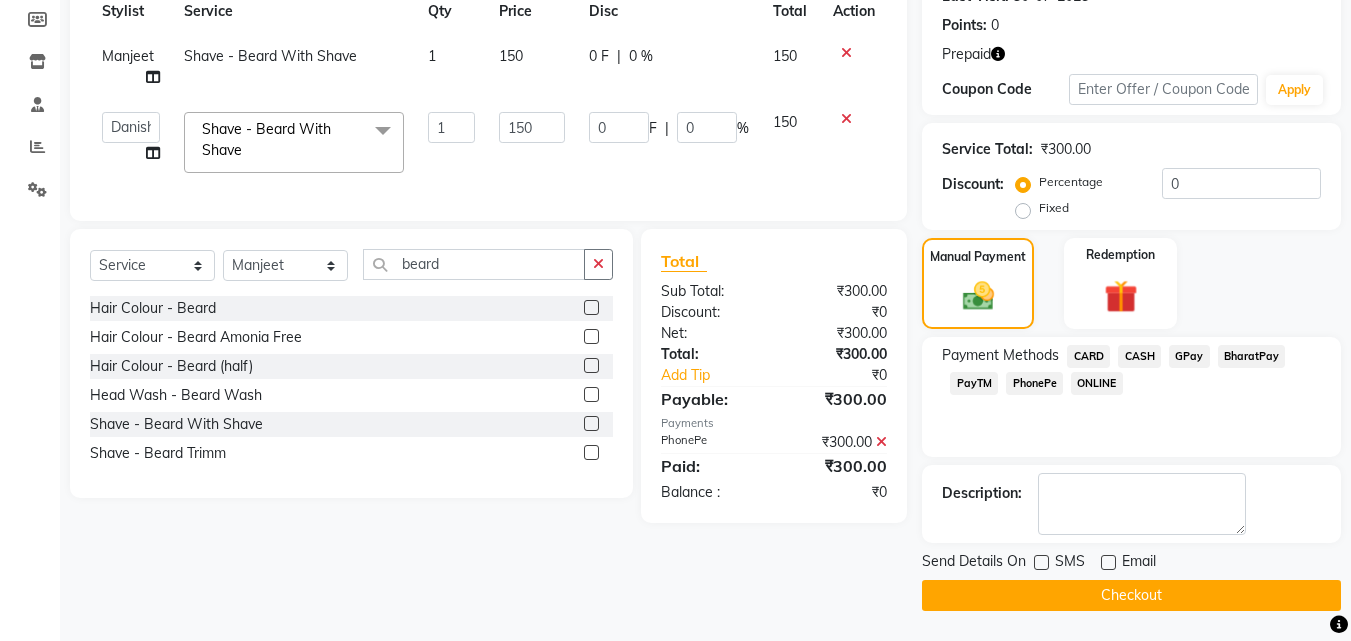 click on "Checkout" 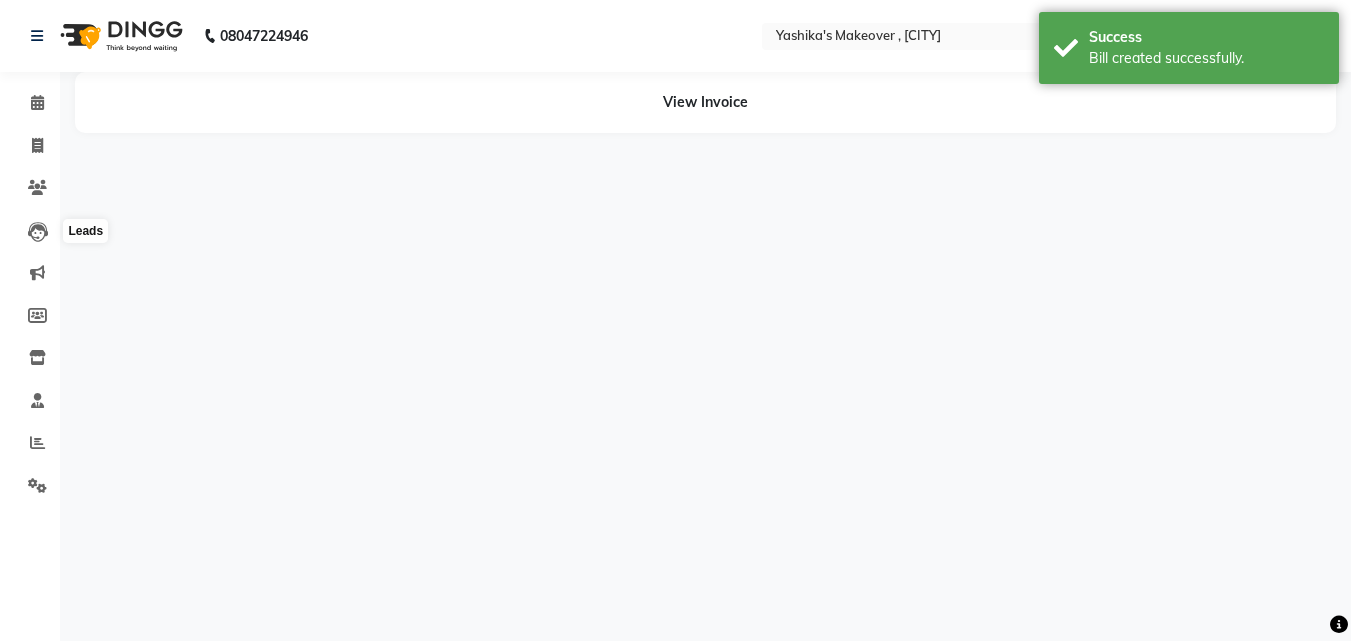 scroll, scrollTop: 0, scrollLeft: 0, axis: both 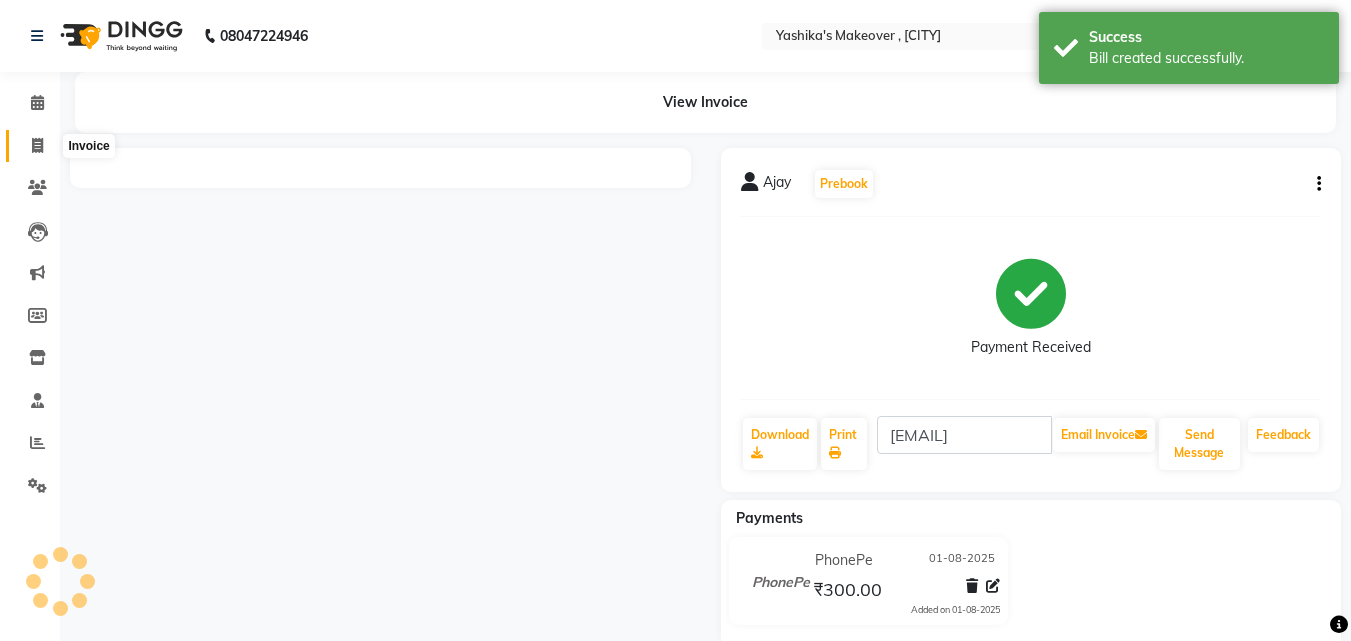 click 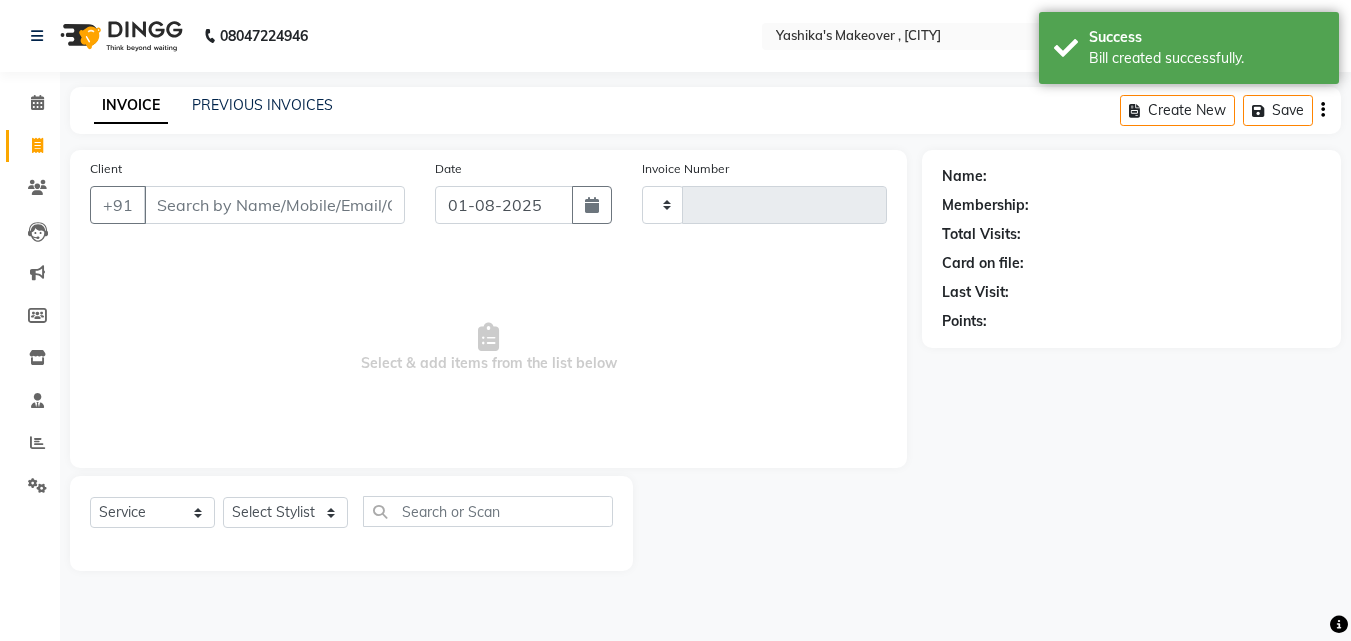 type on "3082" 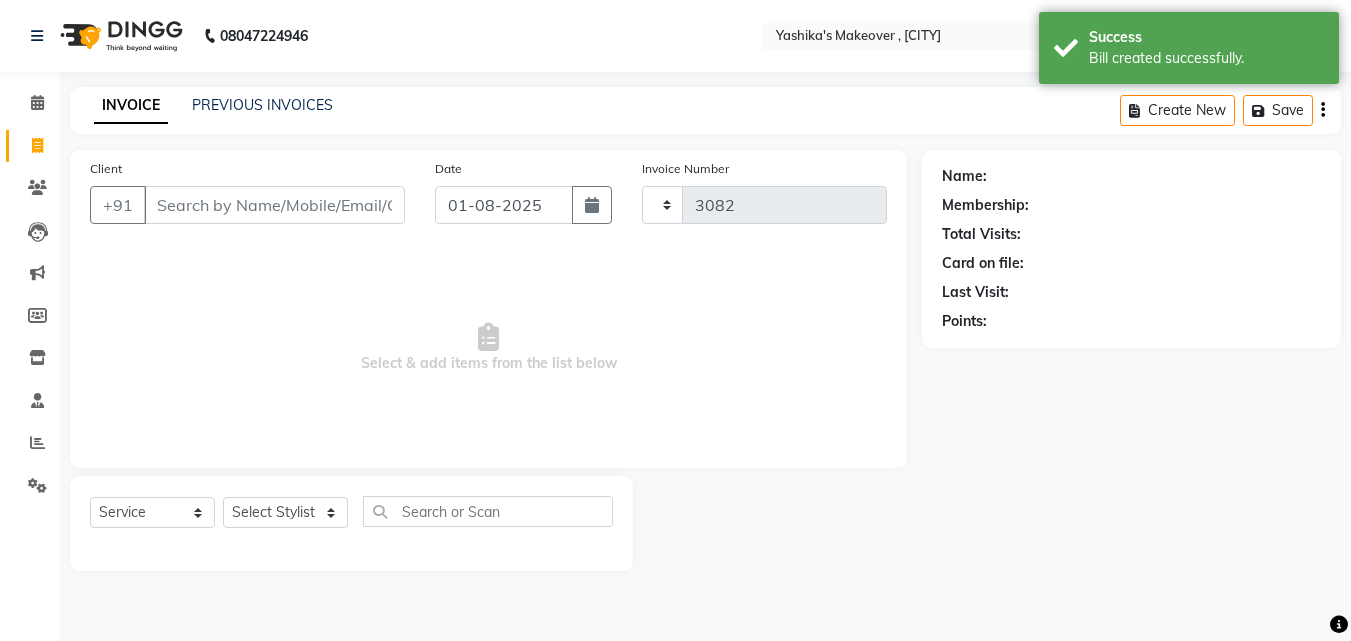 select on "820" 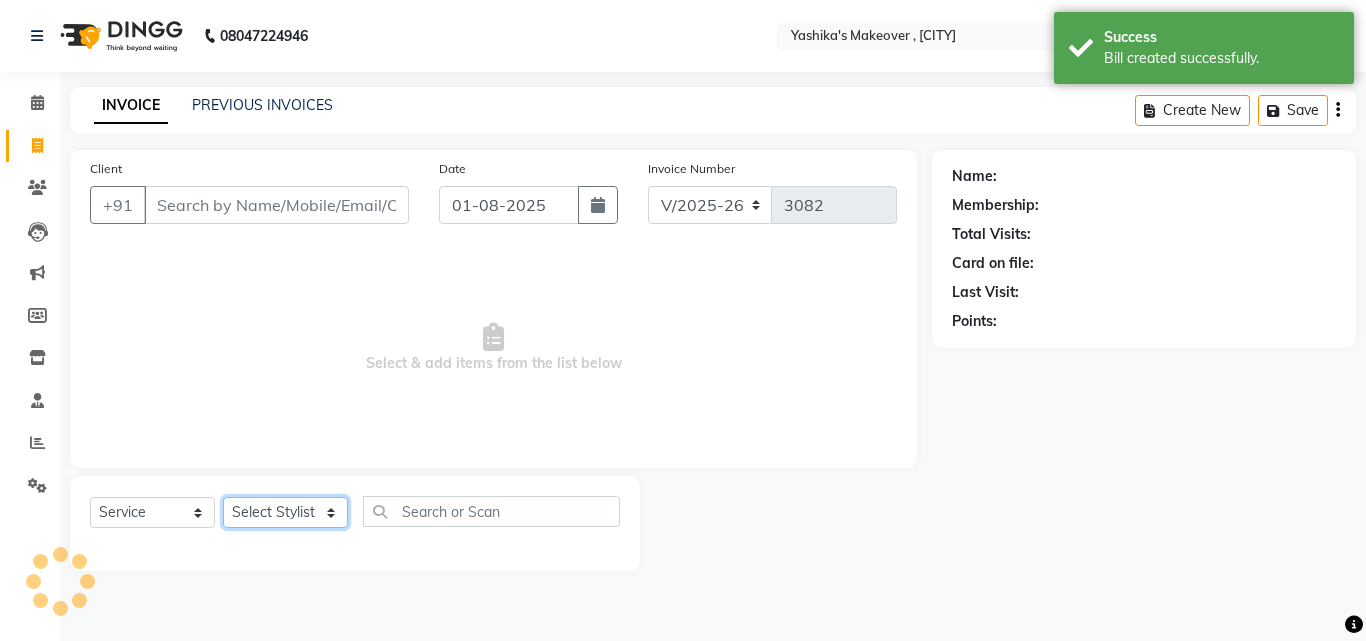 click on "Select Stylist" 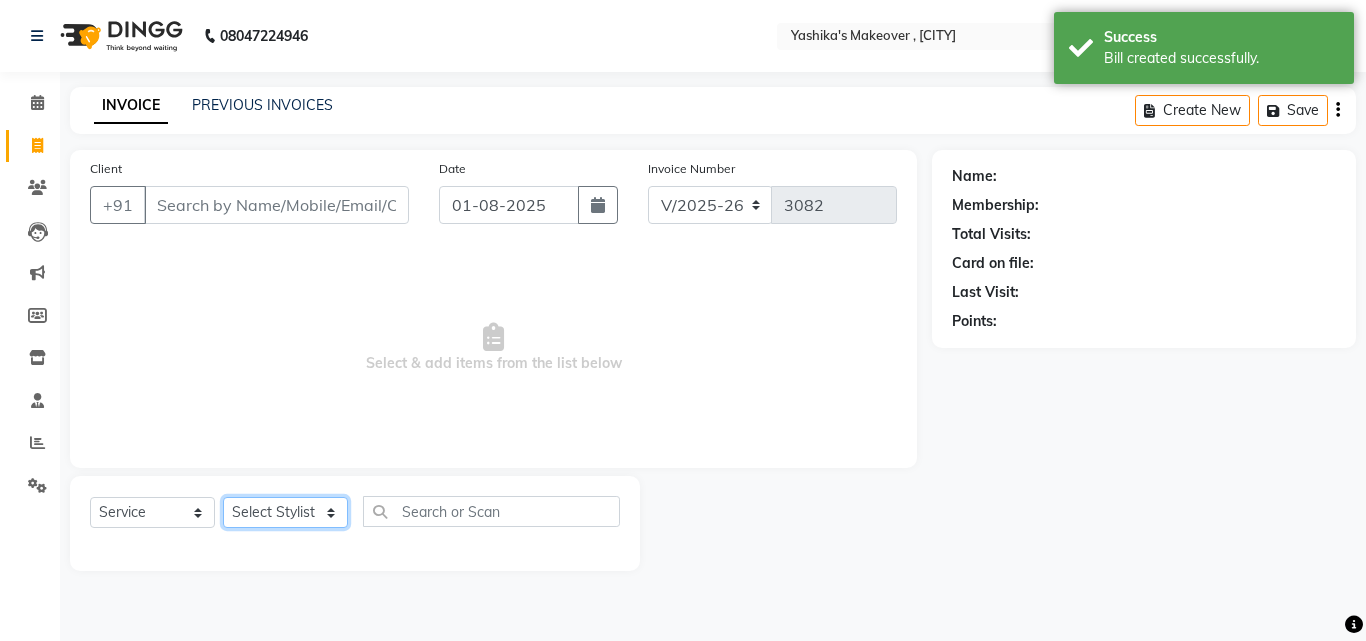 click on "Select Stylist Danish Shavej Dinesh Krishna Lalita Lalita Mdm Manjeet Minakshi Nancy Nikita Pooja Rinki Sahil sapna Shakshi (Oct24) Sudha" 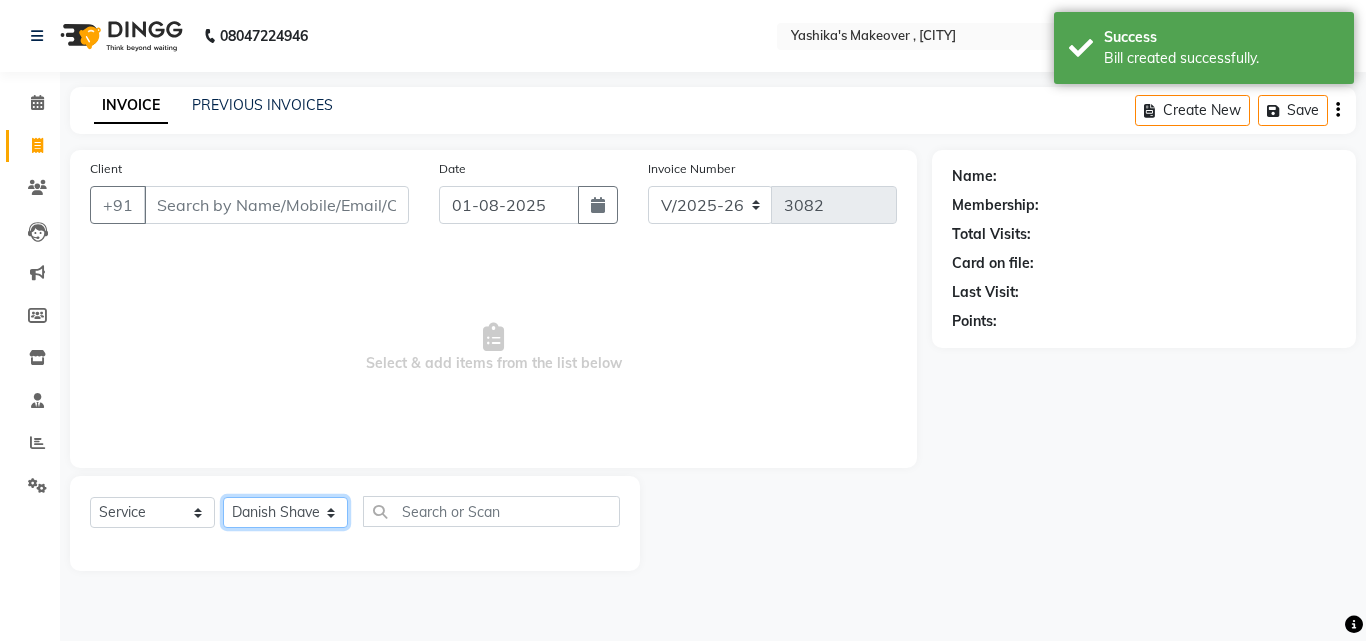 click on "Select Stylist Danish Shavej Dinesh Krishna Lalita Lalita Mdm Manjeet Minakshi Nancy Nikita Pooja Rinki Sahil sapna Shakshi (Oct24) Sudha" 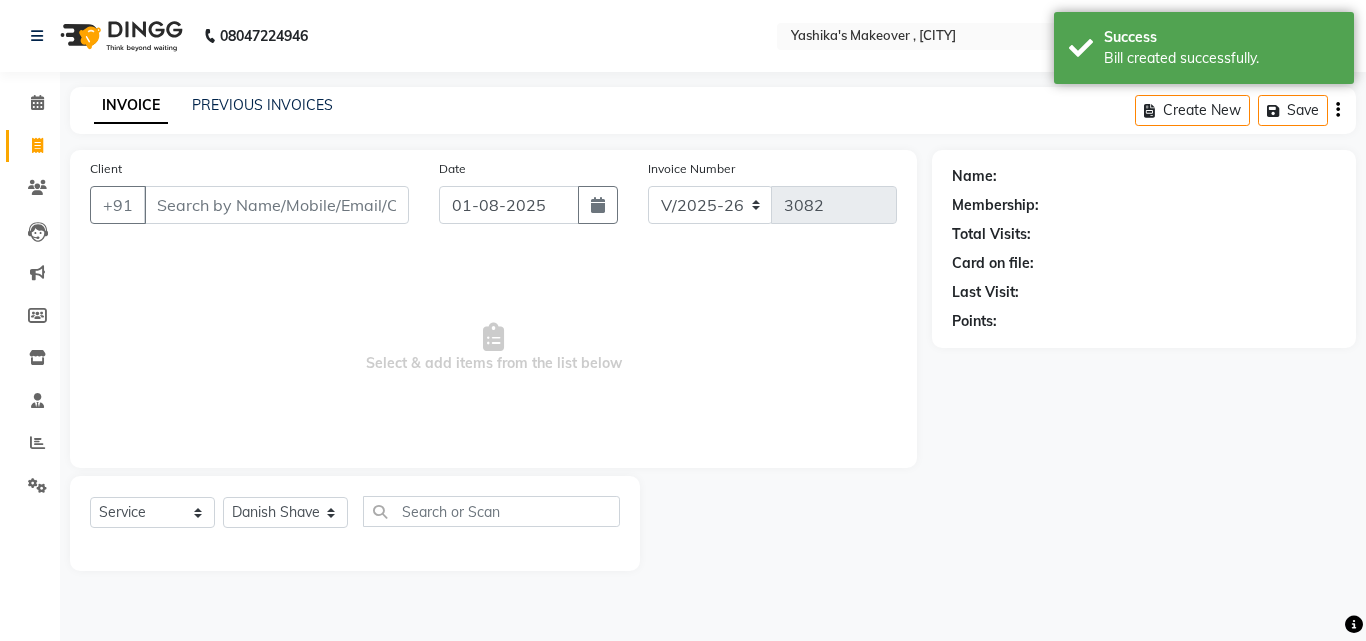 click on "INVOICE PREVIOUS INVOICES Create New   Save" 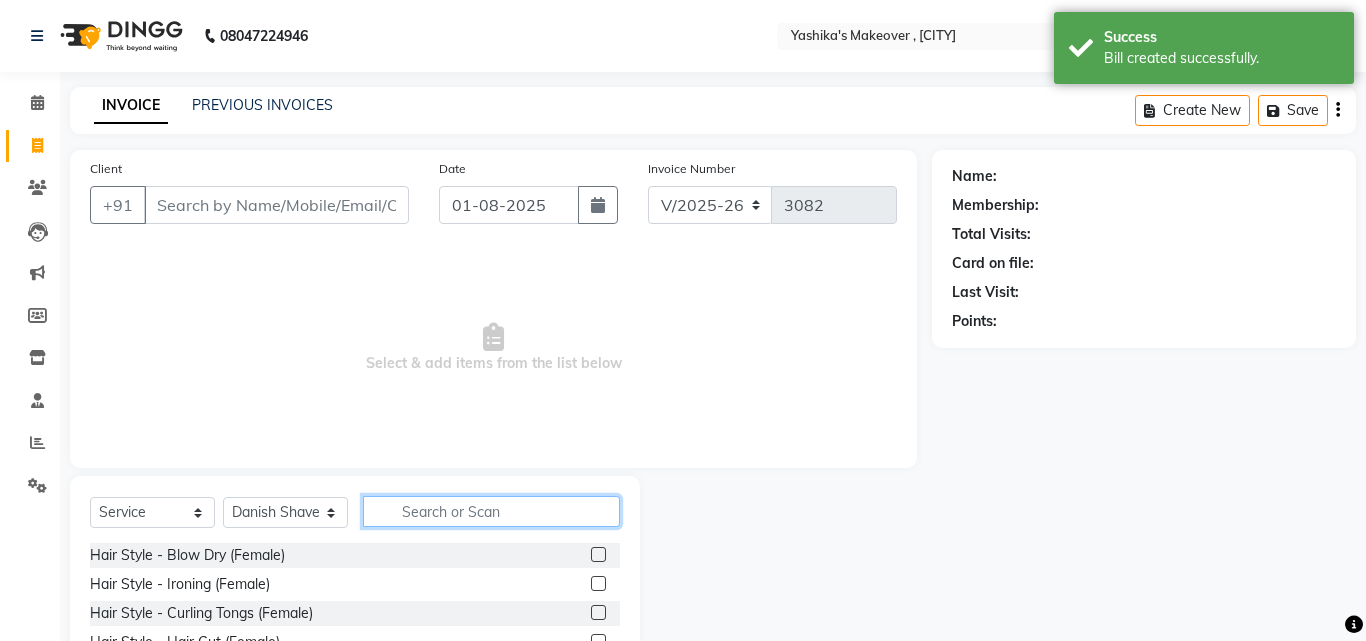 click 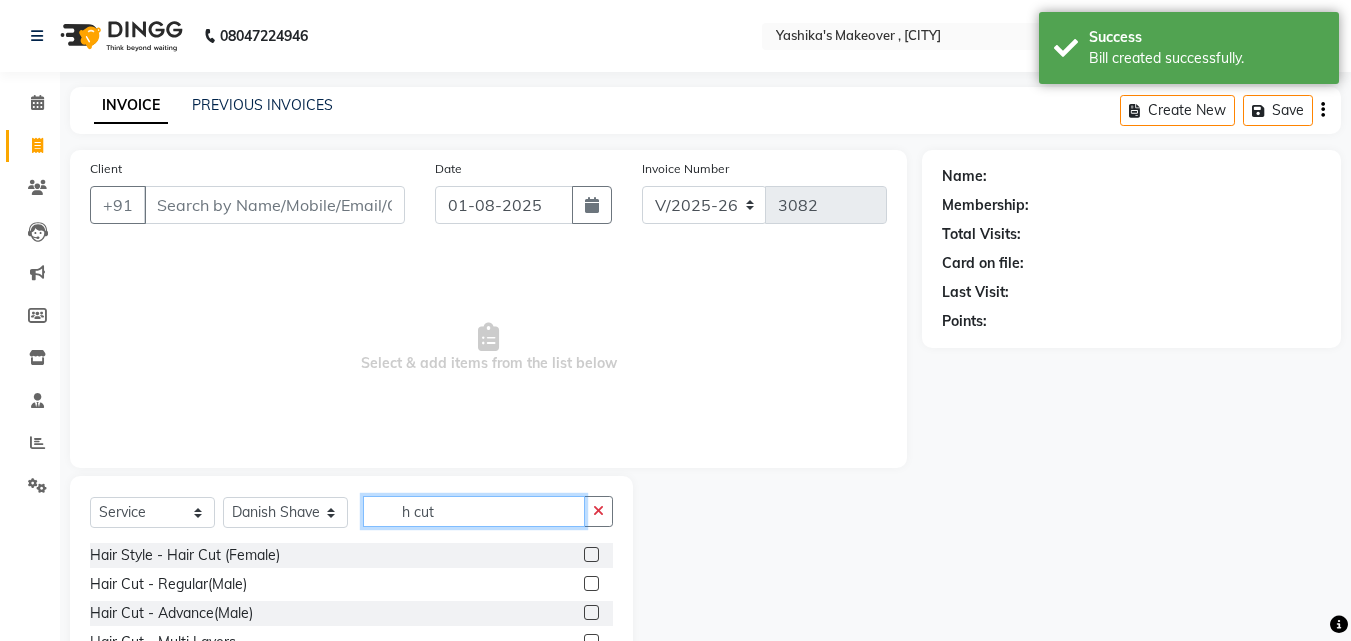 scroll, scrollTop: 100, scrollLeft: 0, axis: vertical 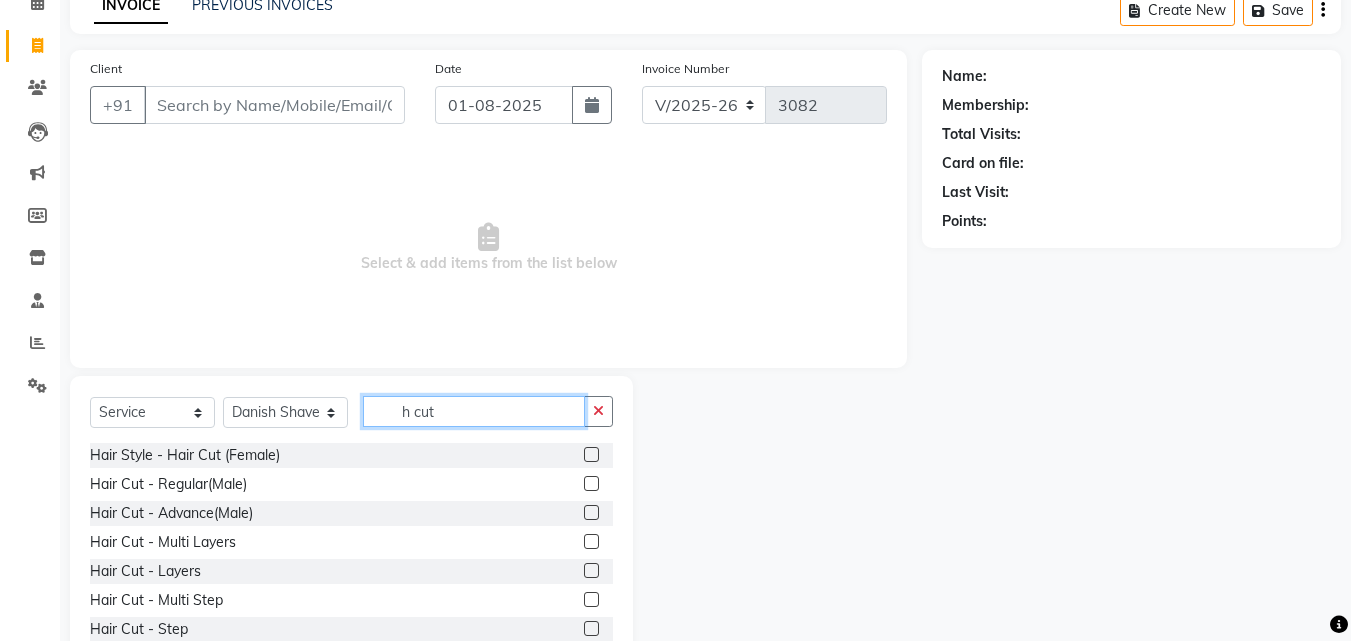type on "h cut" 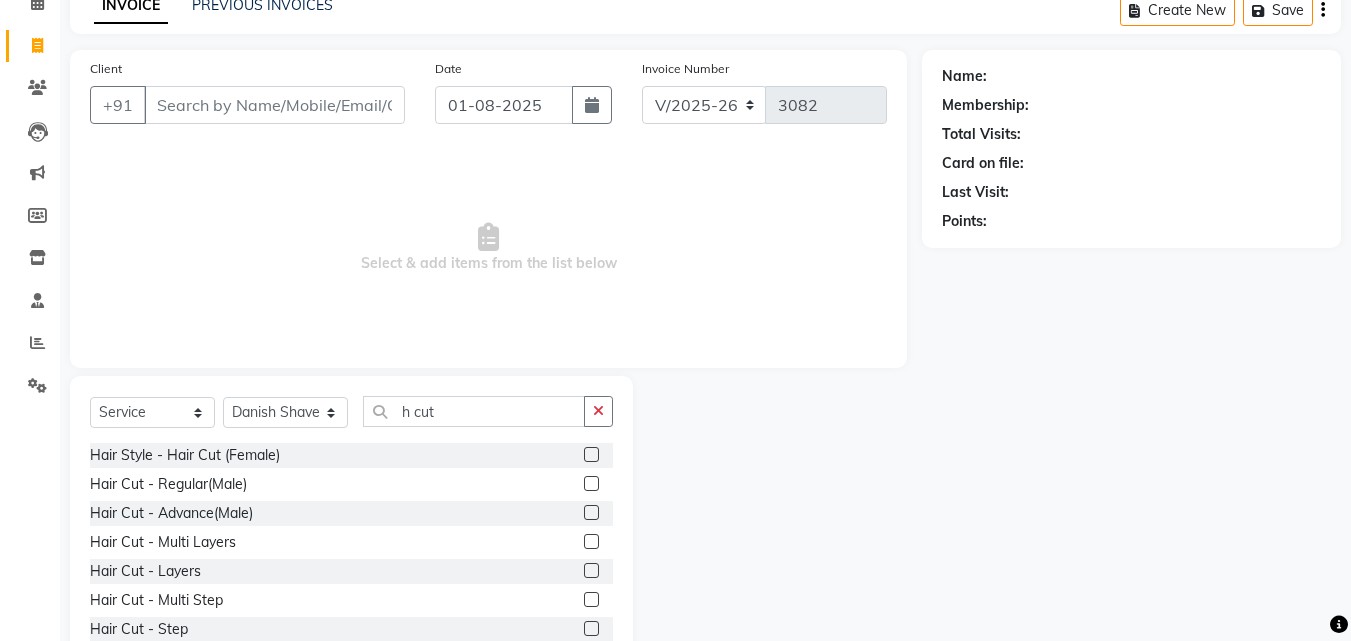 click 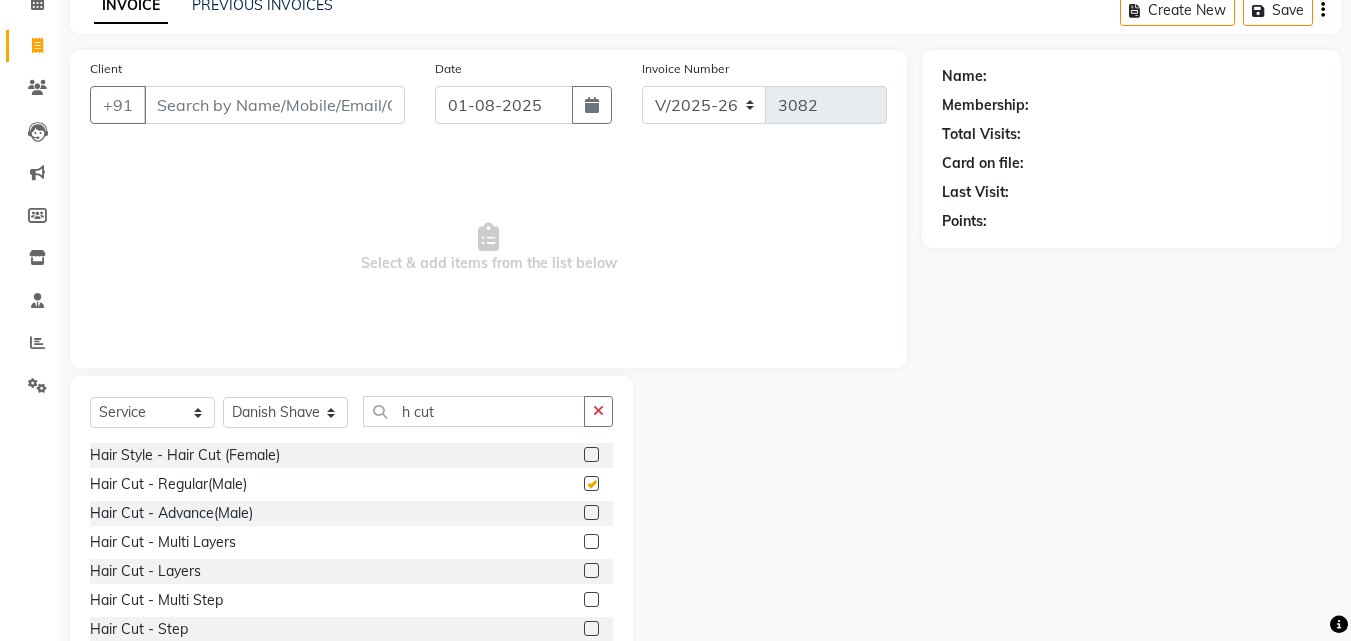 click 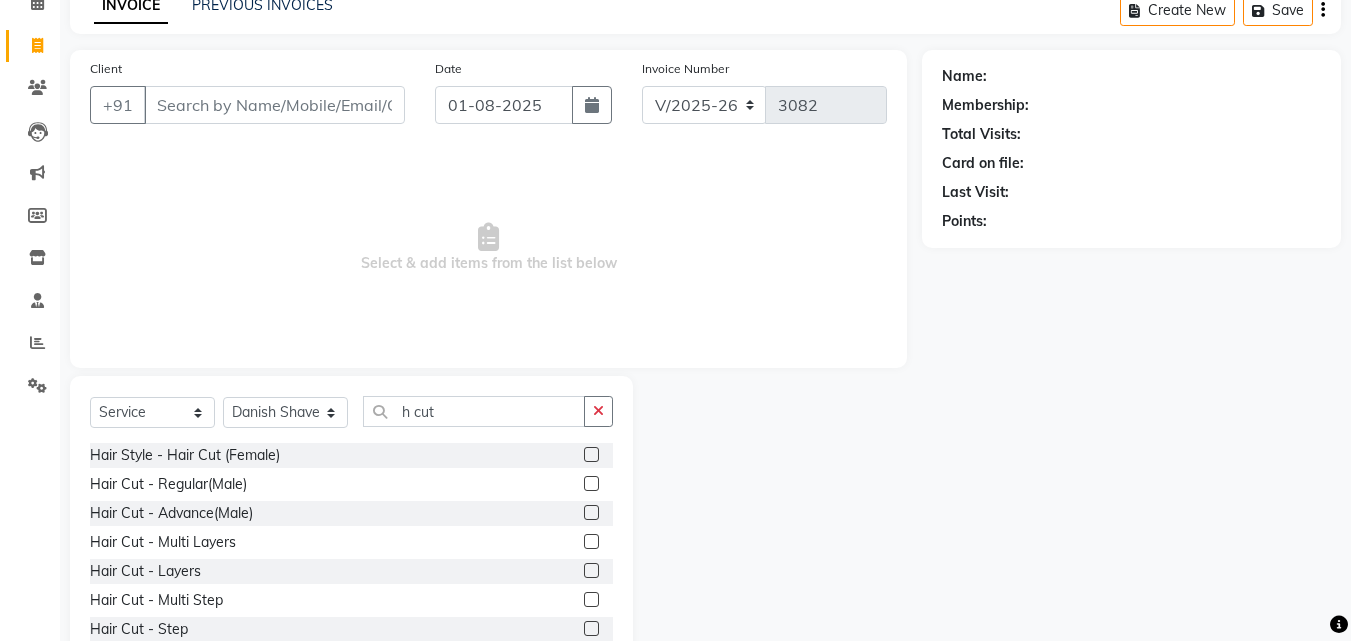 click 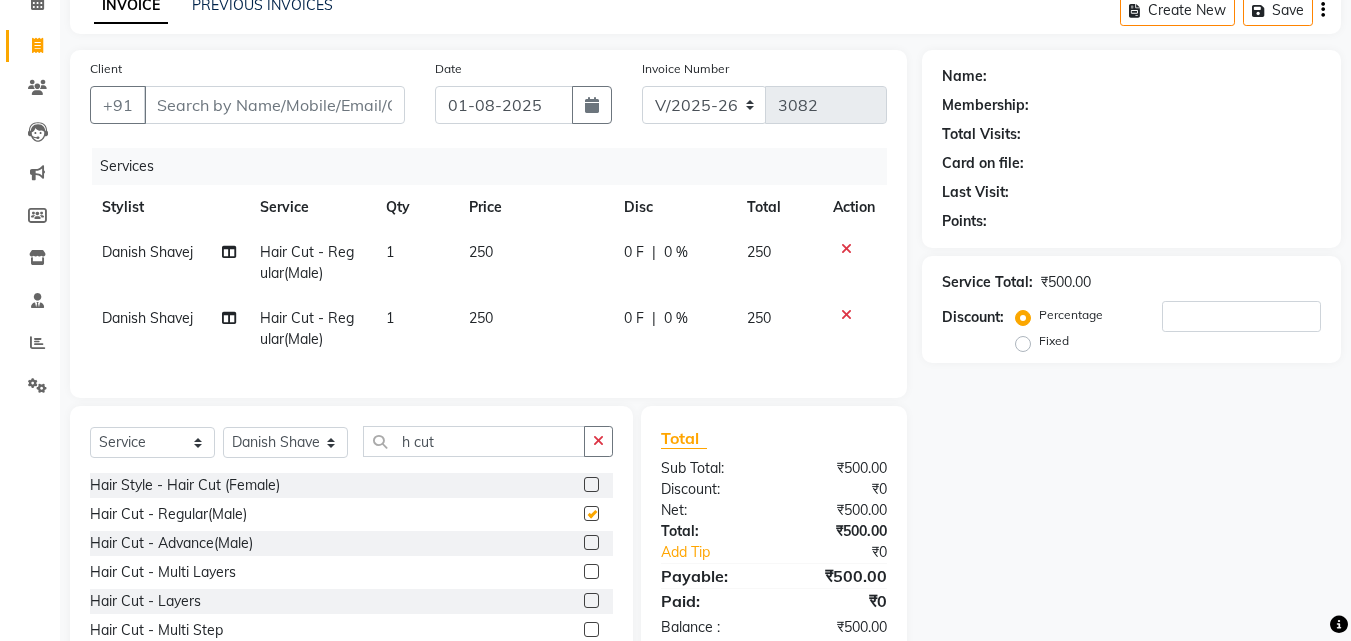 checkbox on "false" 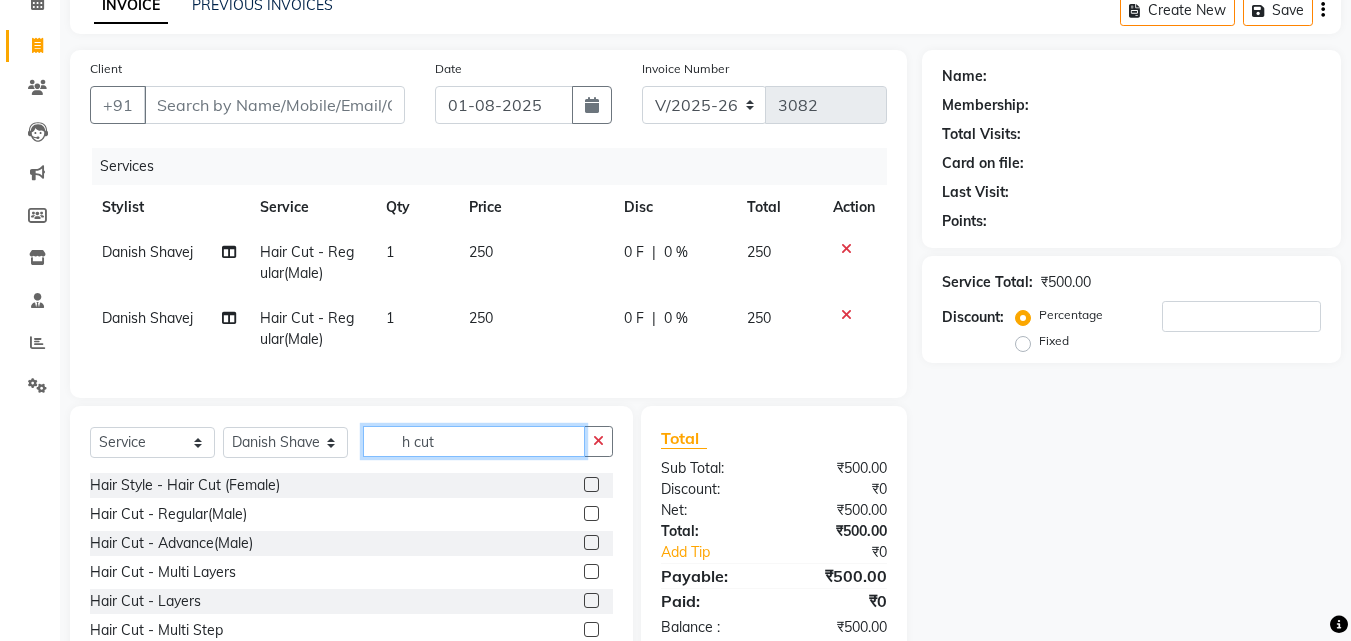 click on "h cut" 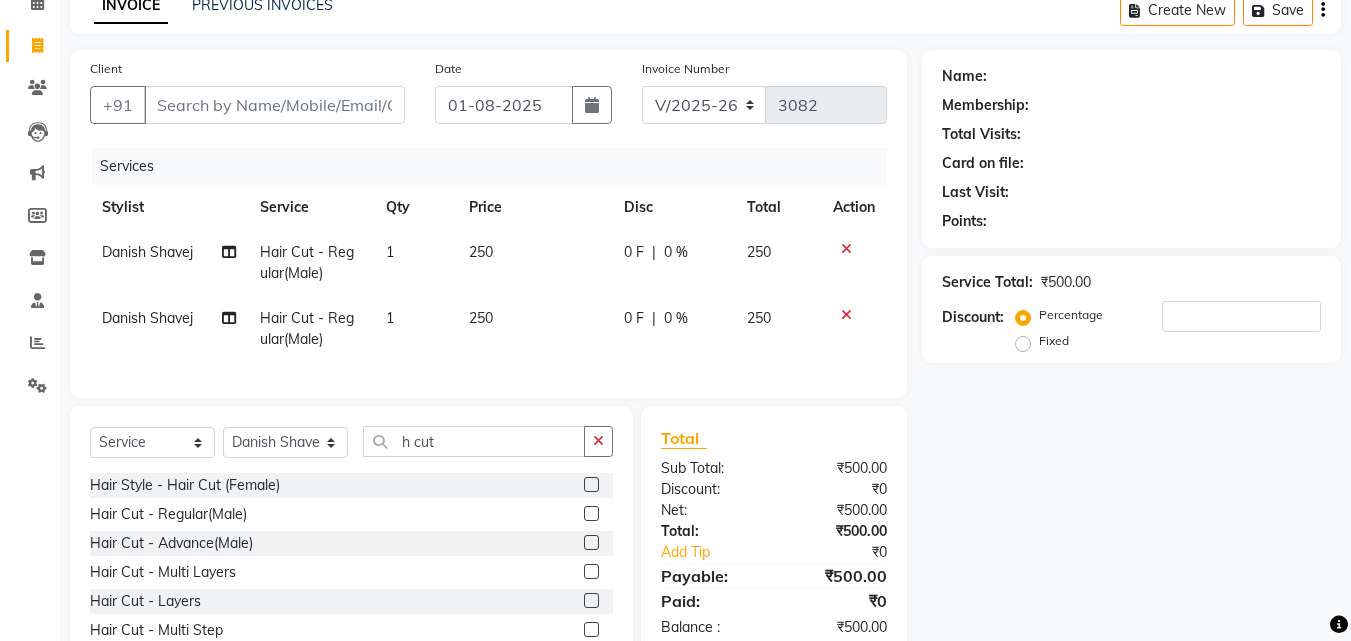 click 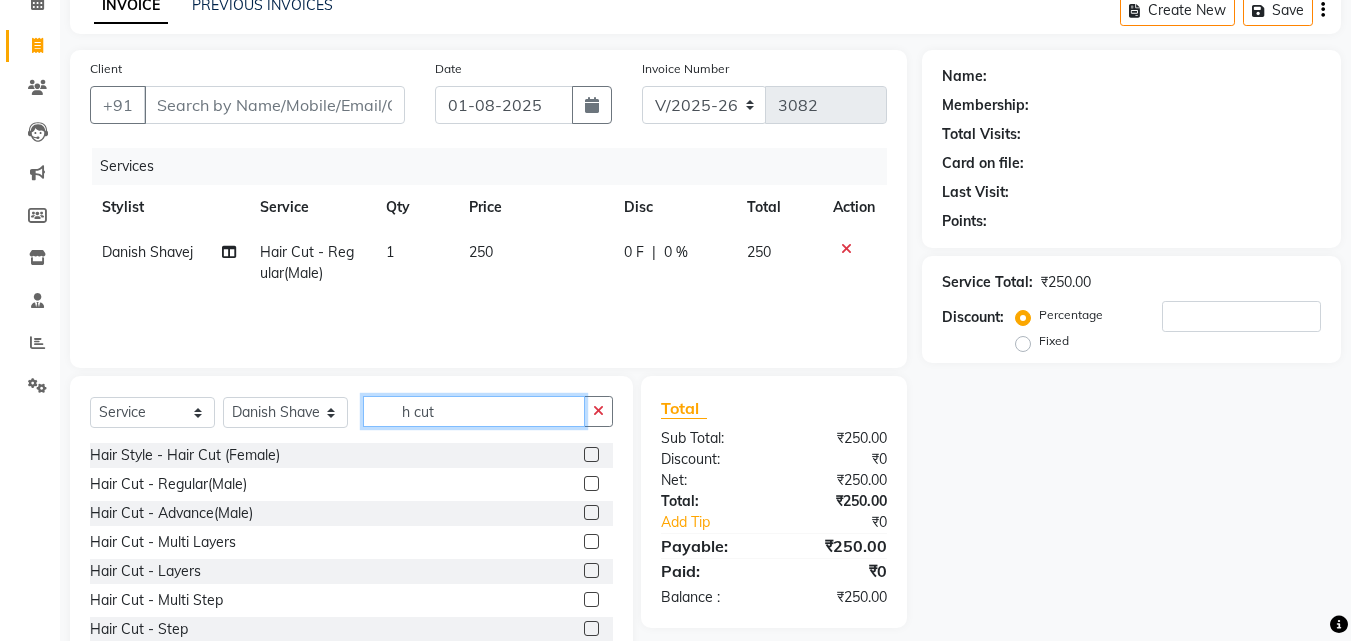 click on "h cut" 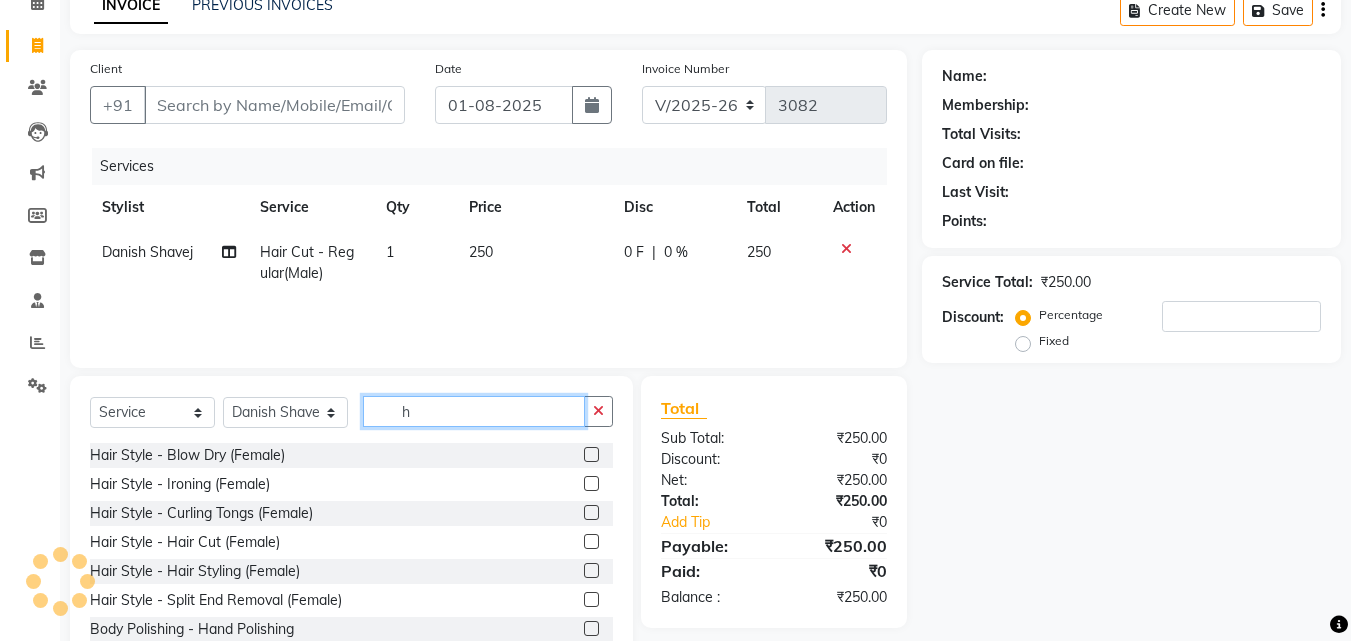 type on "h" 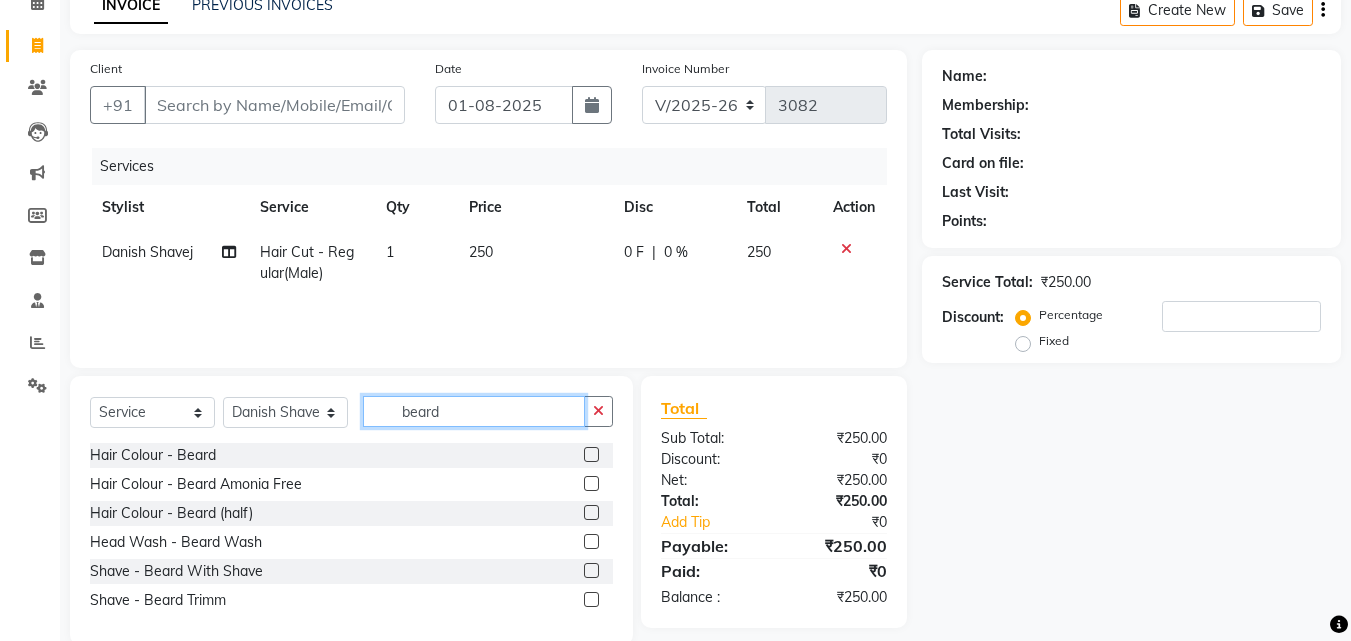 type on "beard" 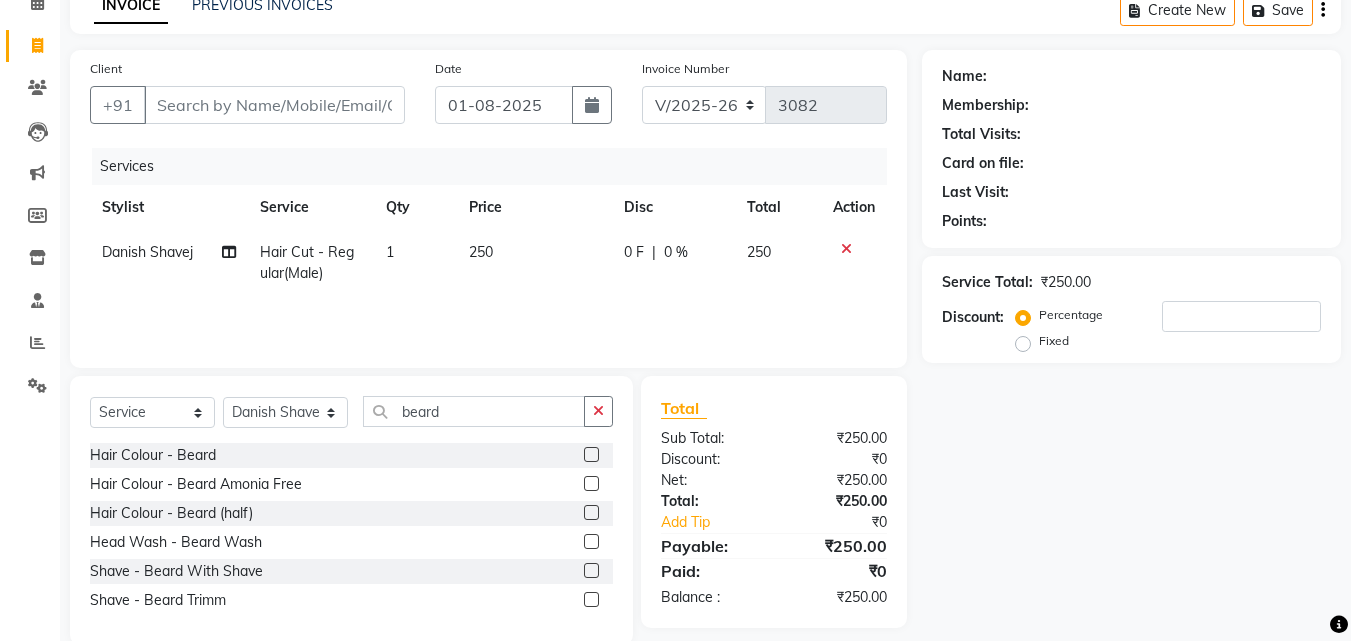 click 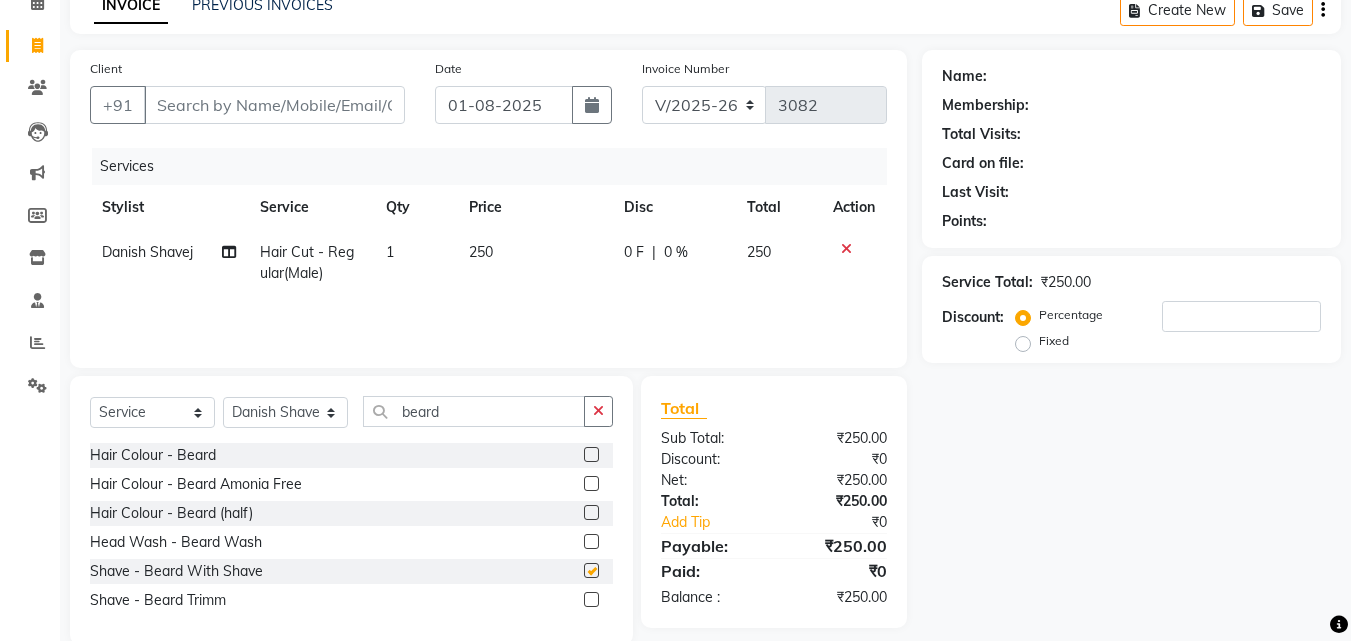drag, startPoint x: 592, startPoint y: 570, endPoint x: 526, endPoint y: 508, distance: 90.55385 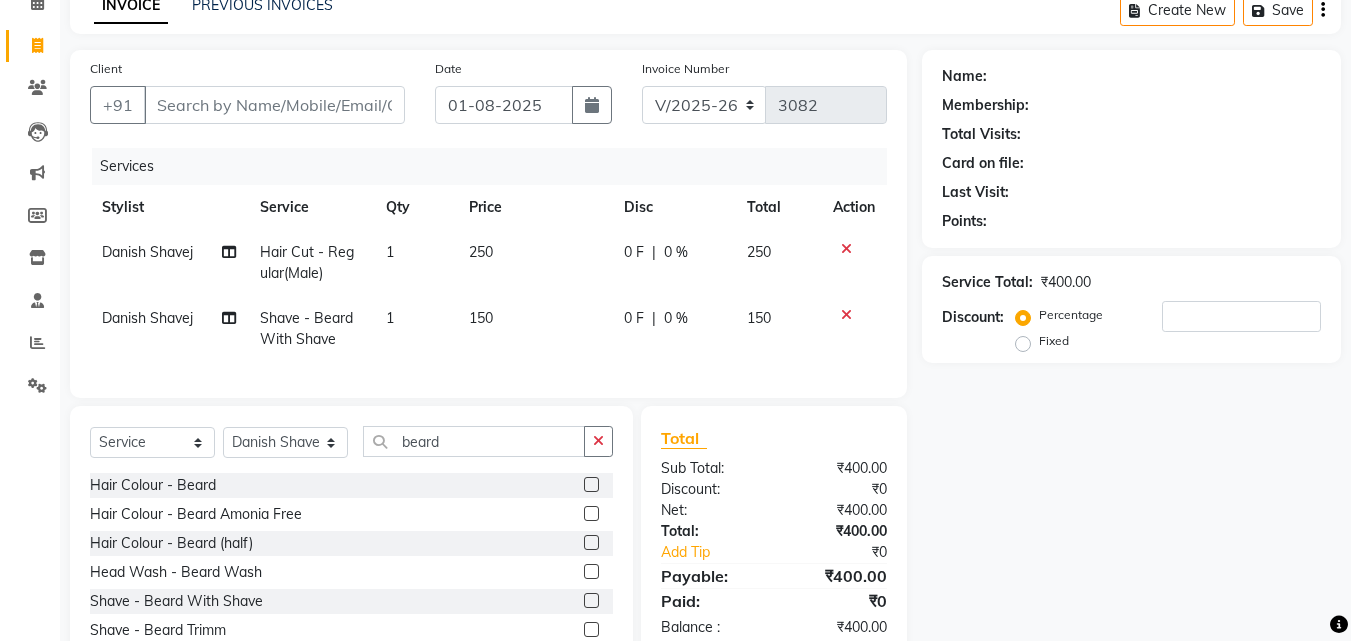 checkbox on "false" 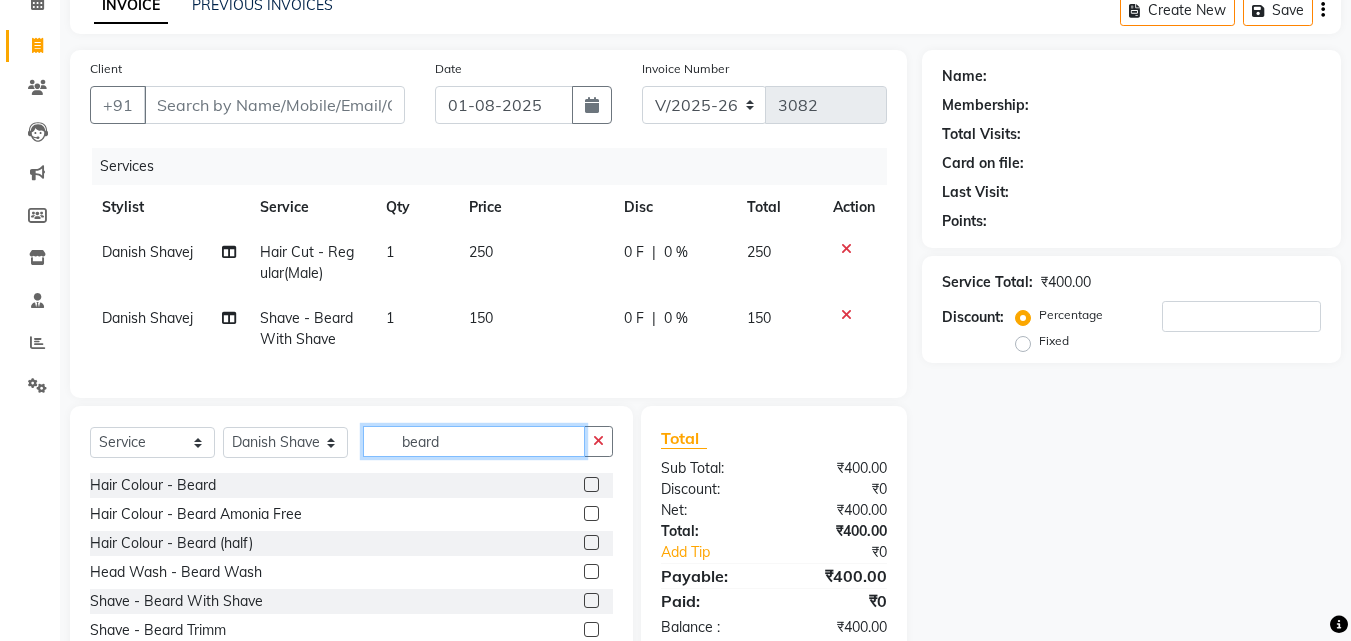 click on "beard" 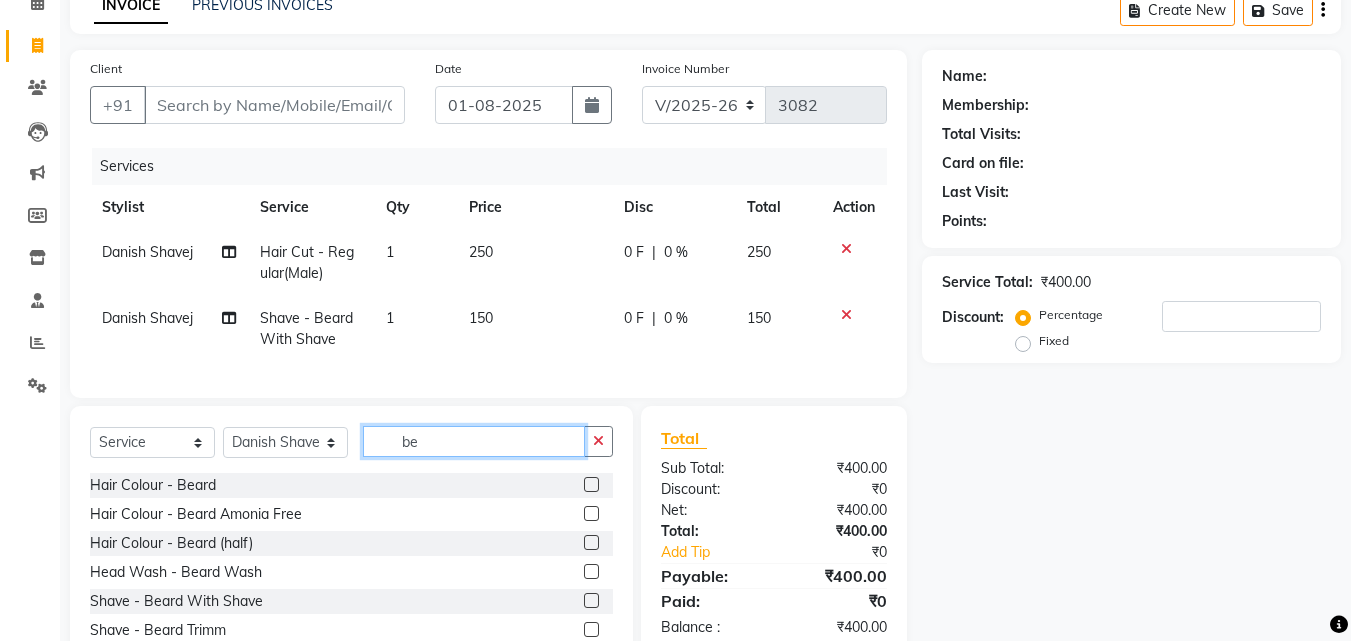type on "b" 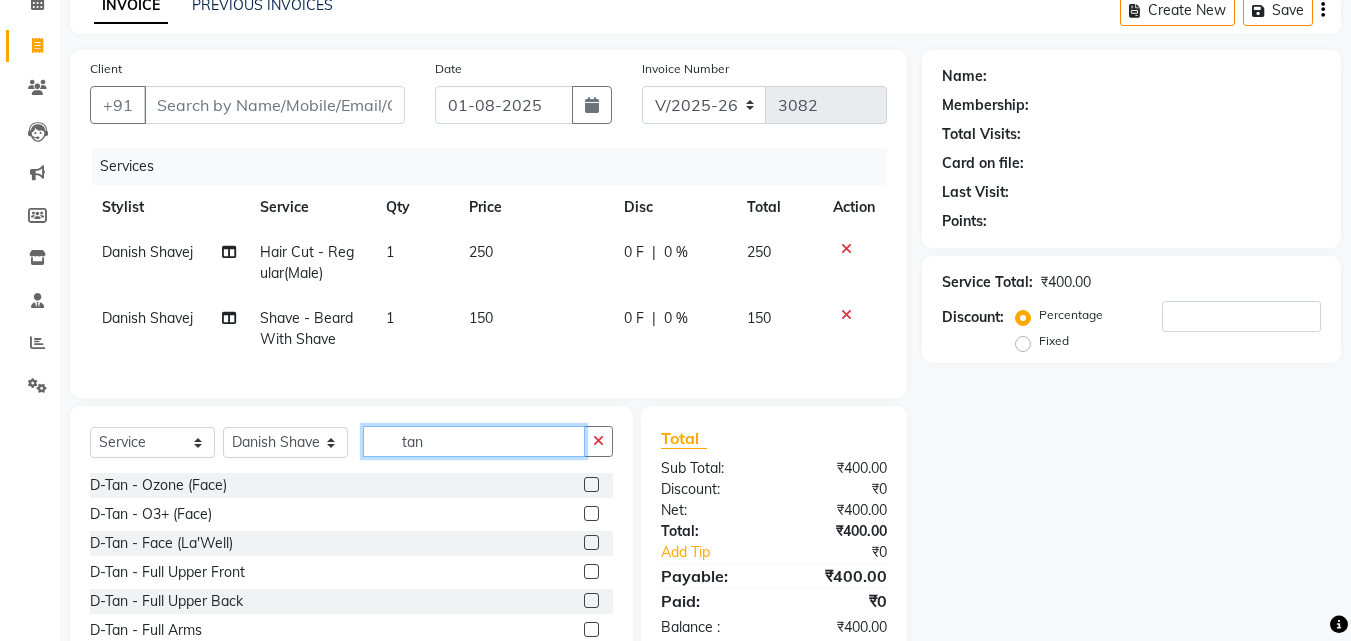 type on "tan" 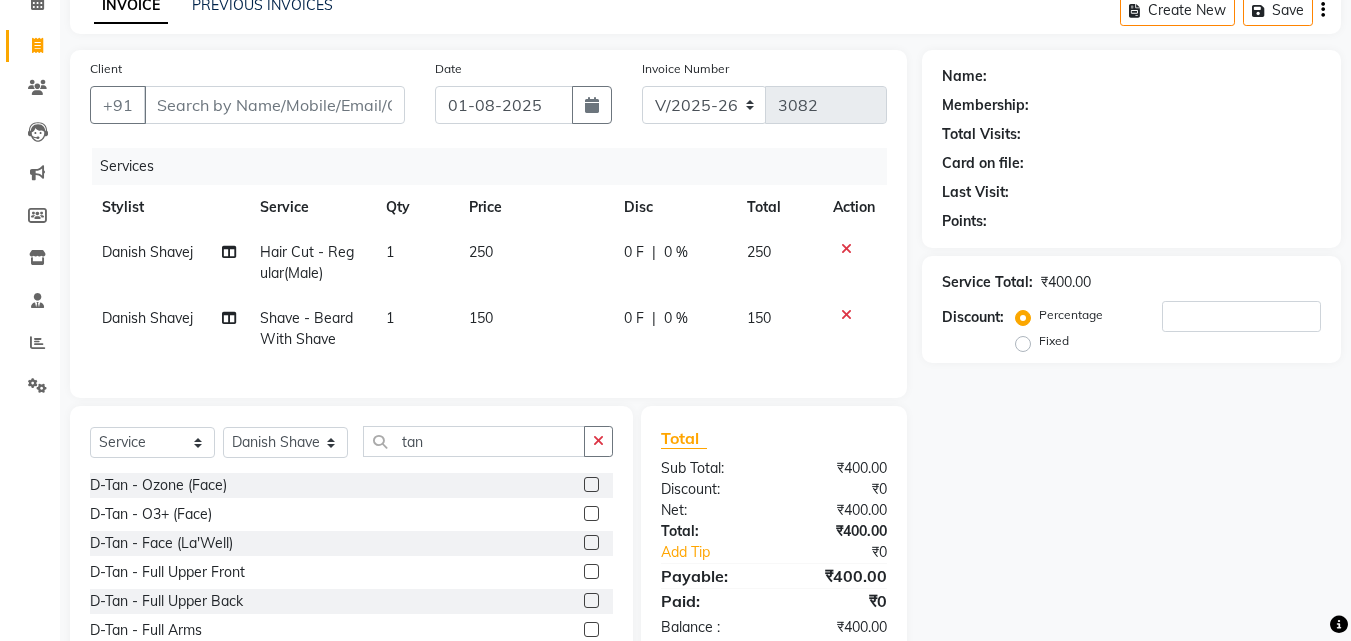 click 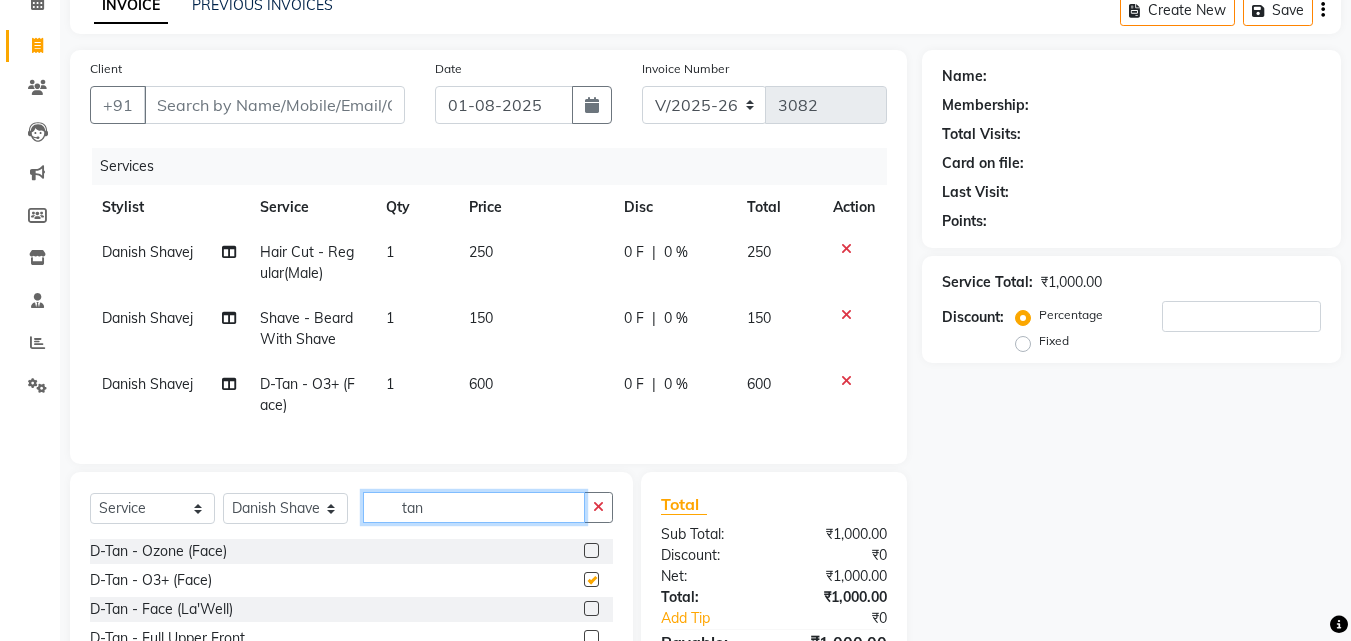 click on "tan" 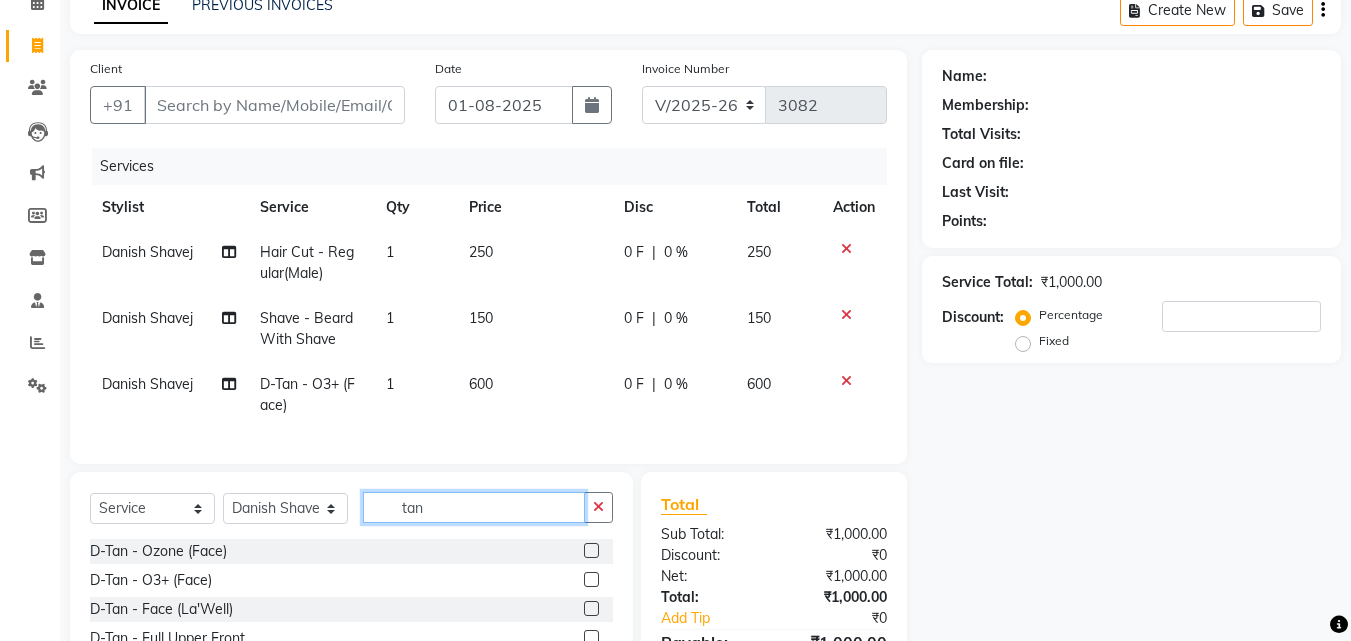 checkbox on "false" 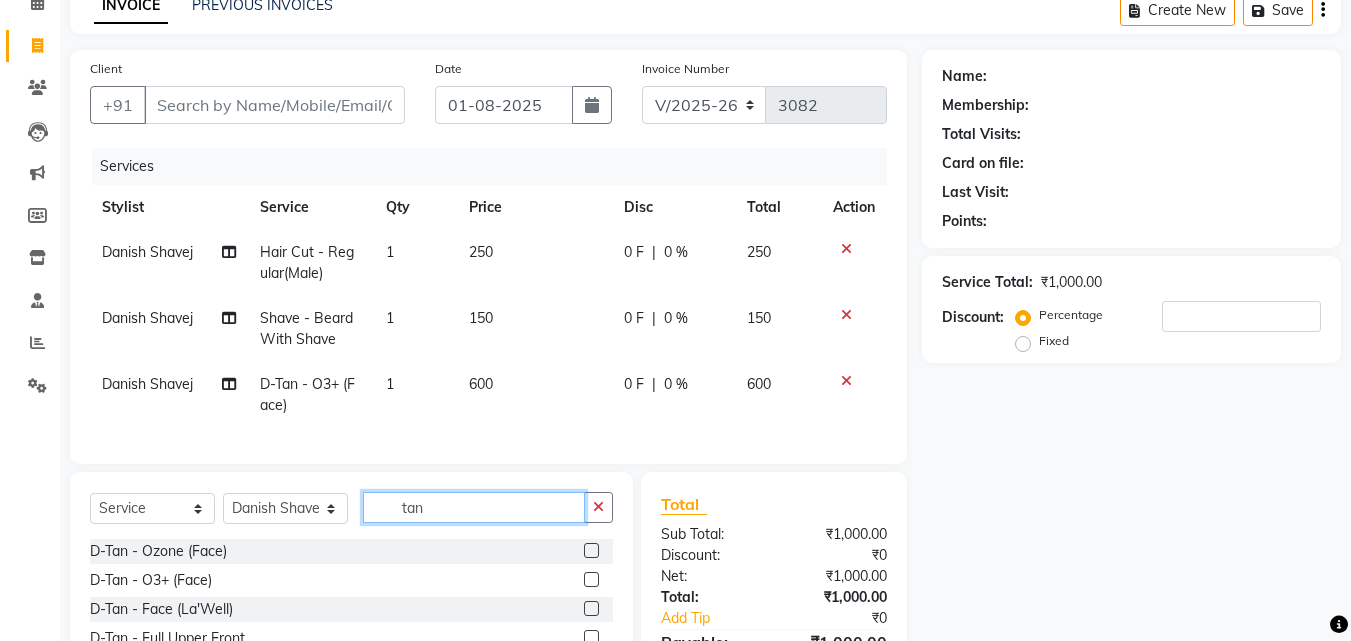 scroll, scrollTop: 204, scrollLeft: 0, axis: vertical 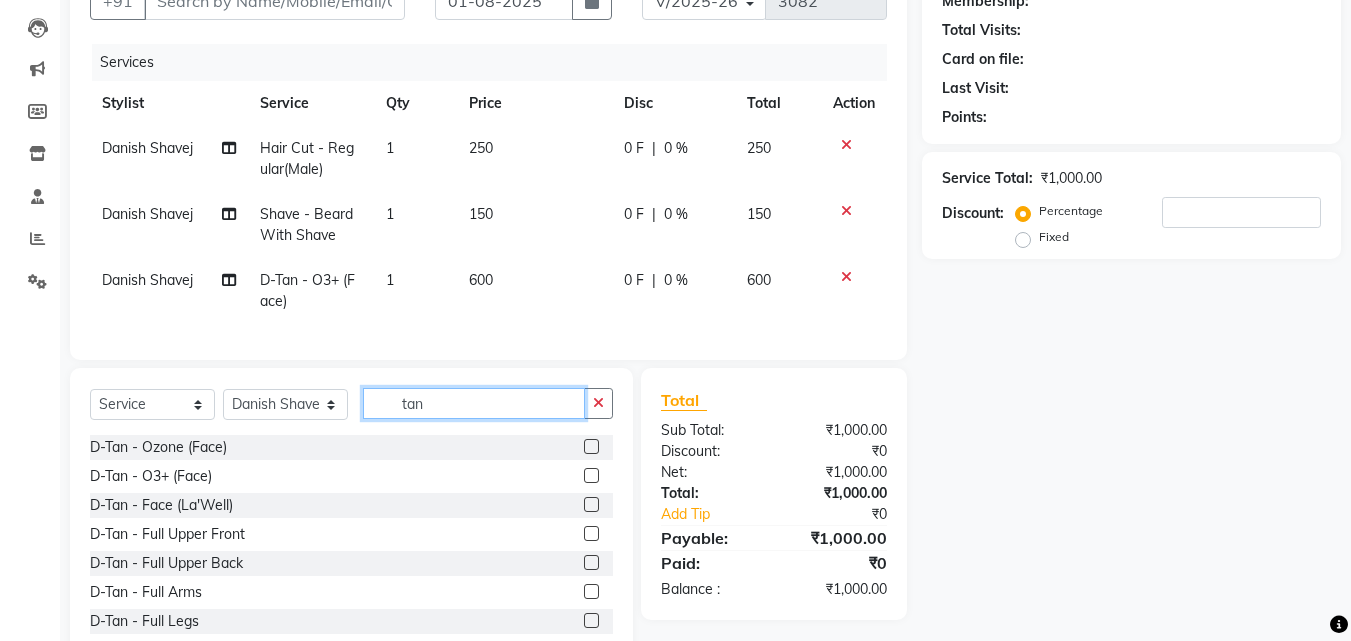 click on "tan" 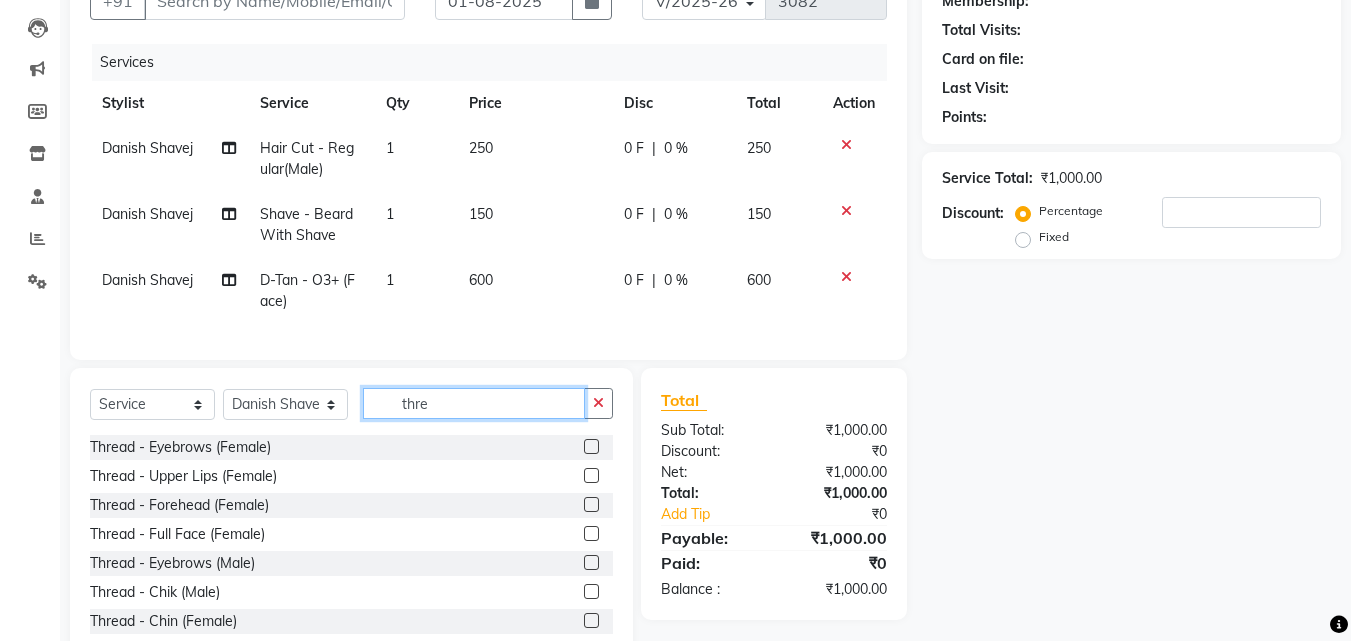 type on "thre" 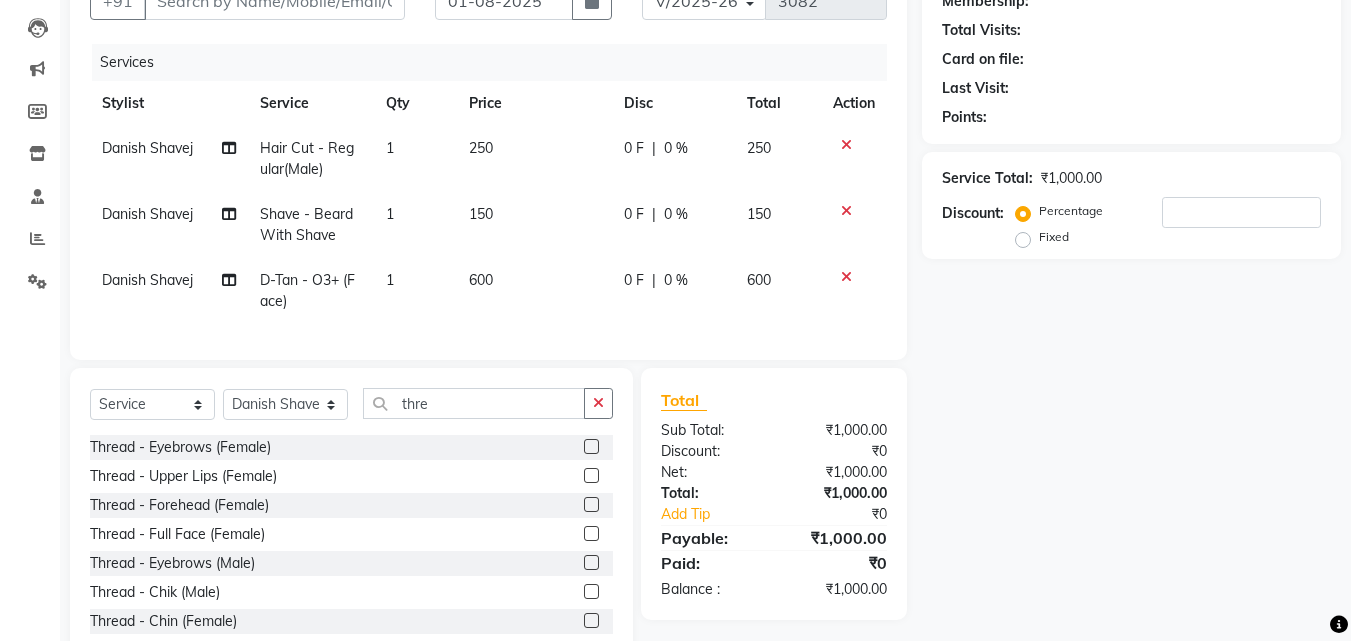 click 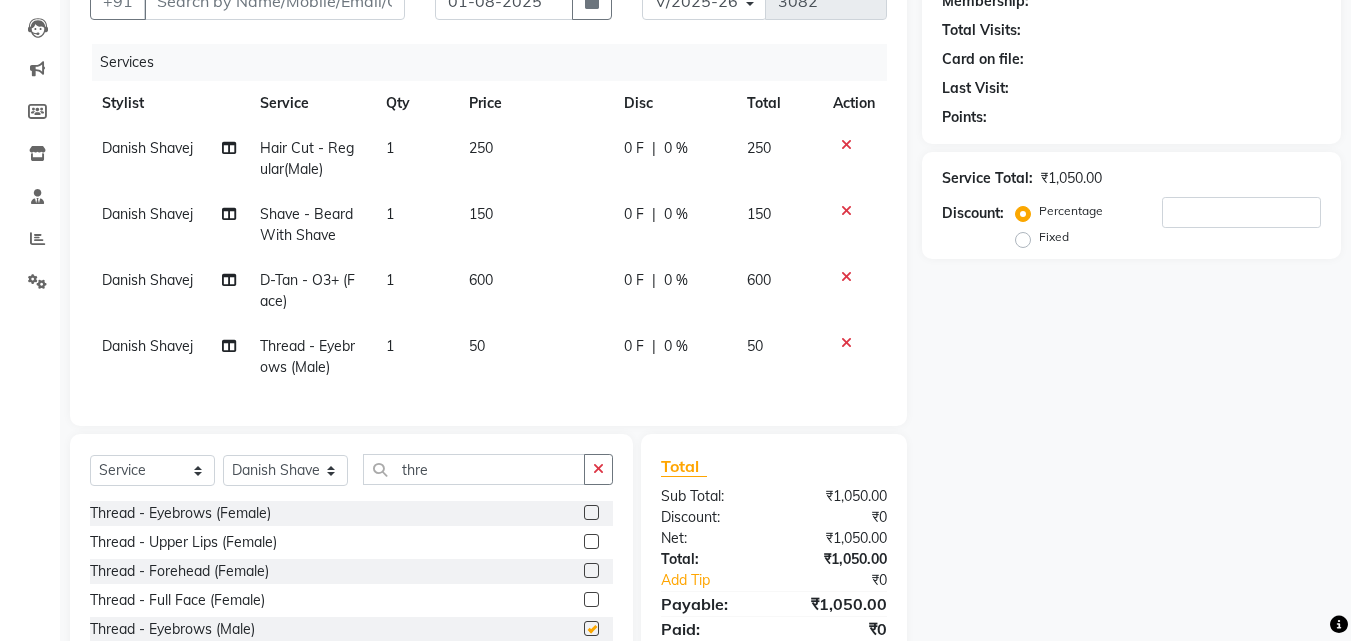 click 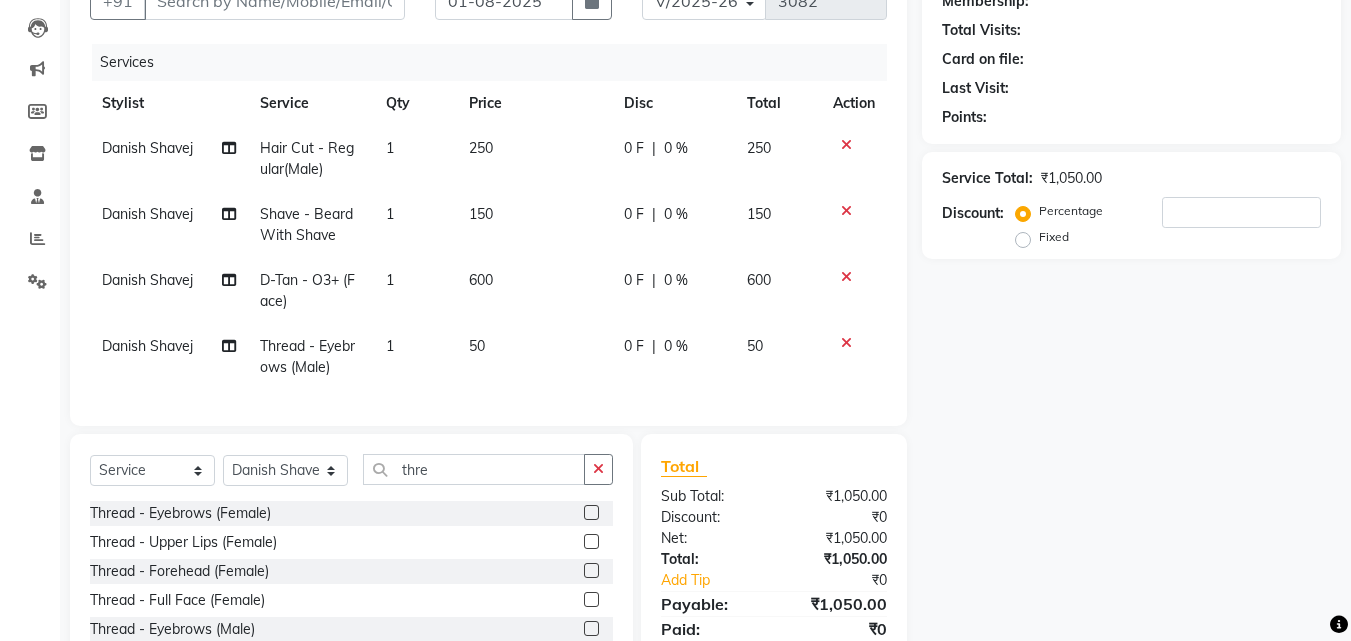 checkbox on "false" 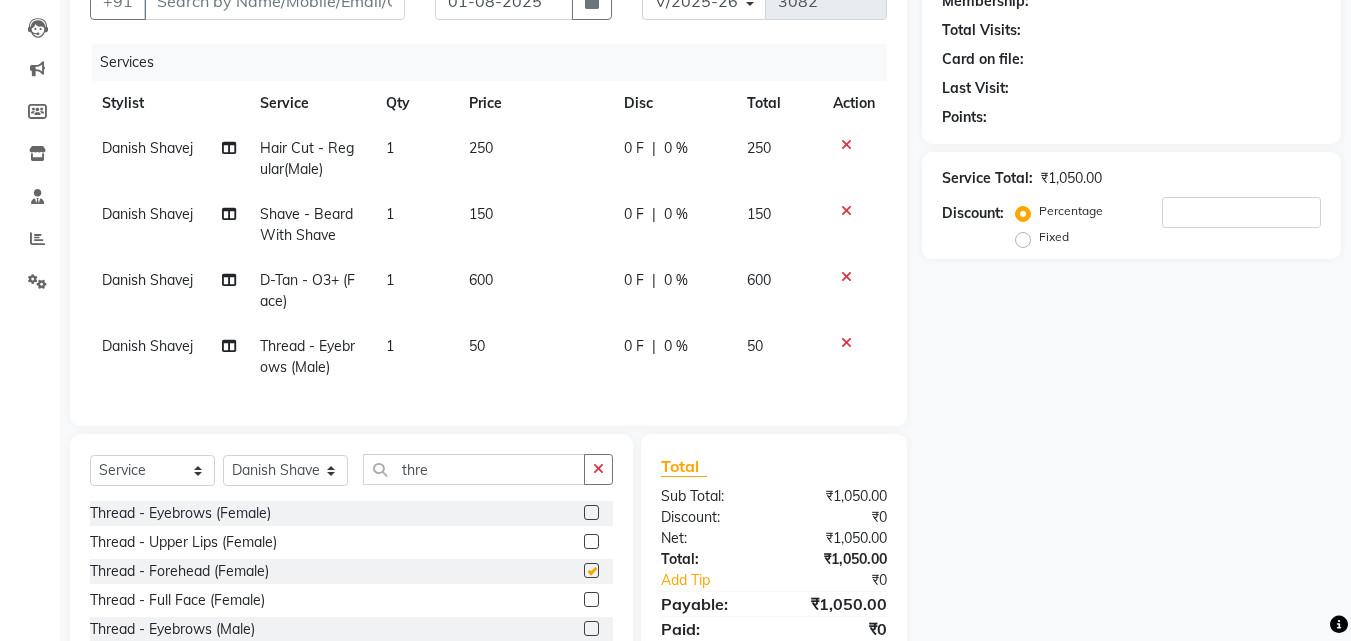 click 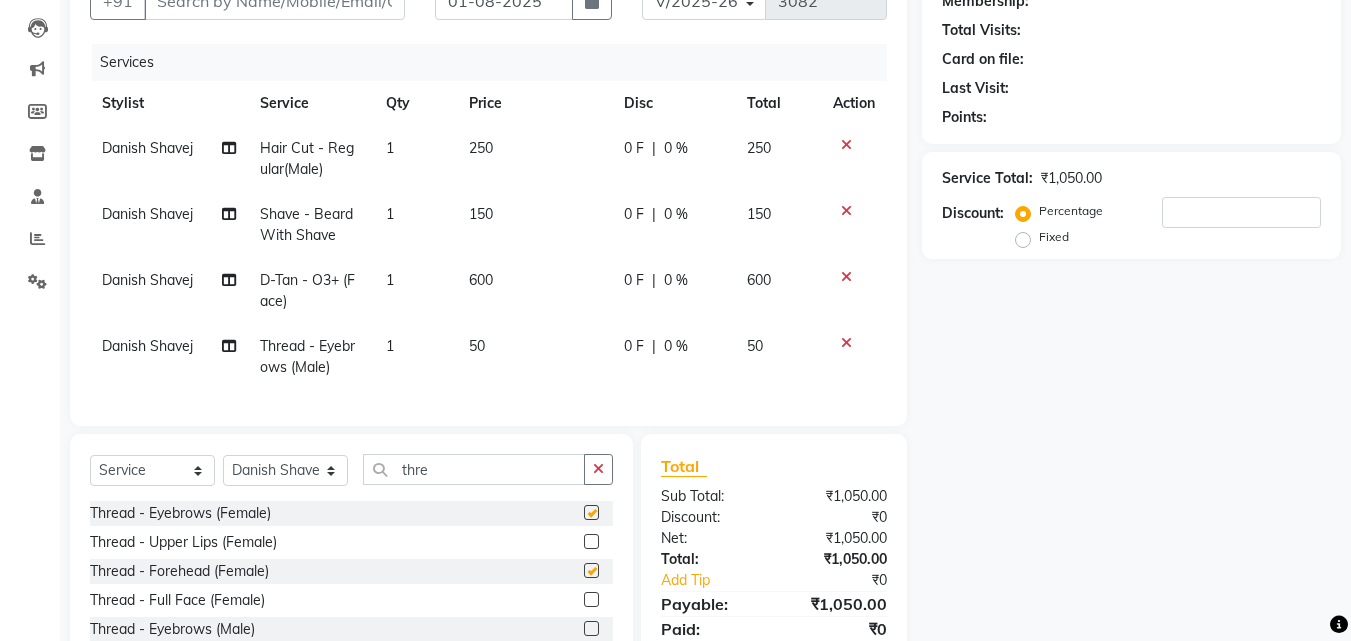 click on "Select  Service  Product  Membership  Package Voucher Prepaid Gift Card  Select Stylist Danish Shavej Dinesh Krishna Lalita Lalita Mdm Manjeet Minakshi Nancy Nikita Pooja Rinki Sahil sapna Shakshi (Oct24) Sudha thre Thread - Eyebrows (Female)  Thread - Upper Lips (Female)  Thread - Forehead (Female)  Thread - Full Face (Female)  Thread - Eyebrows (Male)  Thread - Chik (Male)  Thread - Chin (Female)  Thread - Side Locks (Female)" 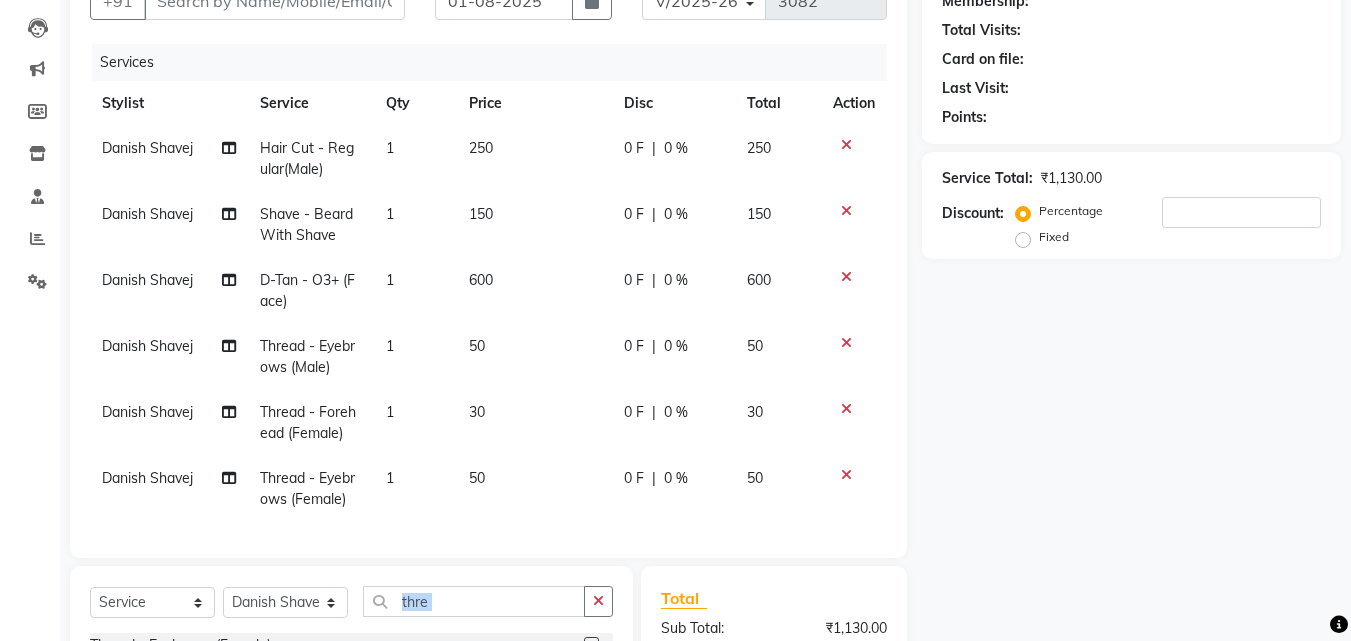checkbox on "false" 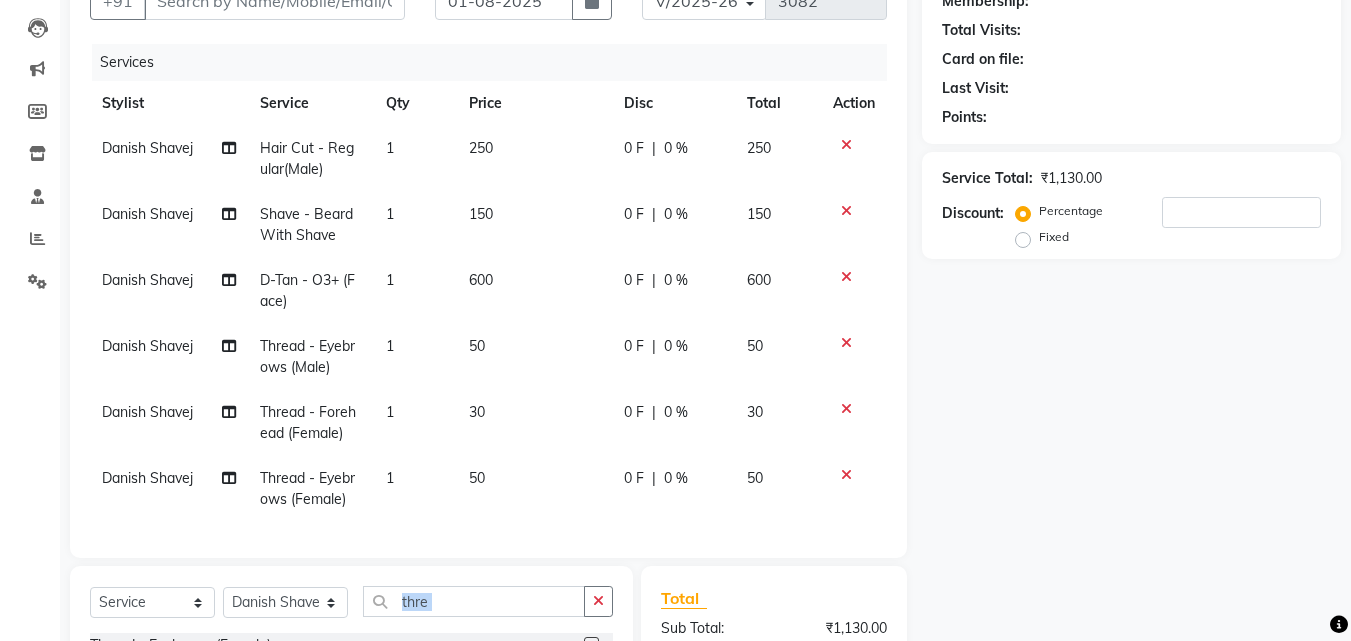 checkbox on "false" 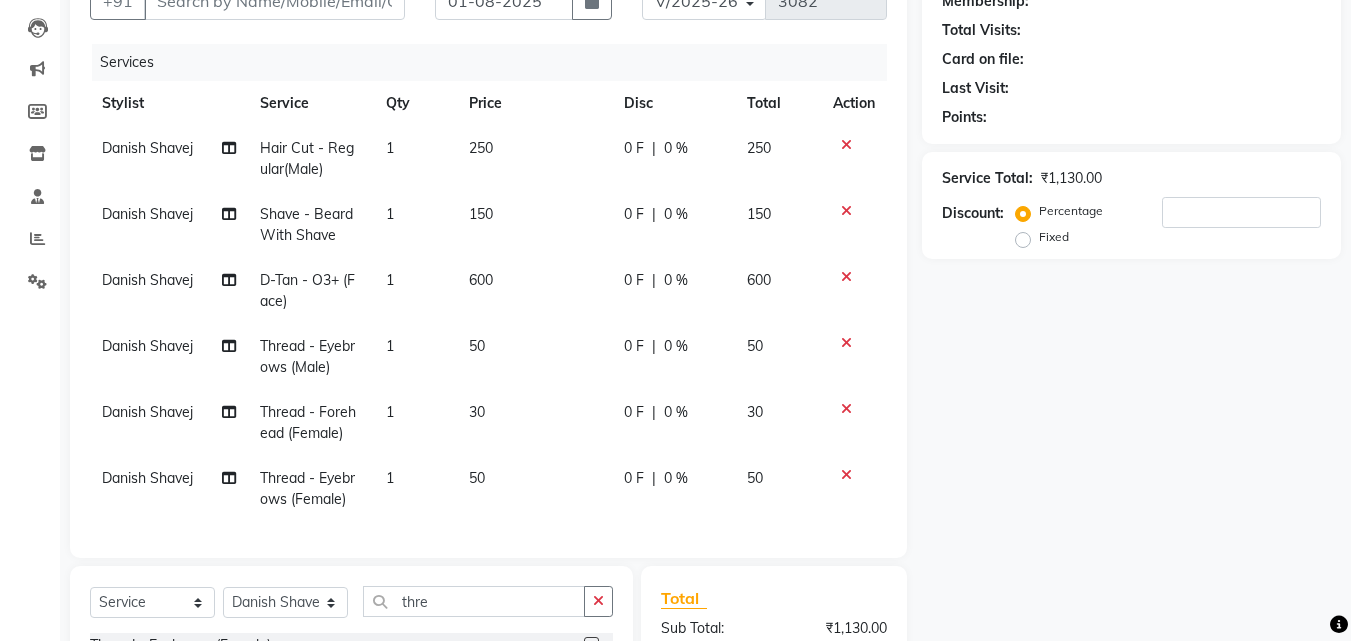 click 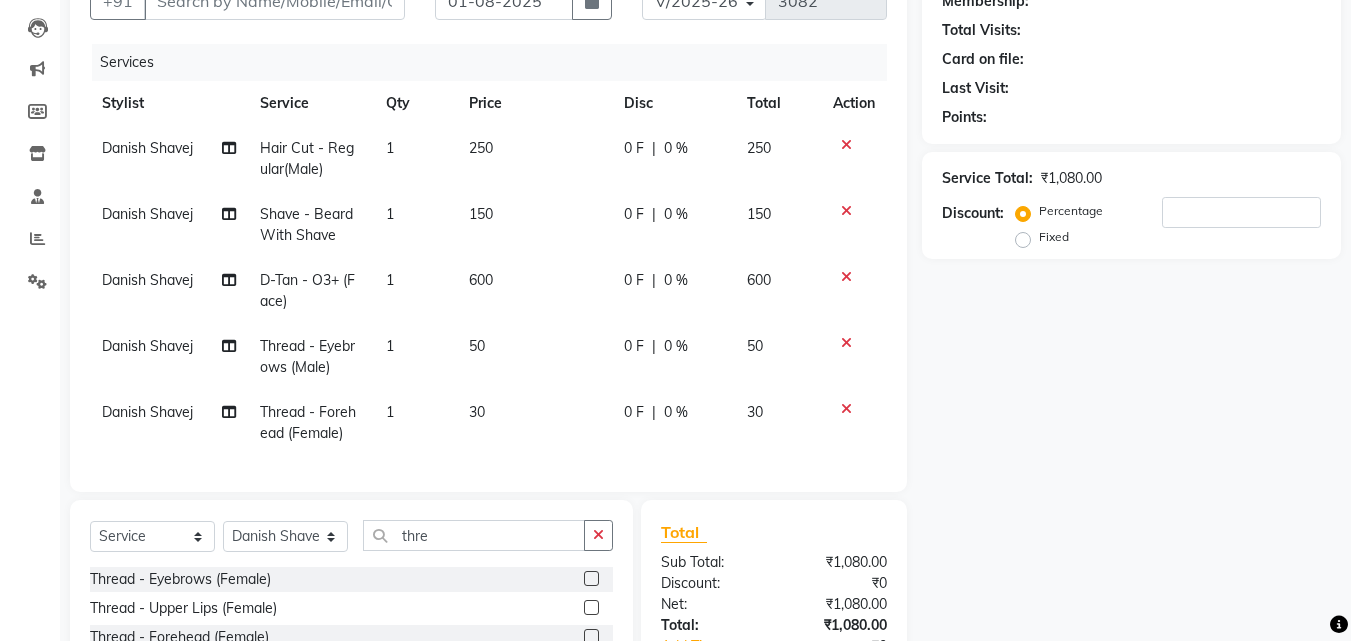 scroll, scrollTop: 388, scrollLeft: 0, axis: vertical 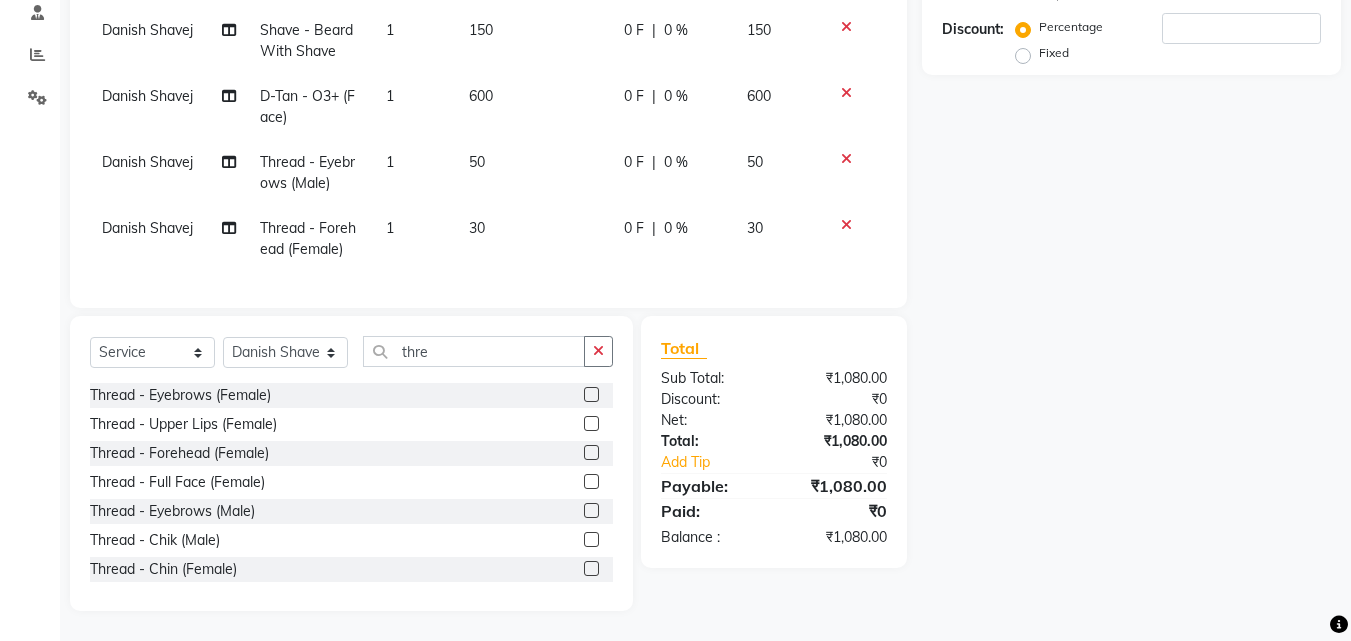 click 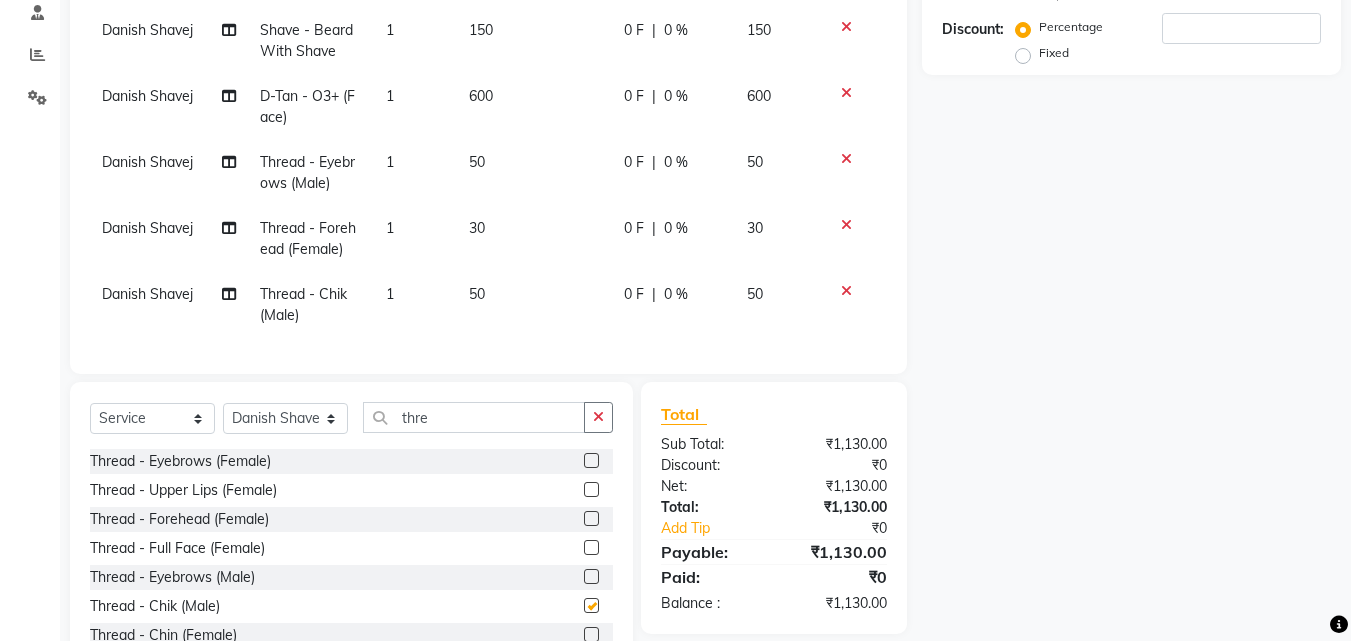 checkbox on "false" 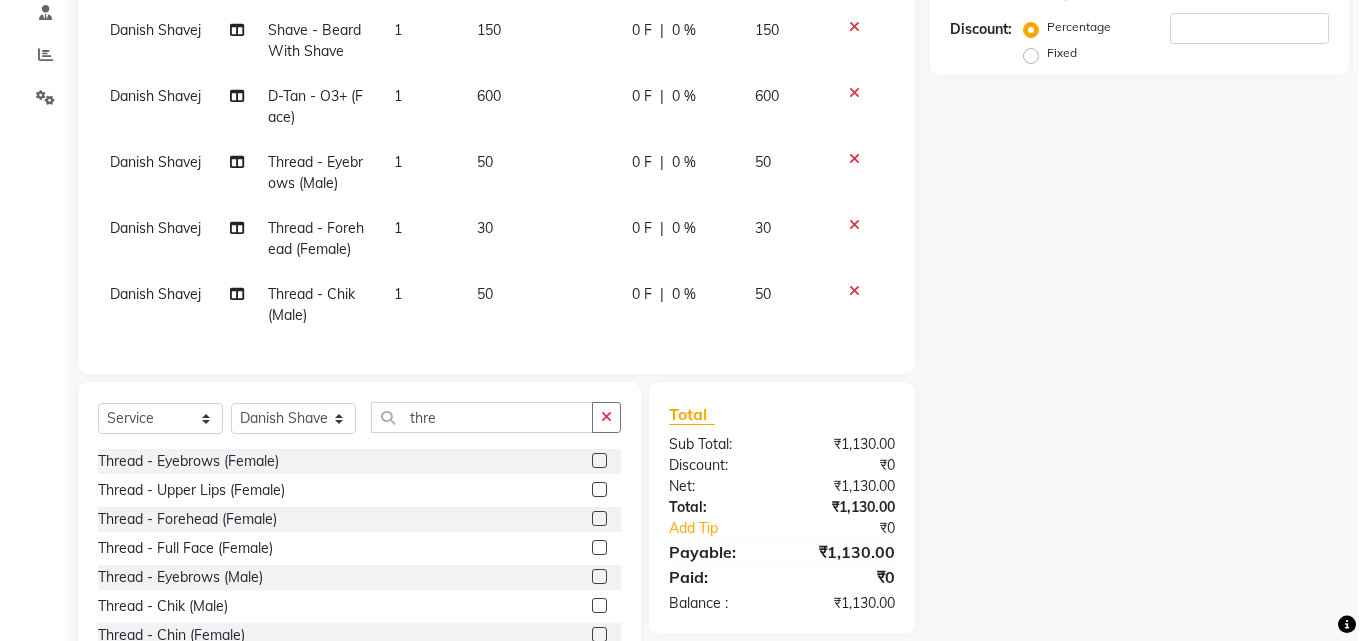 scroll, scrollTop: 164, scrollLeft: 0, axis: vertical 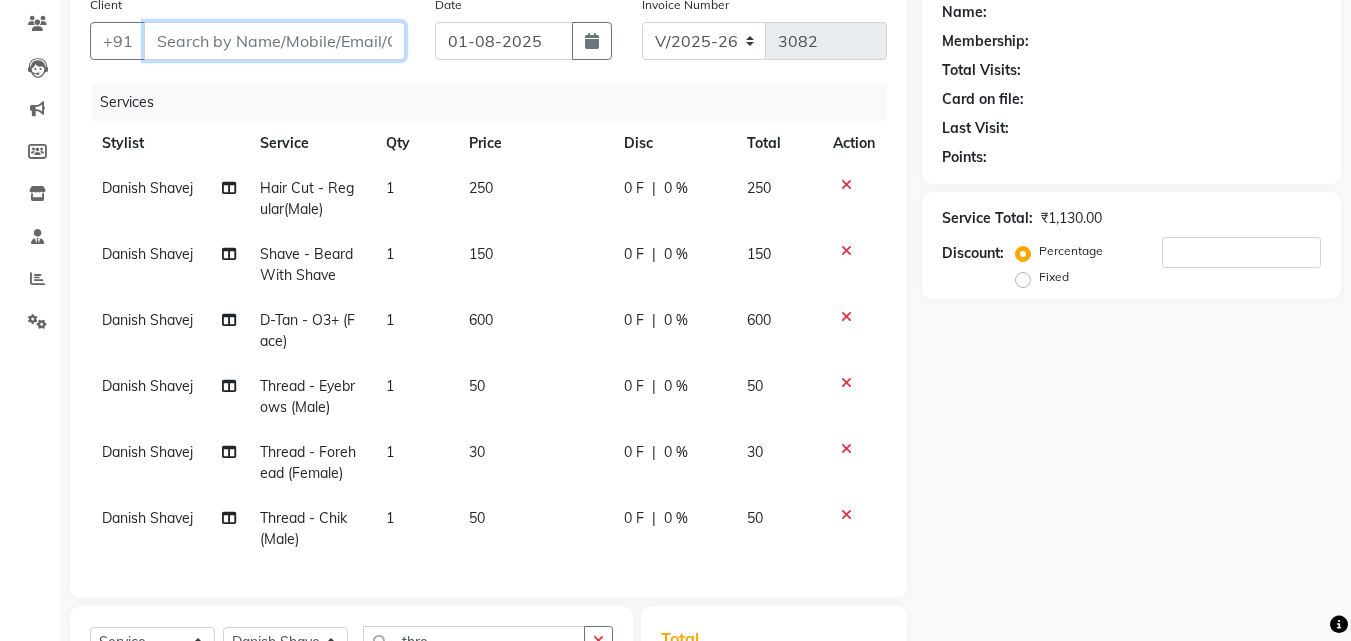 click on "Client" at bounding box center (274, 41) 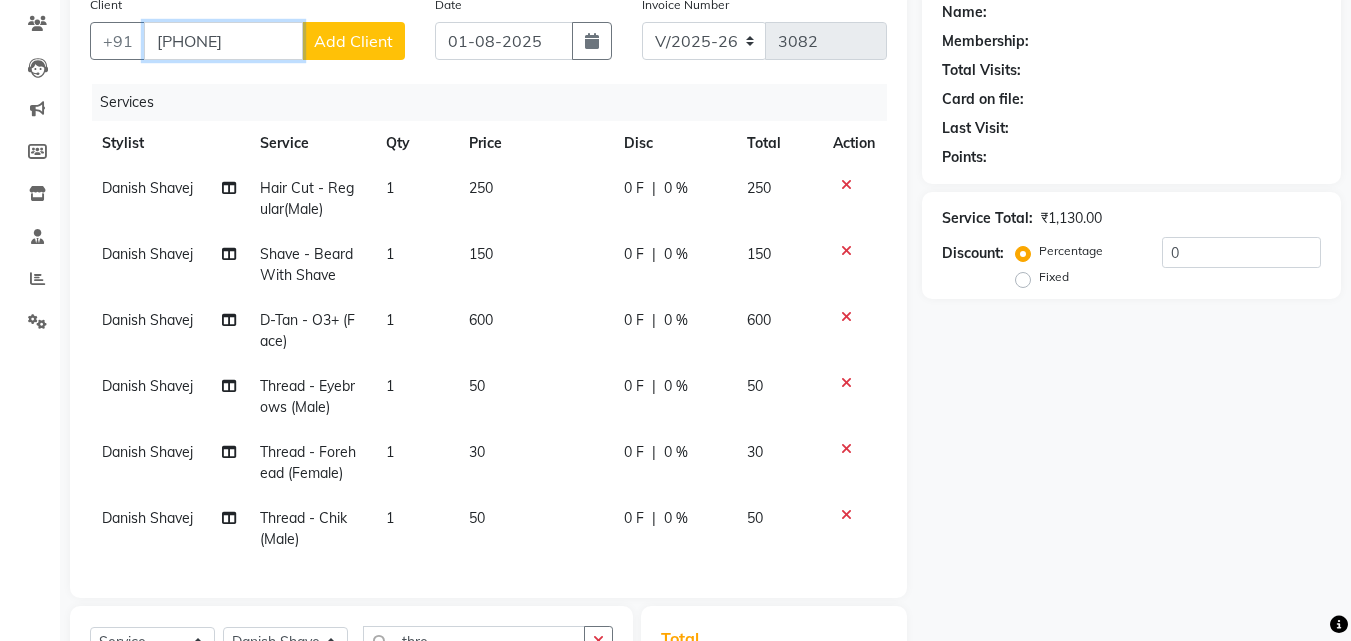 type on "[PHONE]" 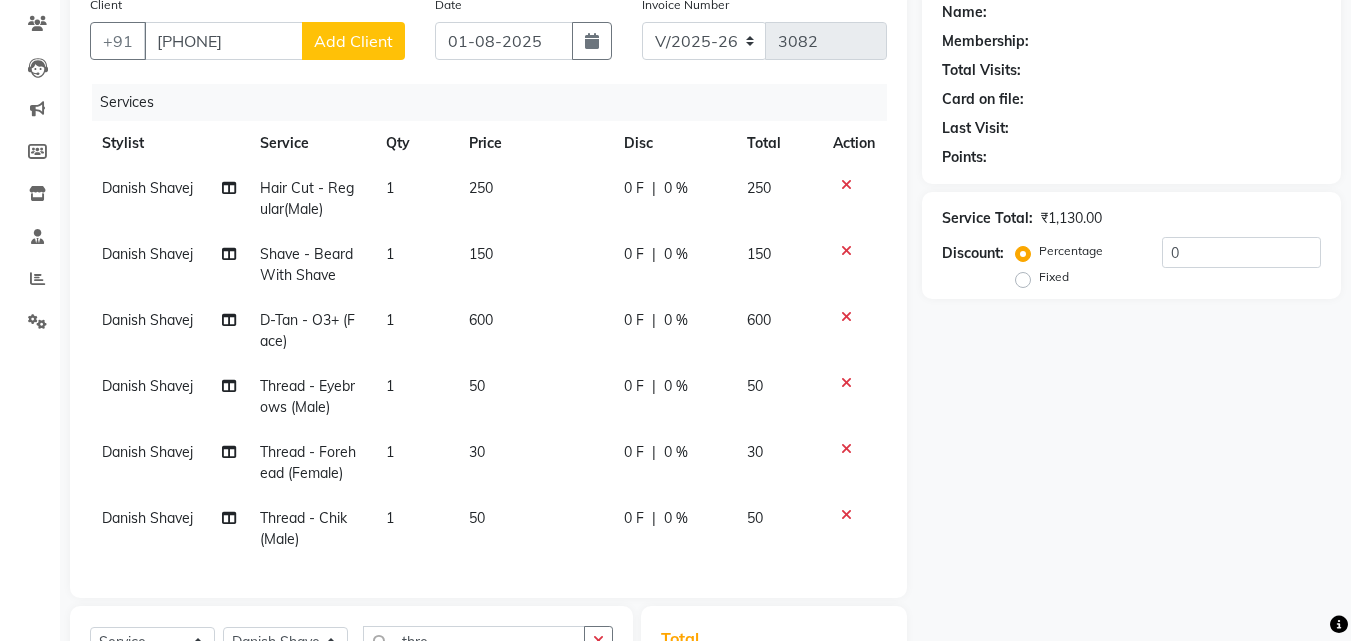 click on "Add Client" 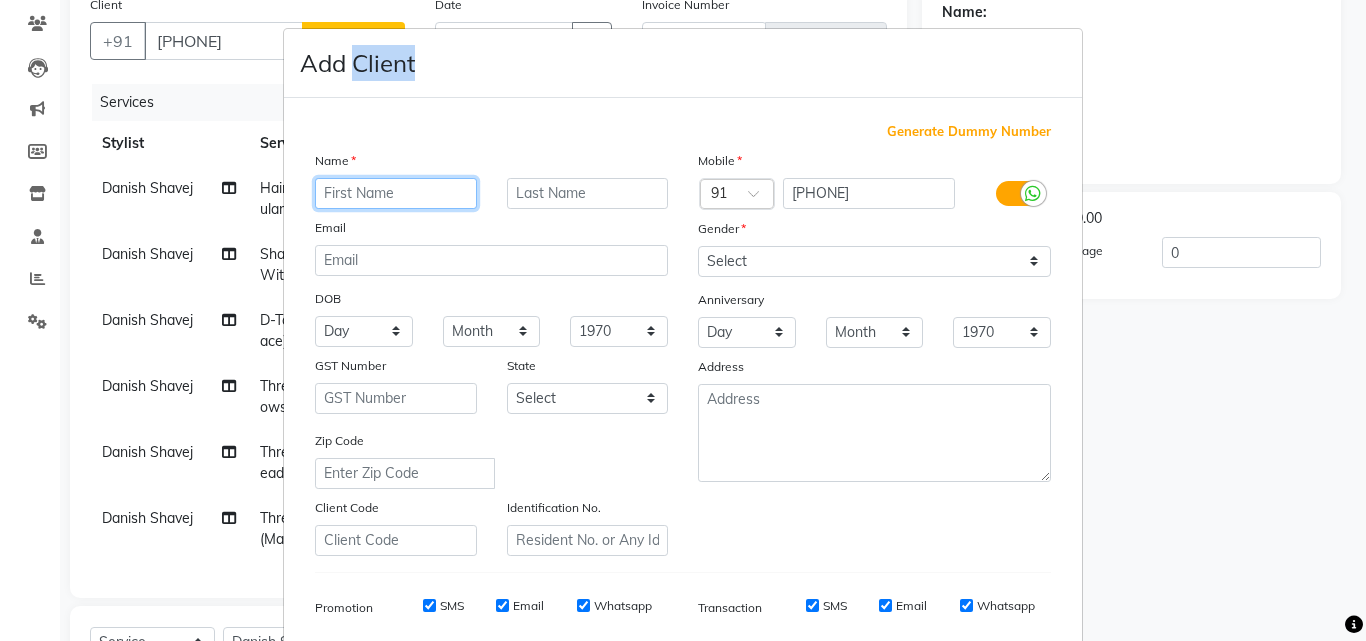 click at bounding box center (396, 193) 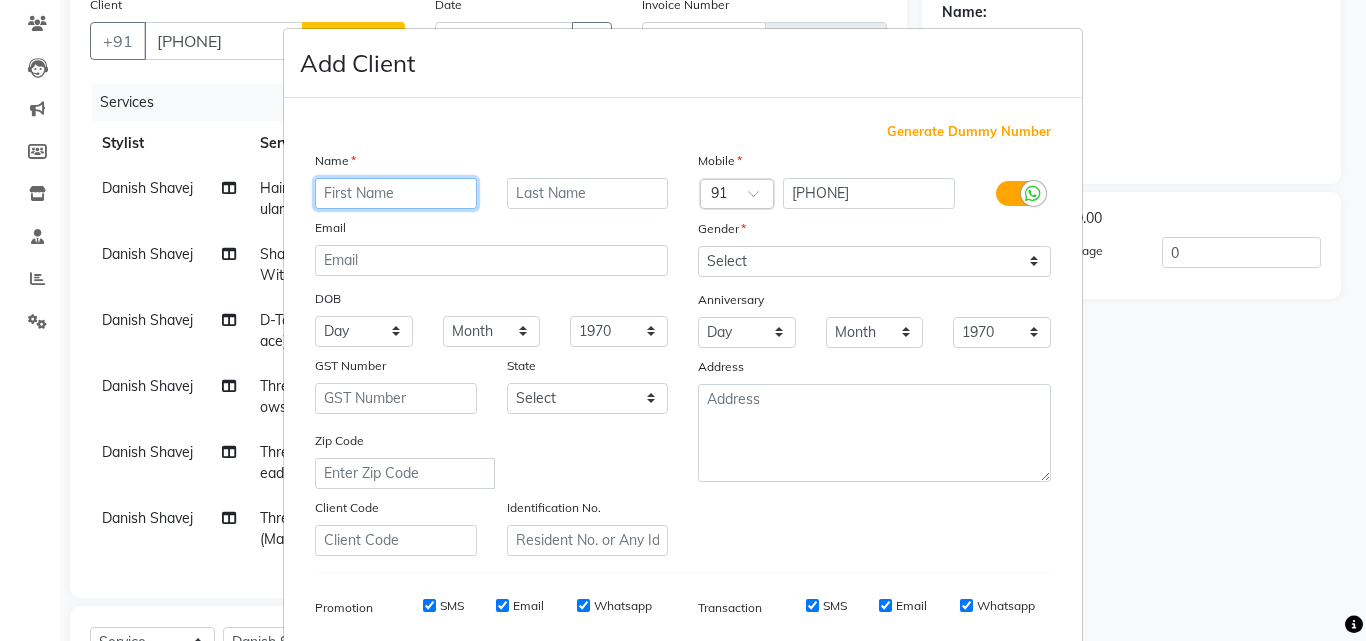 click at bounding box center (396, 193) 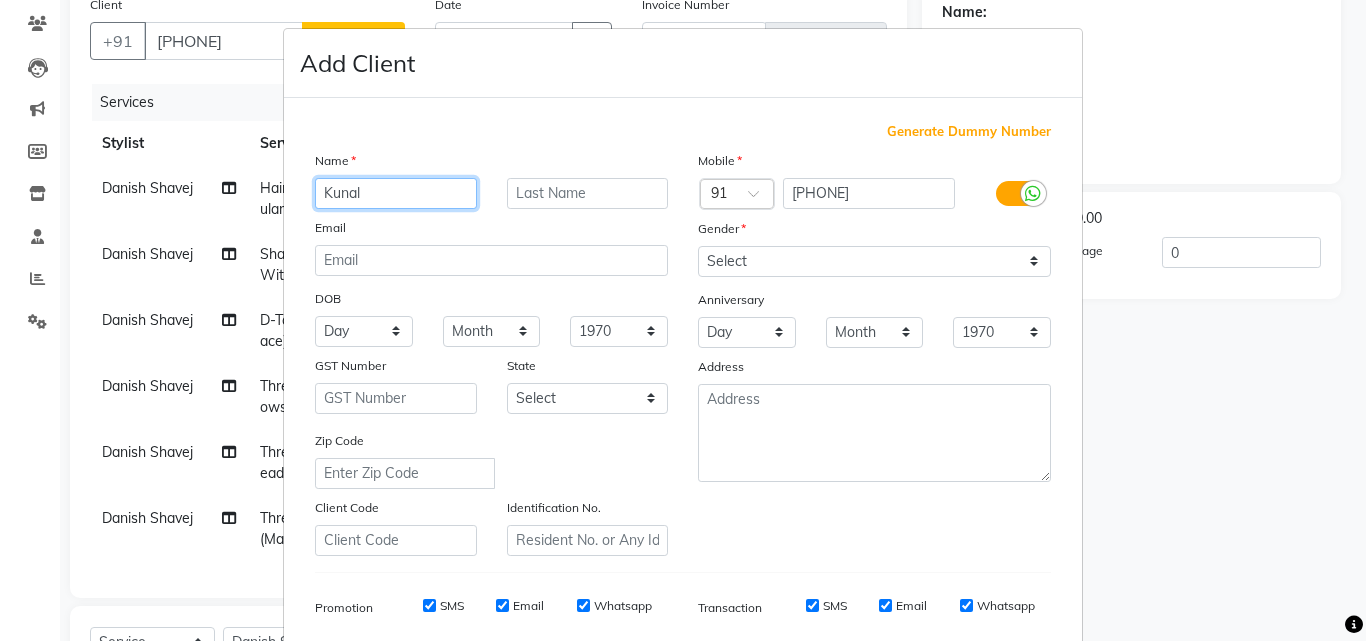 type on "Kunal" 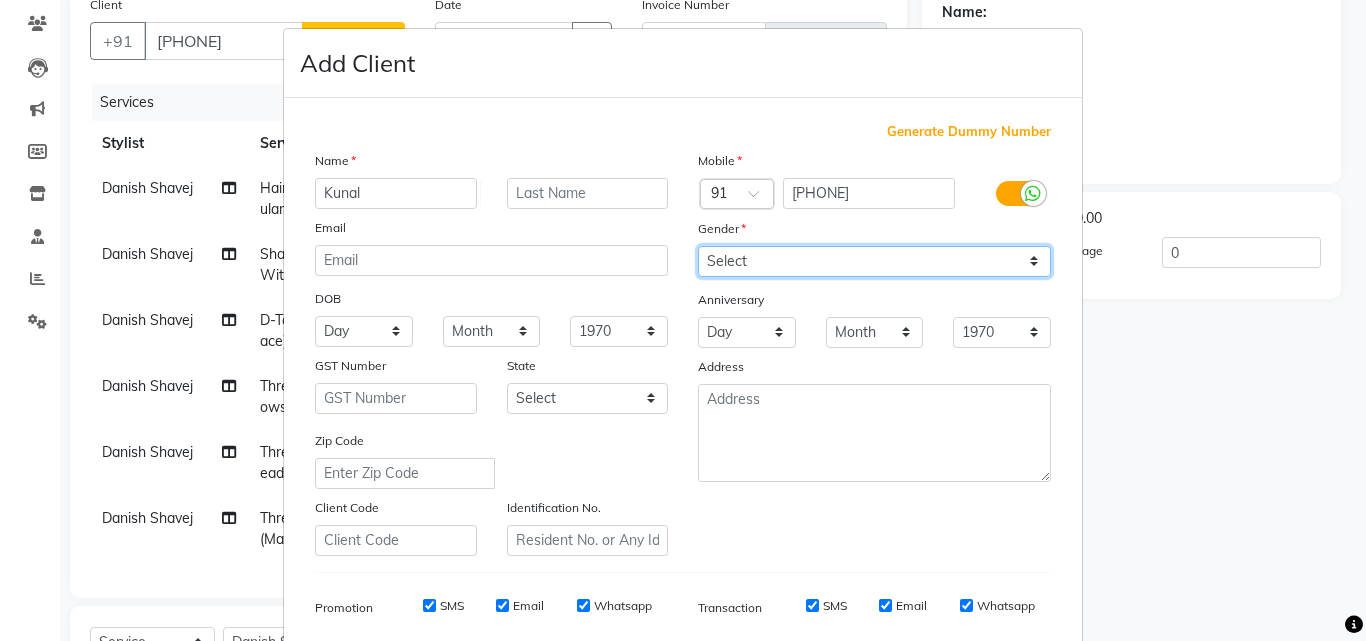 drag, startPoint x: 745, startPoint y: 246, endPoint x: 755, endPoint y: 255, distance: 13.453624 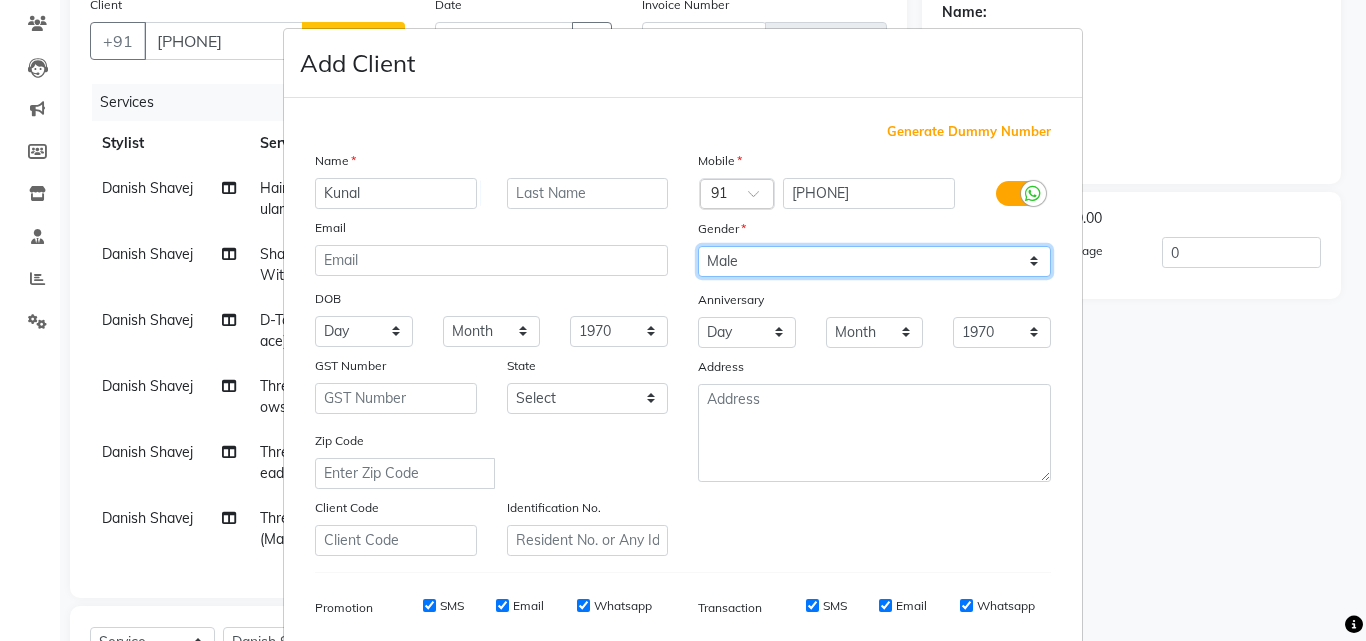 click on "Select Male Female Other Prefer Not To Say" at bounding box center (874, 261) 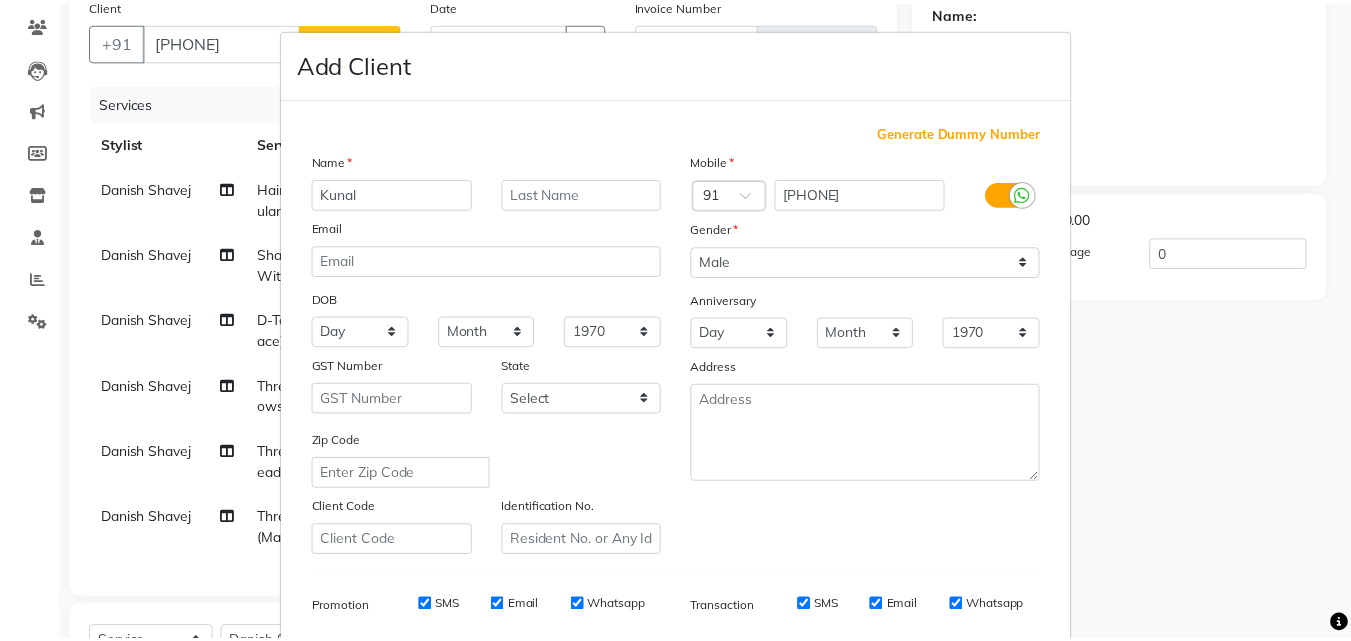 scroll, scrollTop: 282, scrollLeft: 0, axis: vertical 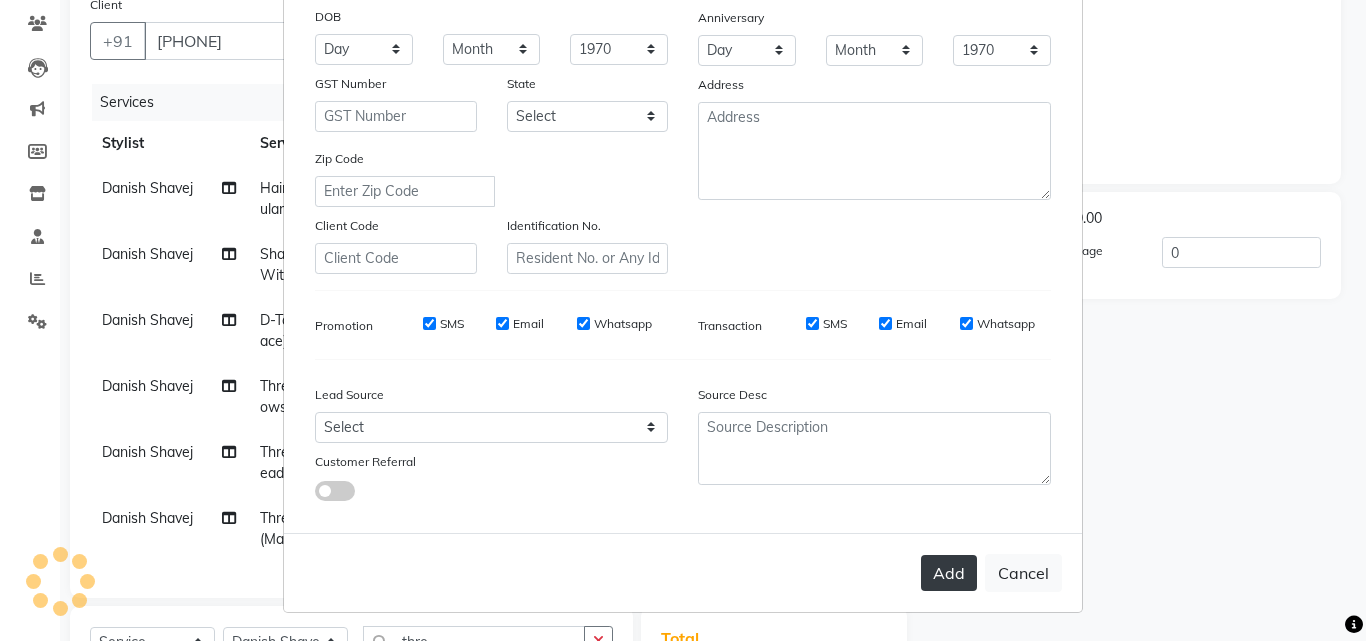 click on "Add" at bounding box center (949, 573) 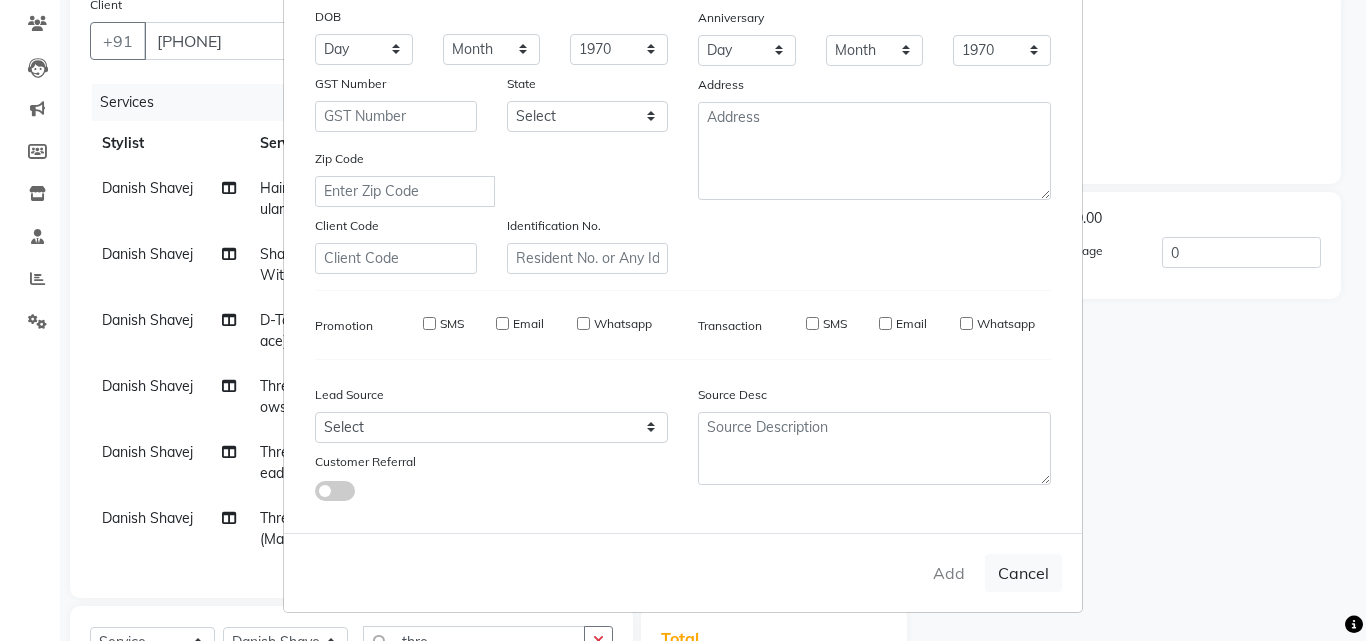 type 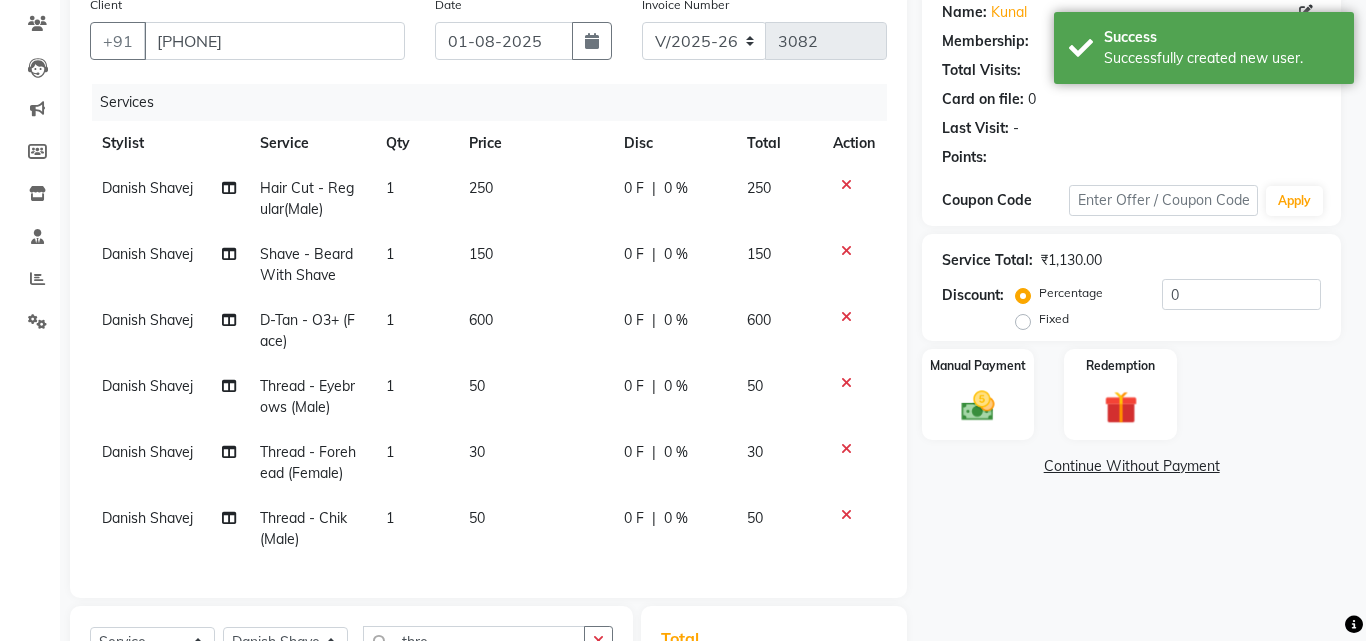 select on "1: Object" 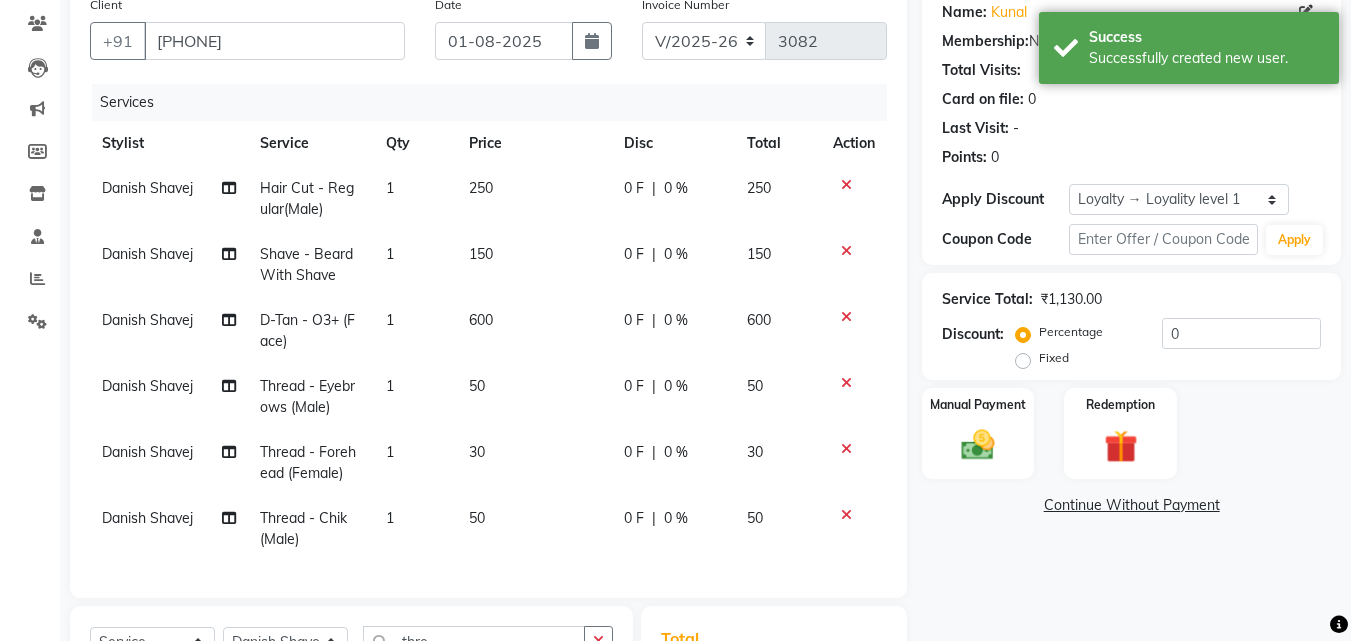scroll, scrollTop: 397, scrollLeft: 0, axis: vertical 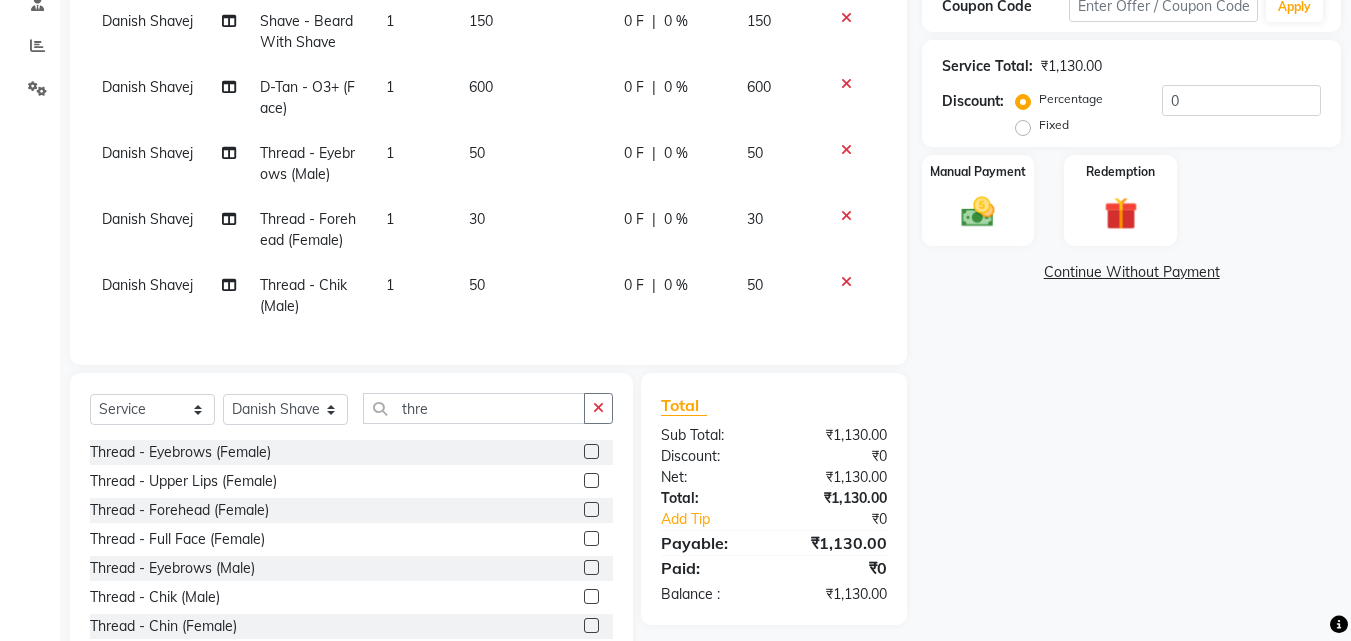click on "Fixed" 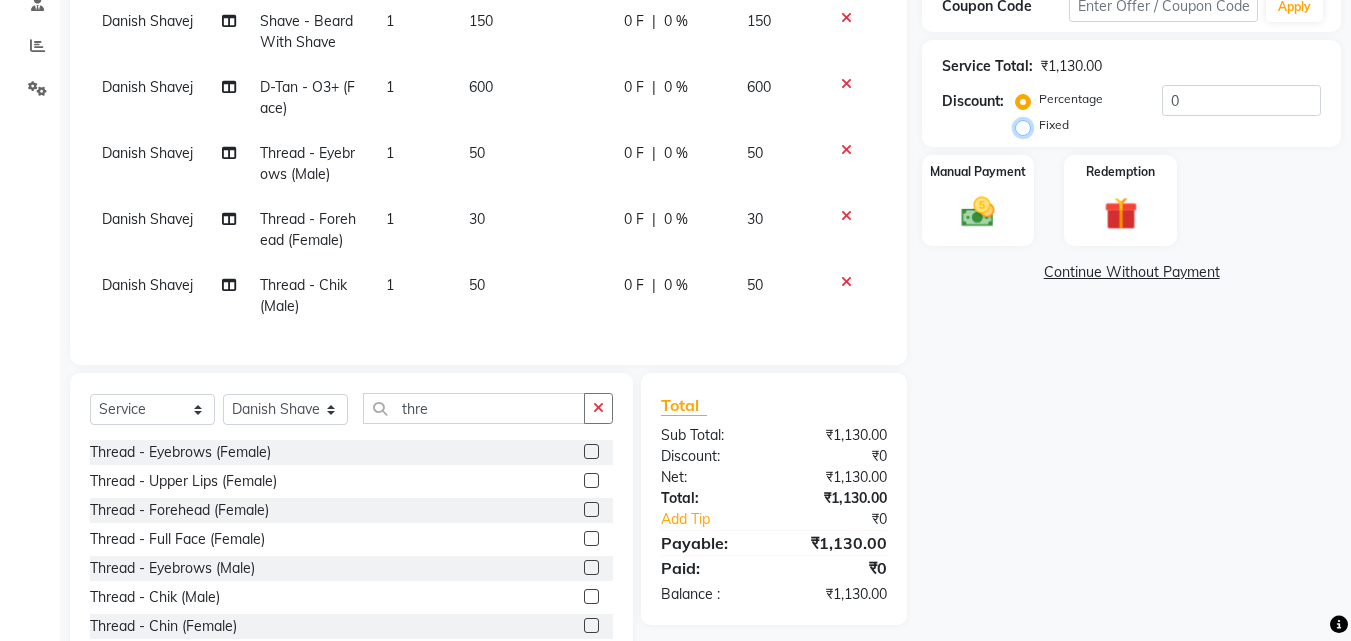 click on "Fixed" at bounding box center [1027, 125] 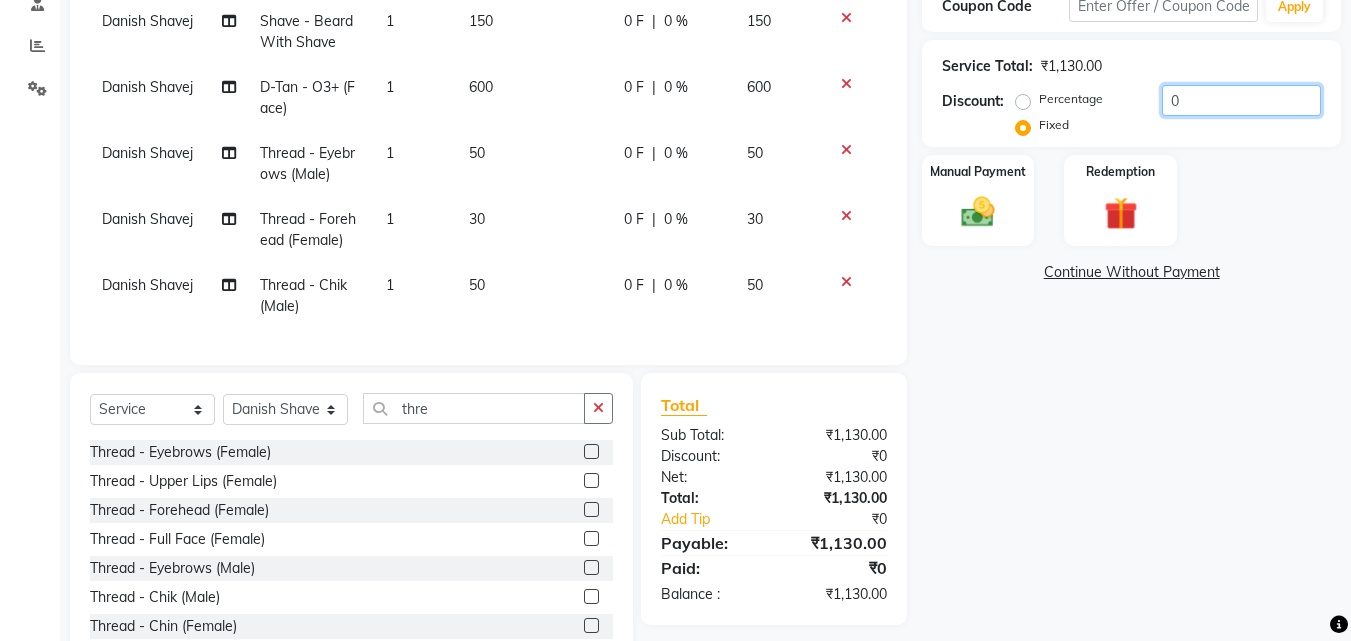 click on "0" 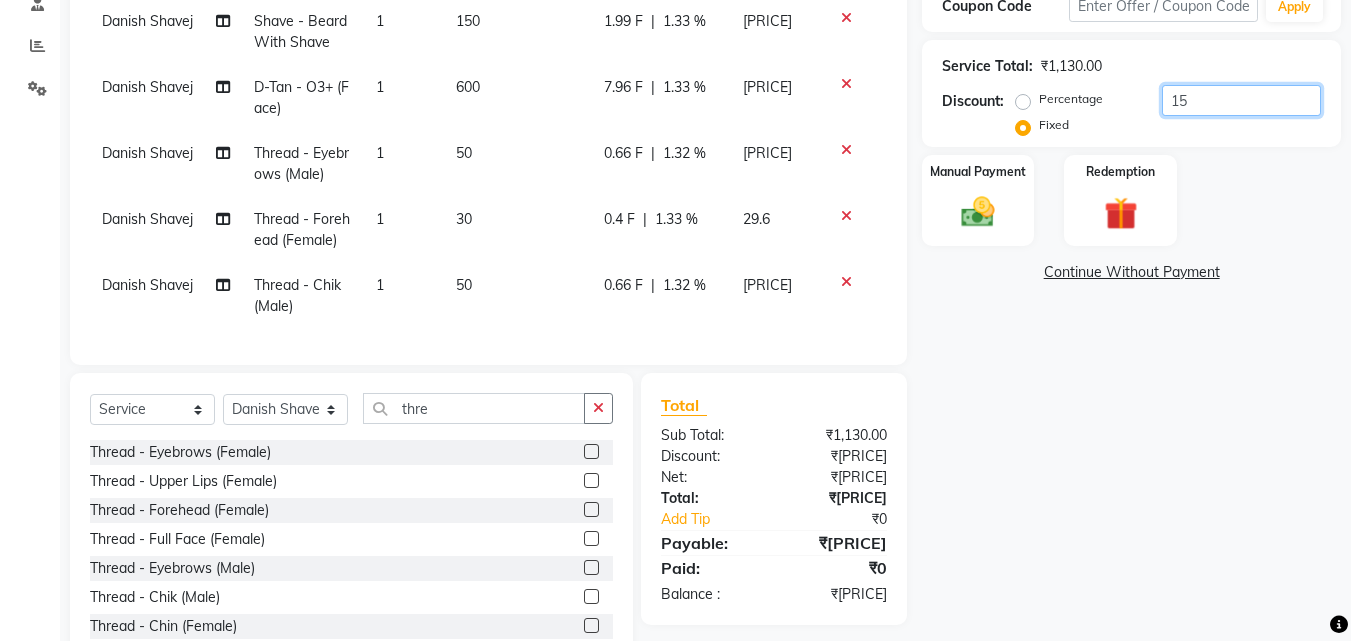 type on "15" 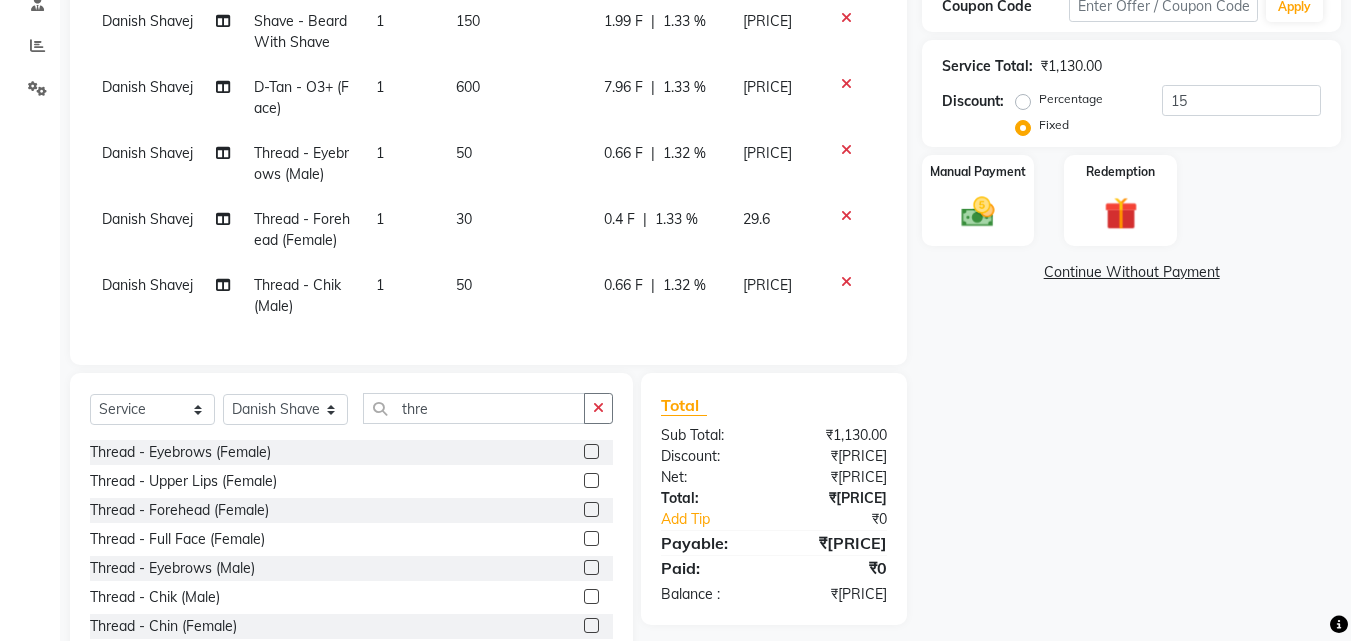 click on "Percentage" 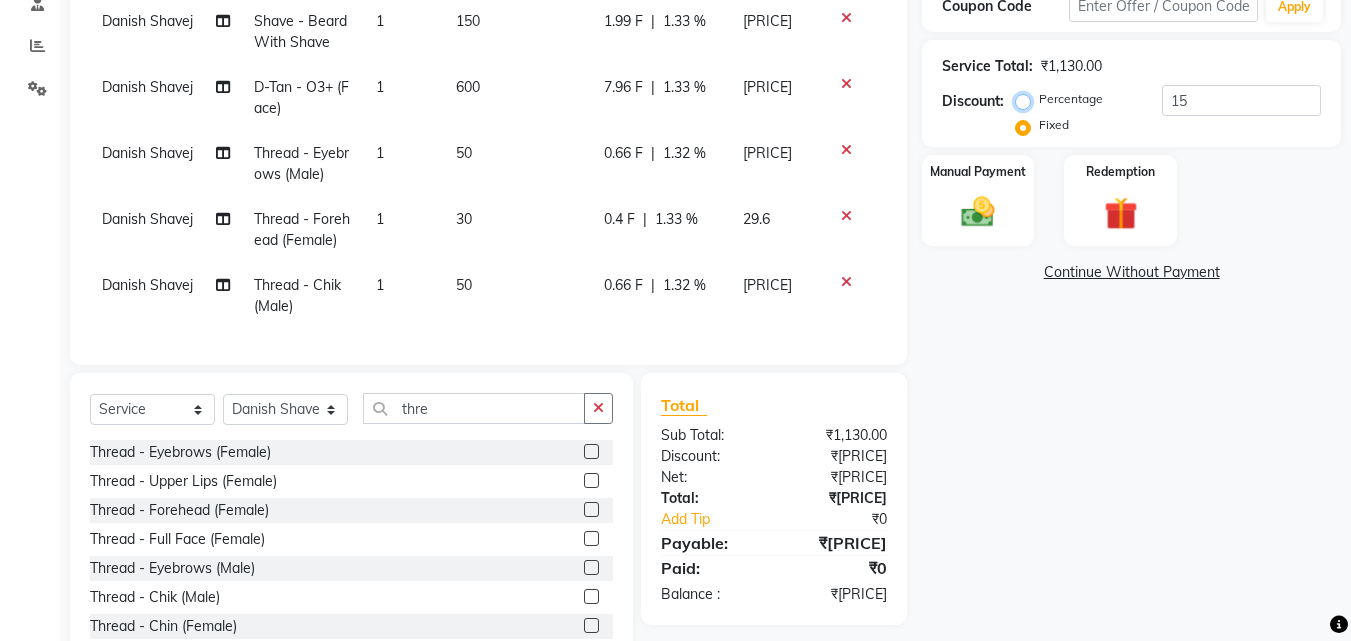 click on "Percentage" at bounding box center (1027, 99) 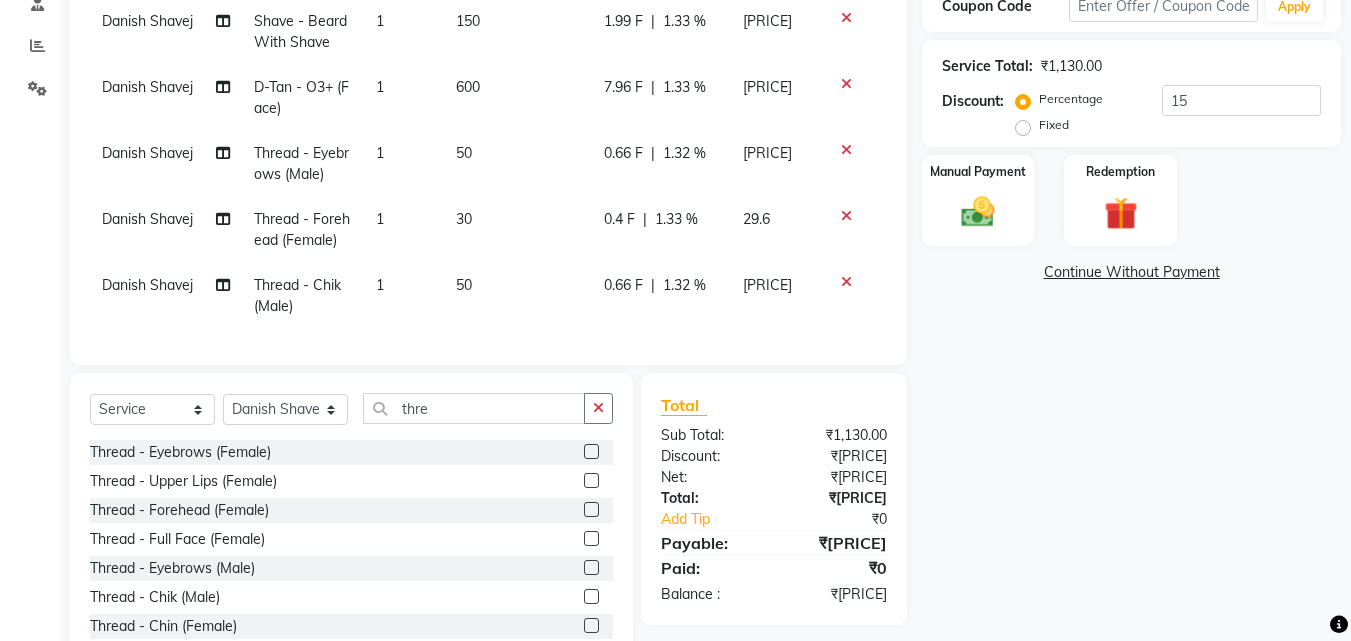 click on "Percentage" 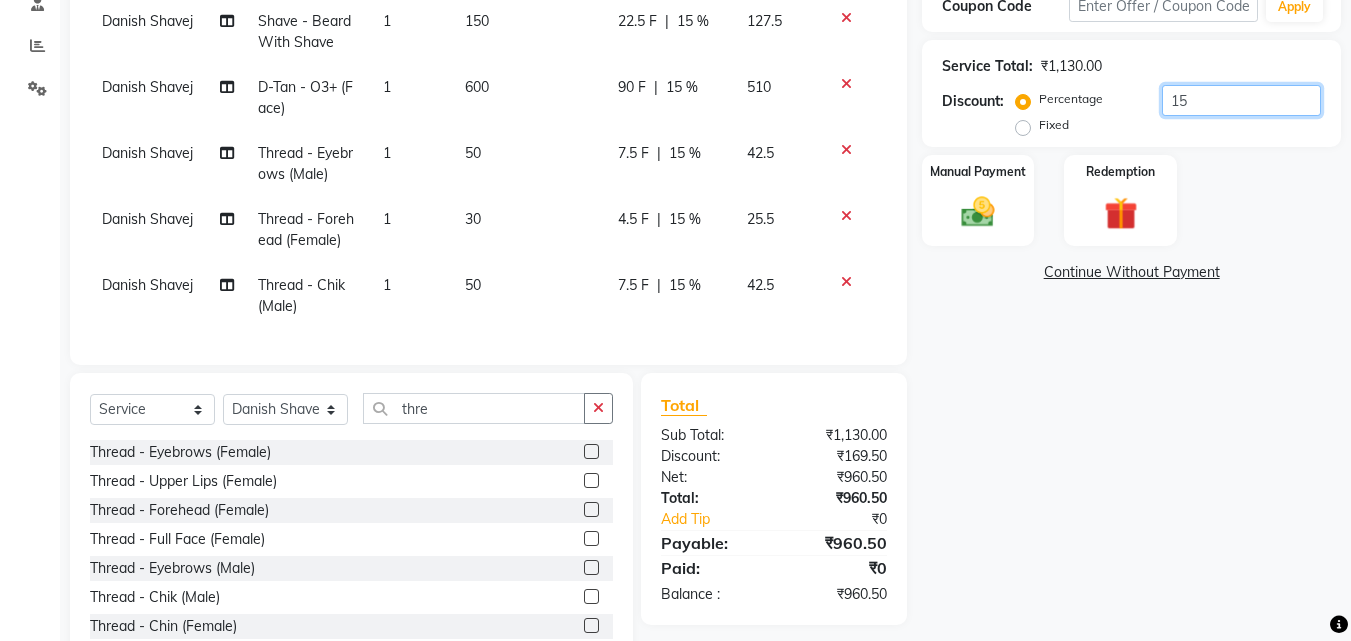 click on "15" 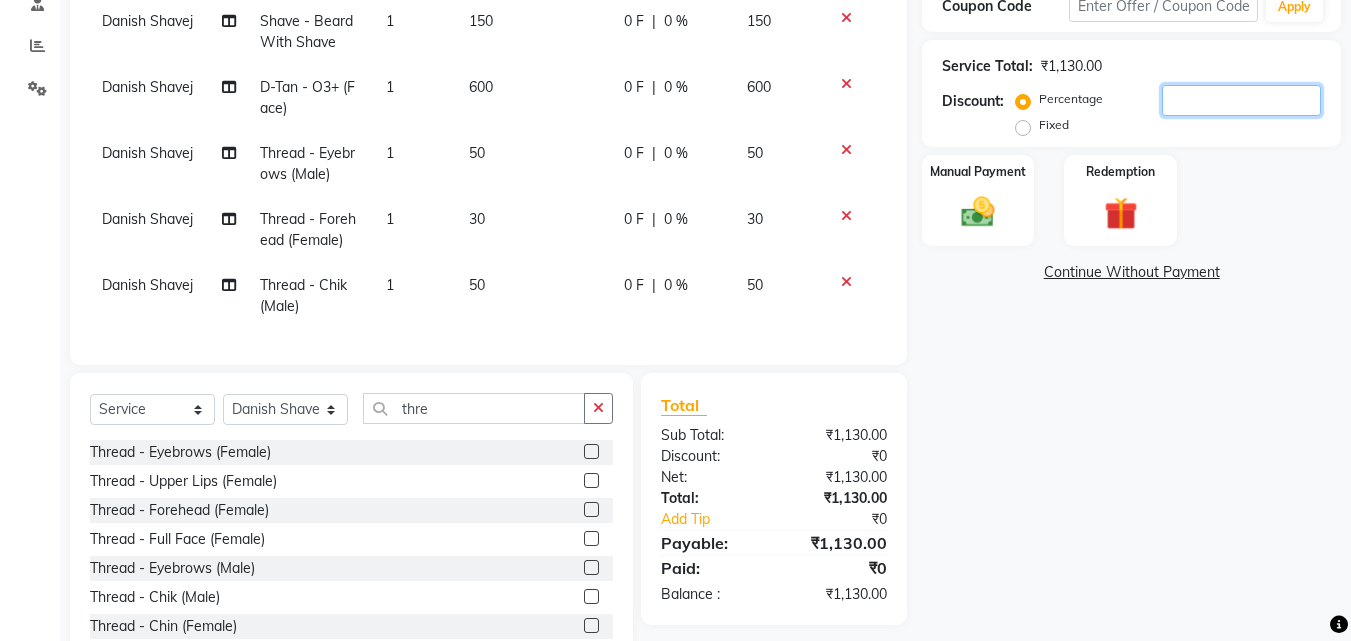 click 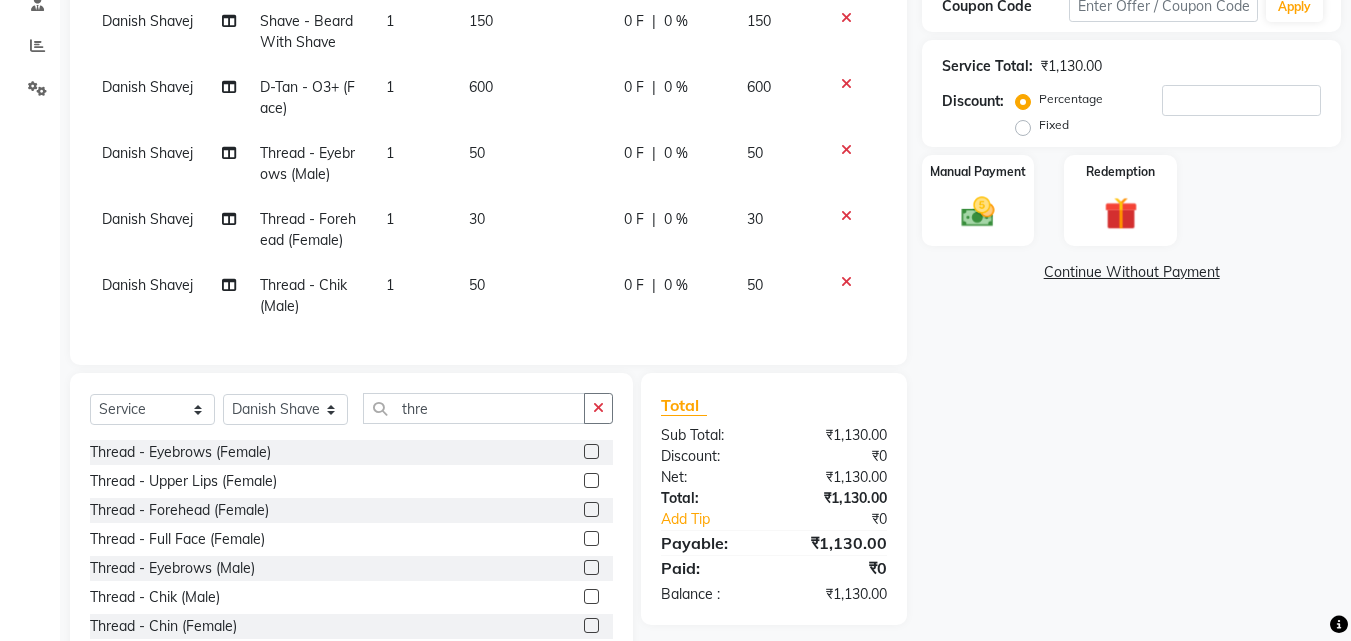 click on "Fixed" 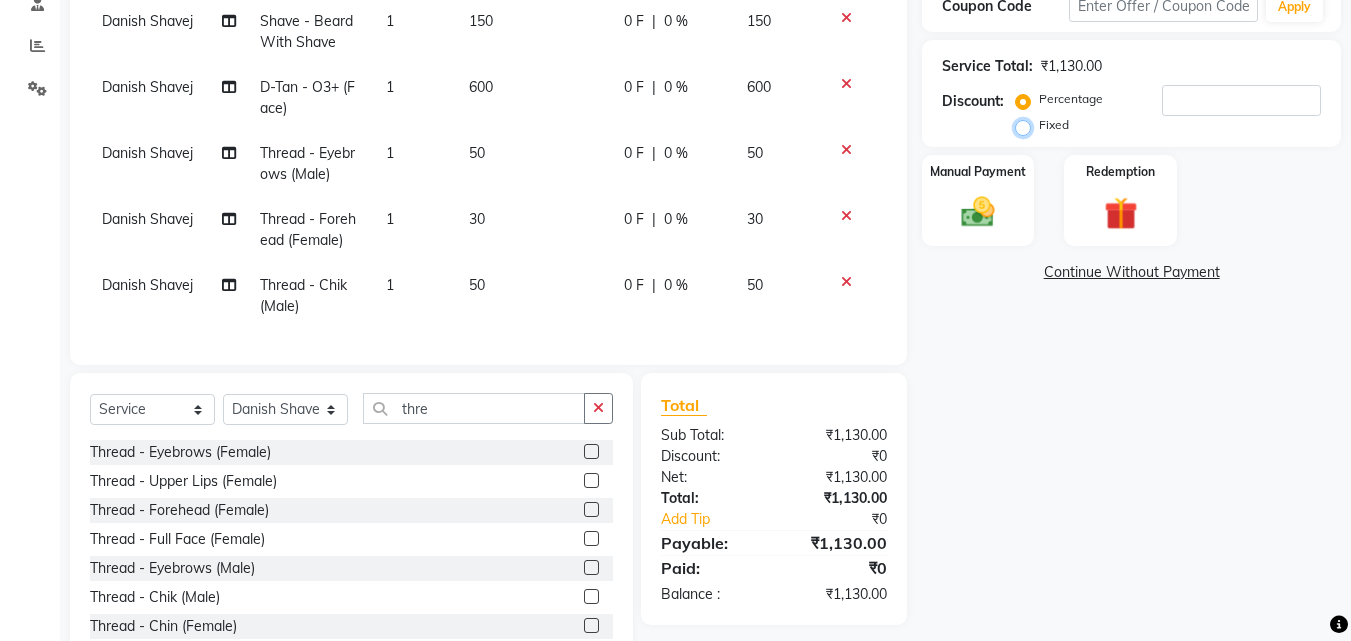 click on "Fixed" at bounding box center (1027, 125) 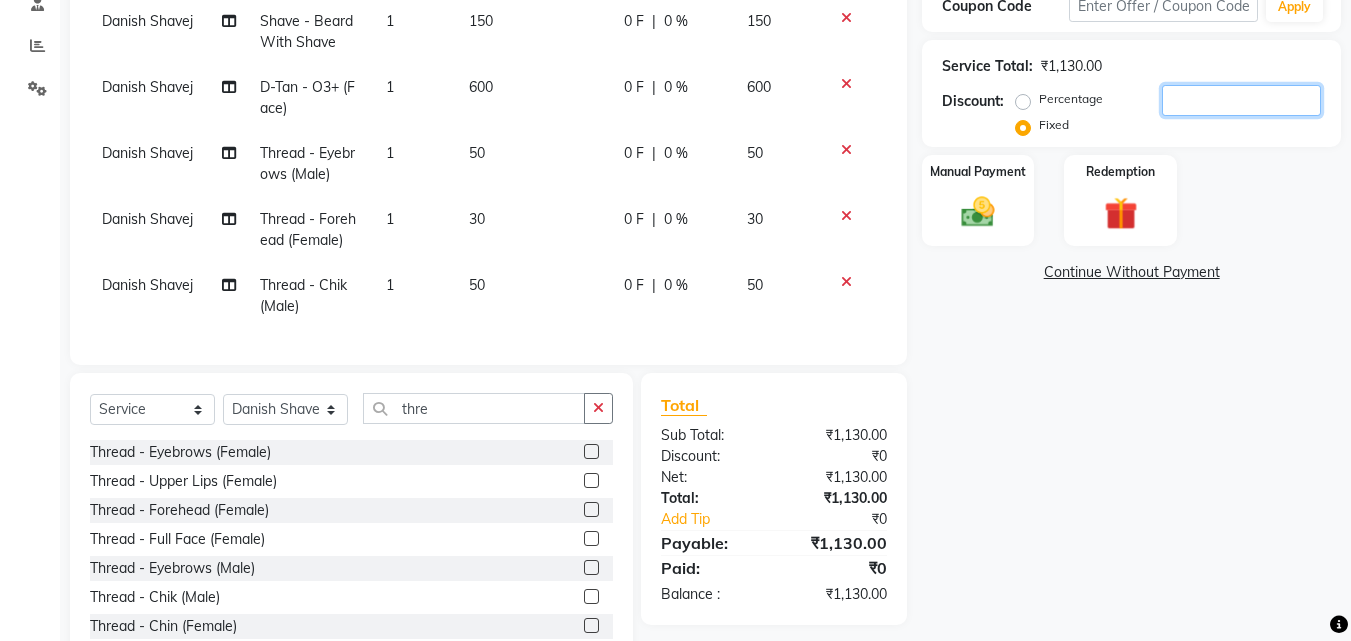 click 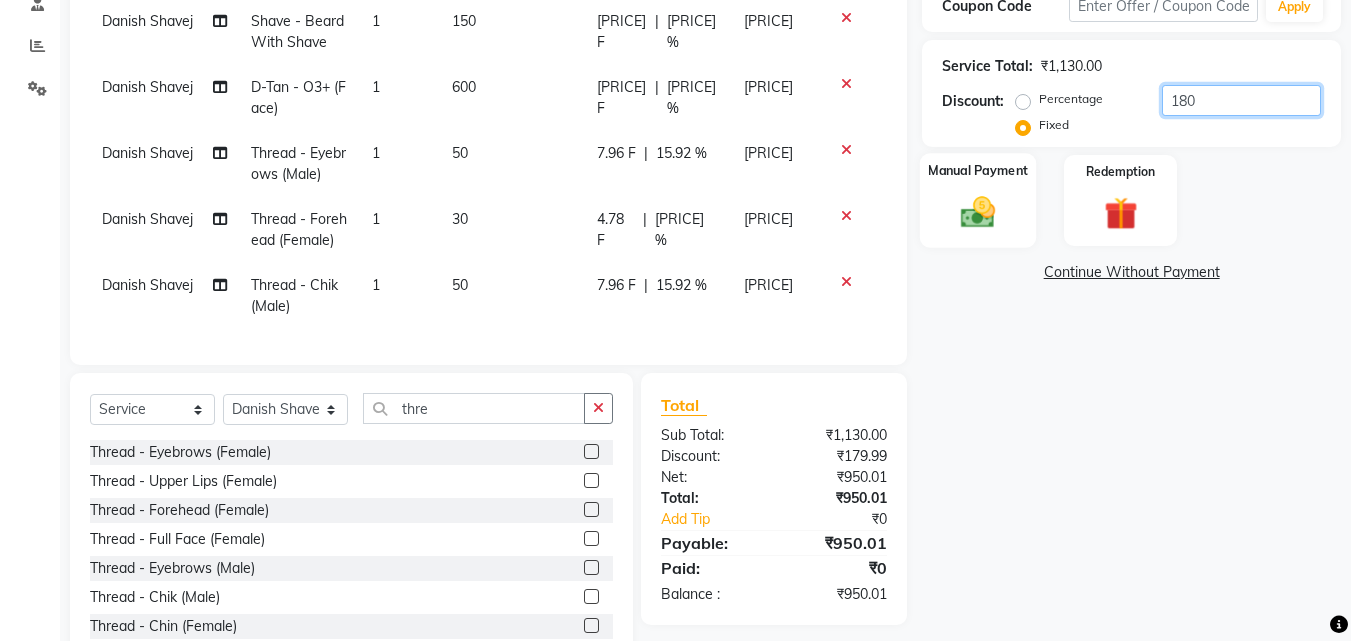 type on "180" 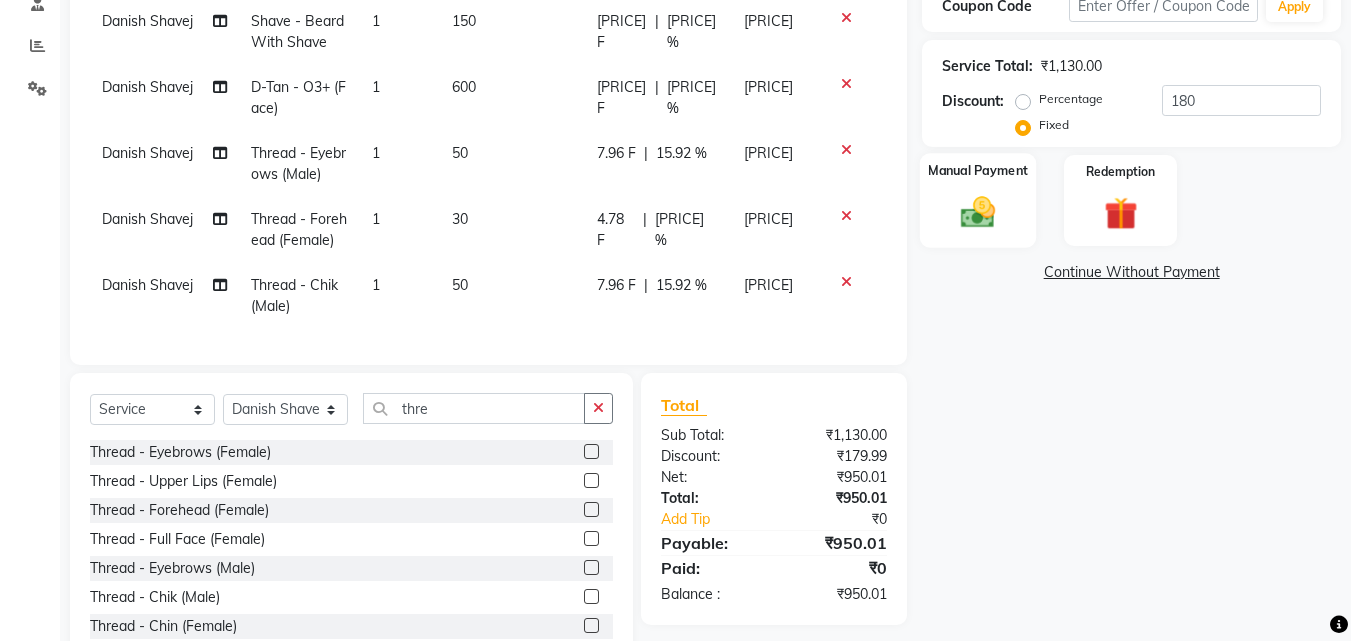 click 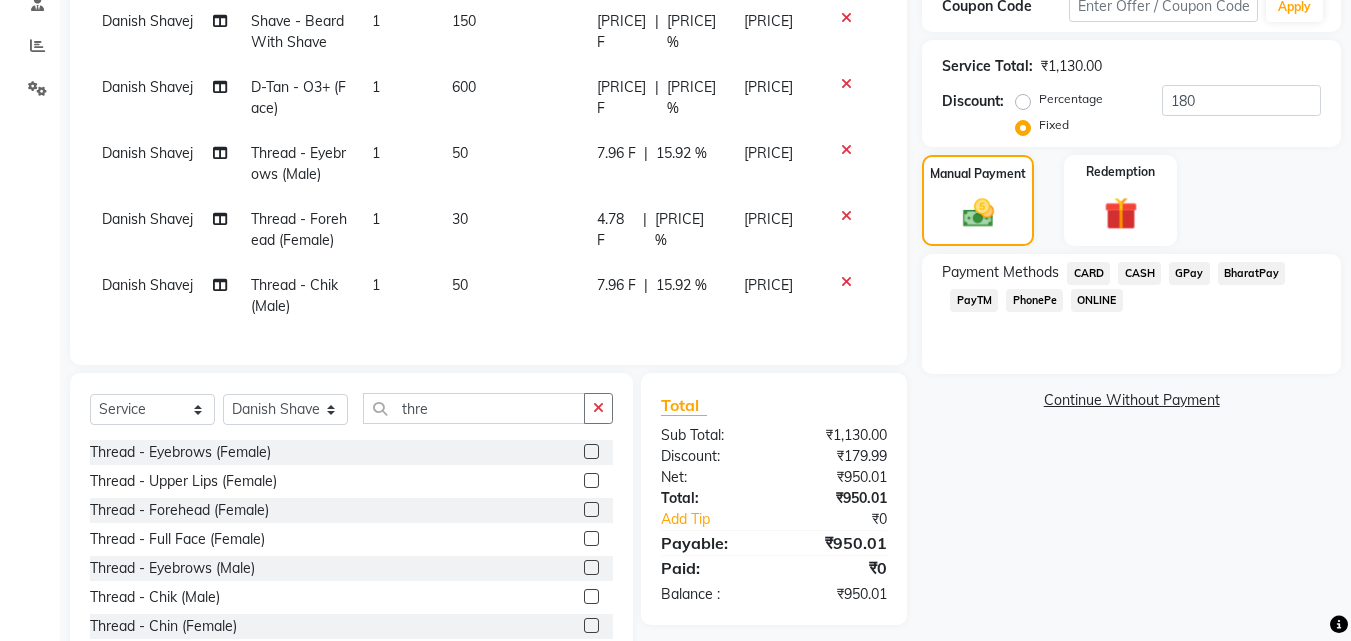 scroll, scrollTop: 381, scrollLeft: 0, axis: vertical 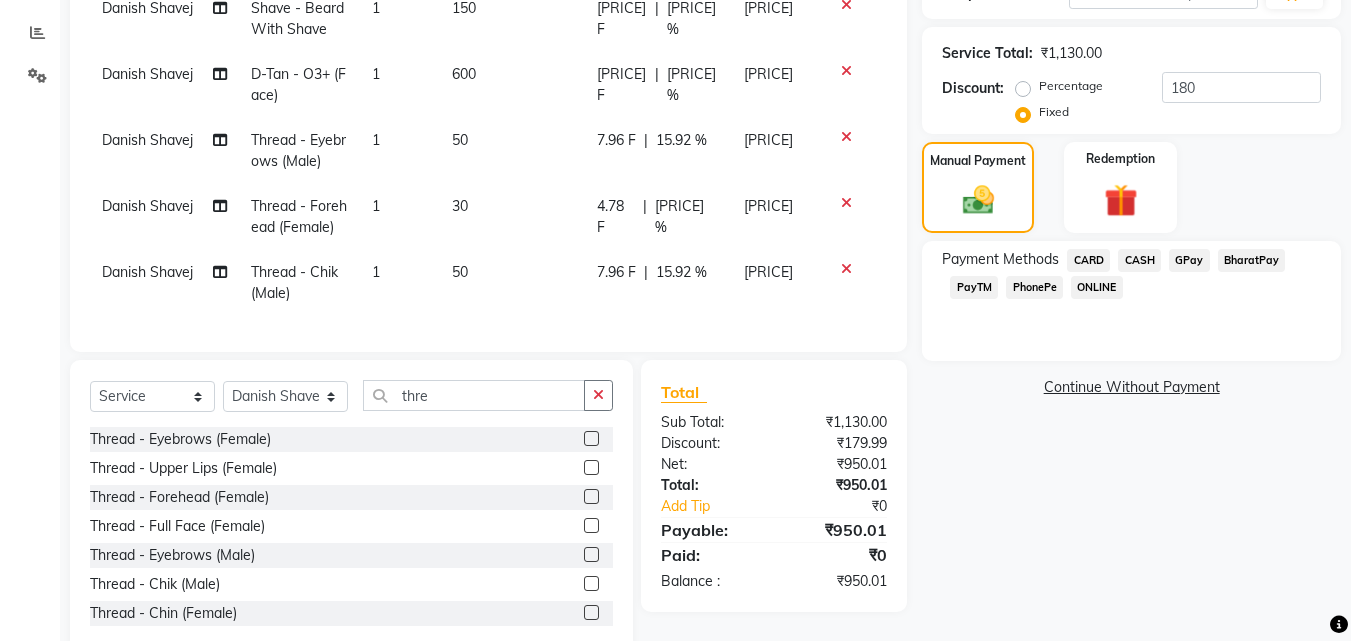 click on "PhonePe" 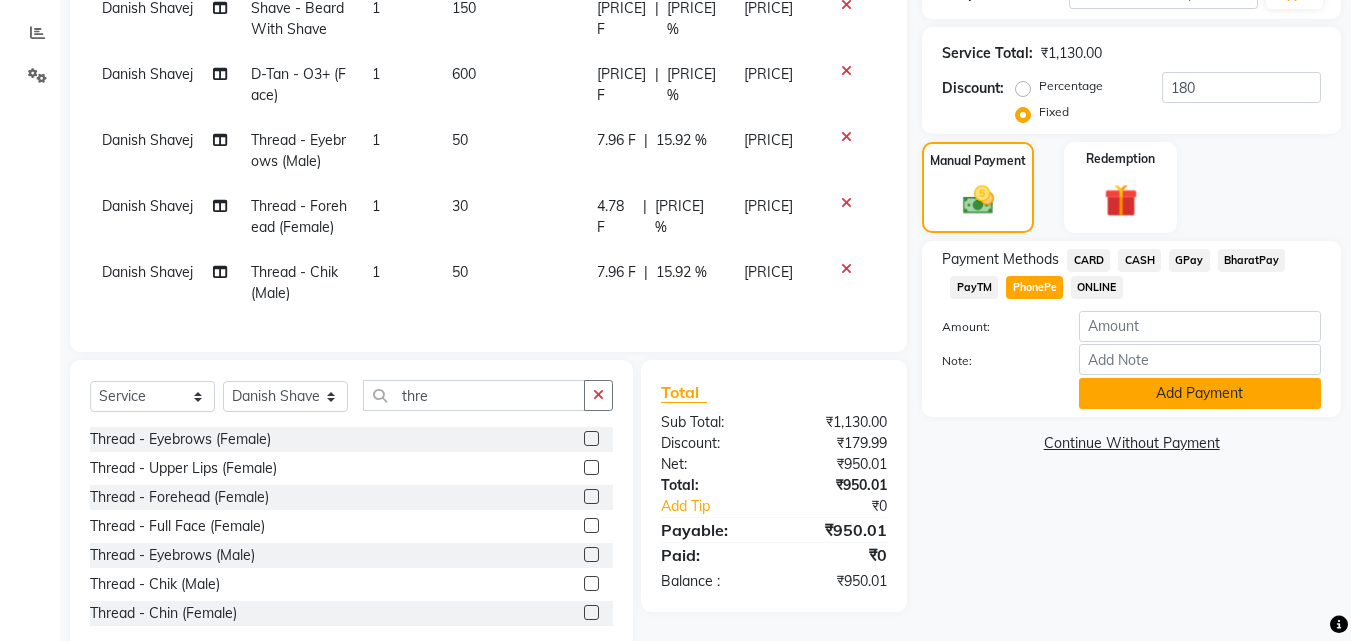 click on "Add Payment" 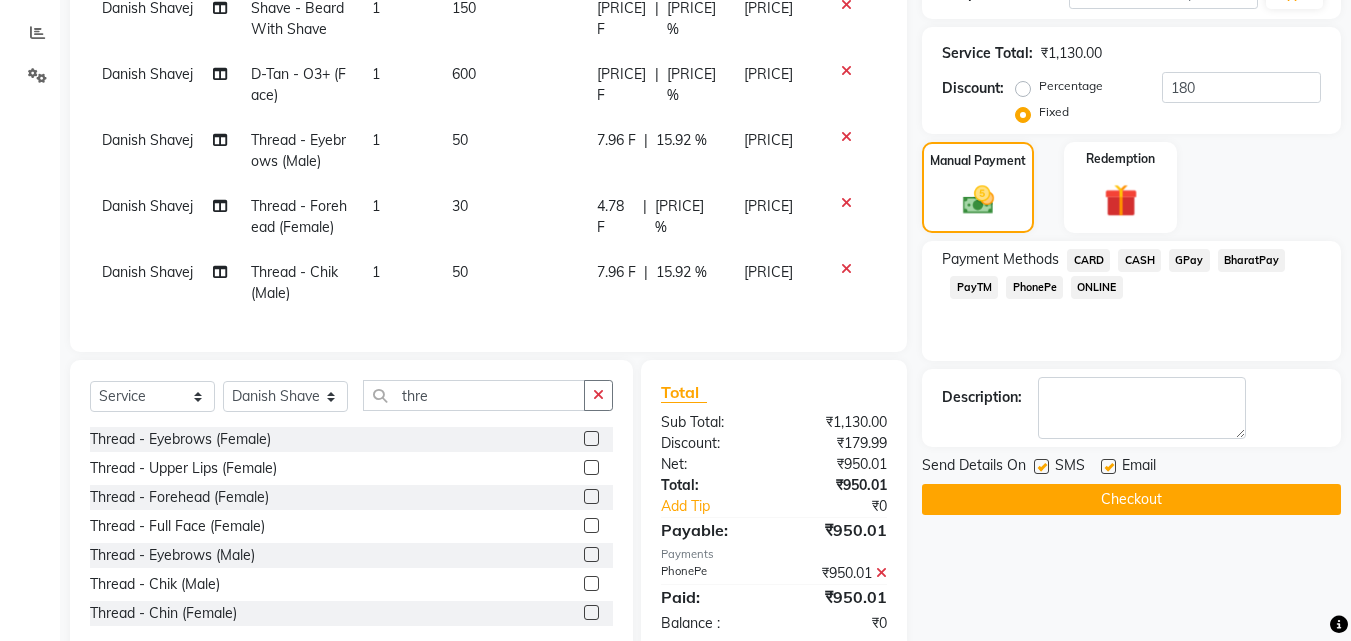 scroll, scrollTop: 558, scrollLeft: 0, axis: vertical 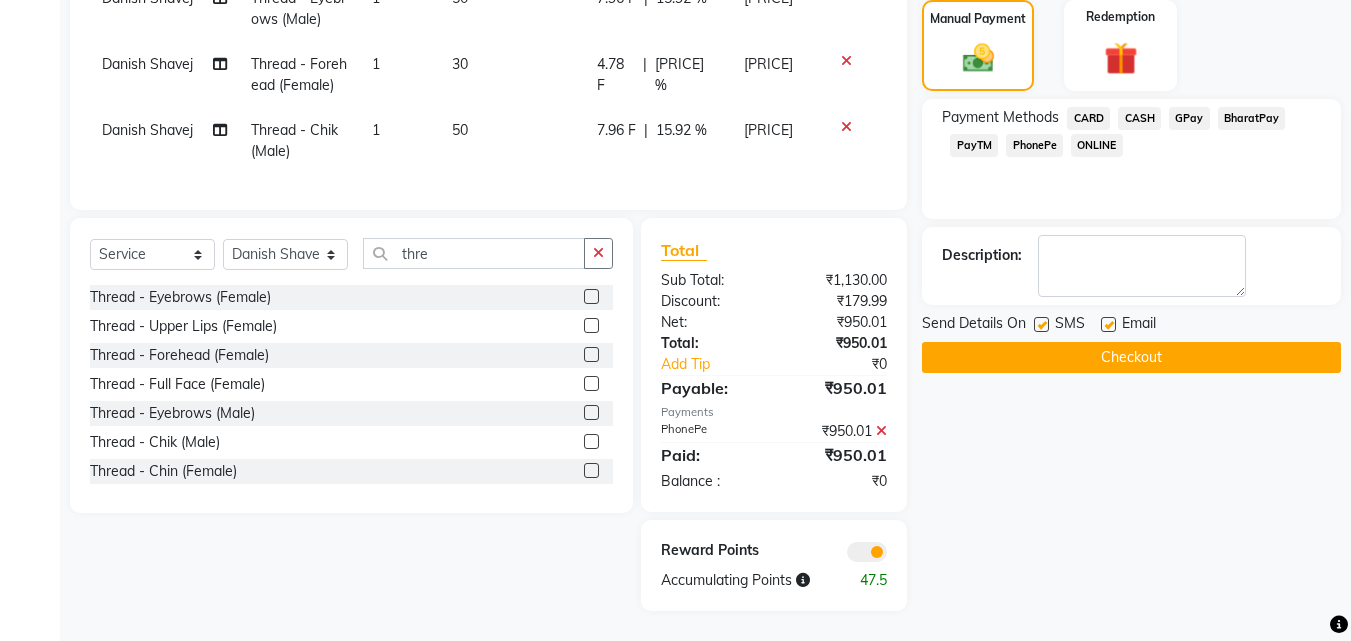 click 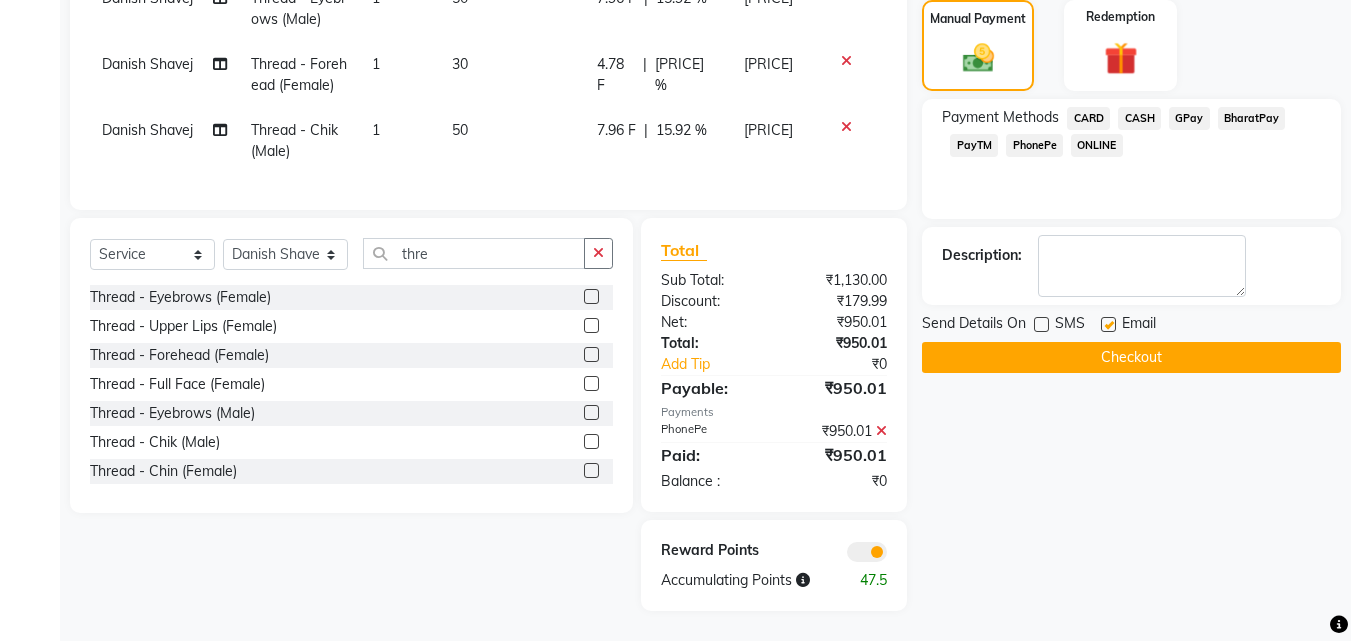 click 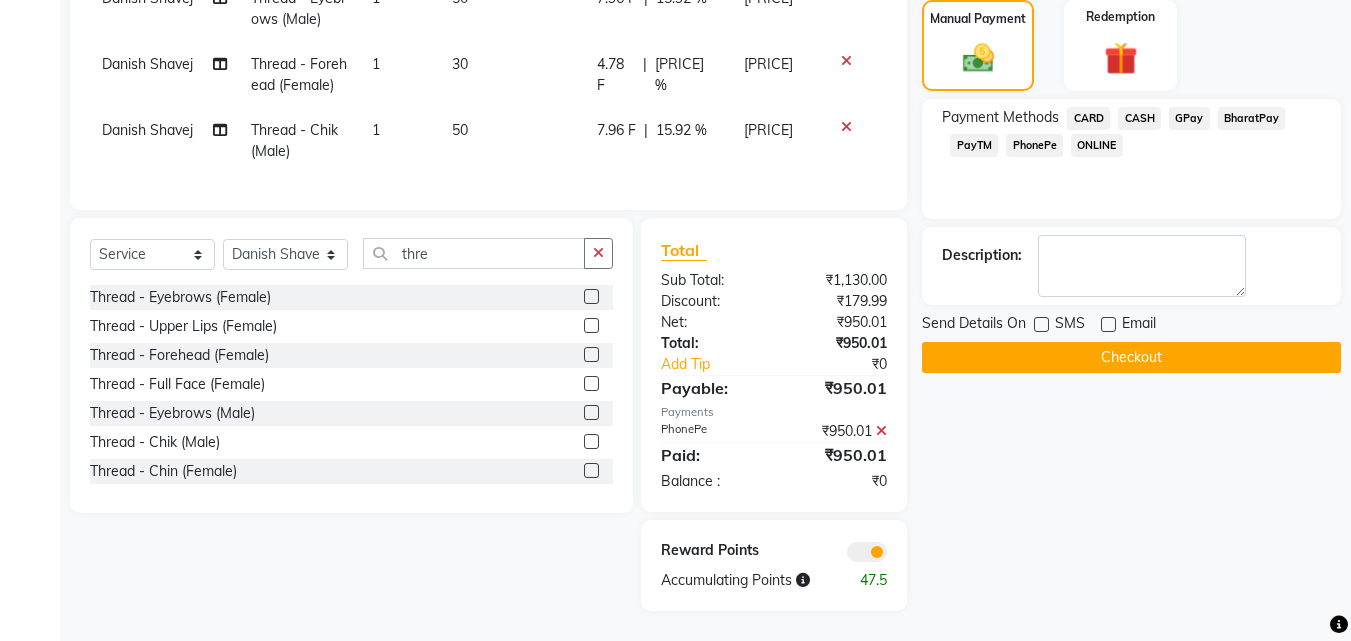 click on "Checkout" 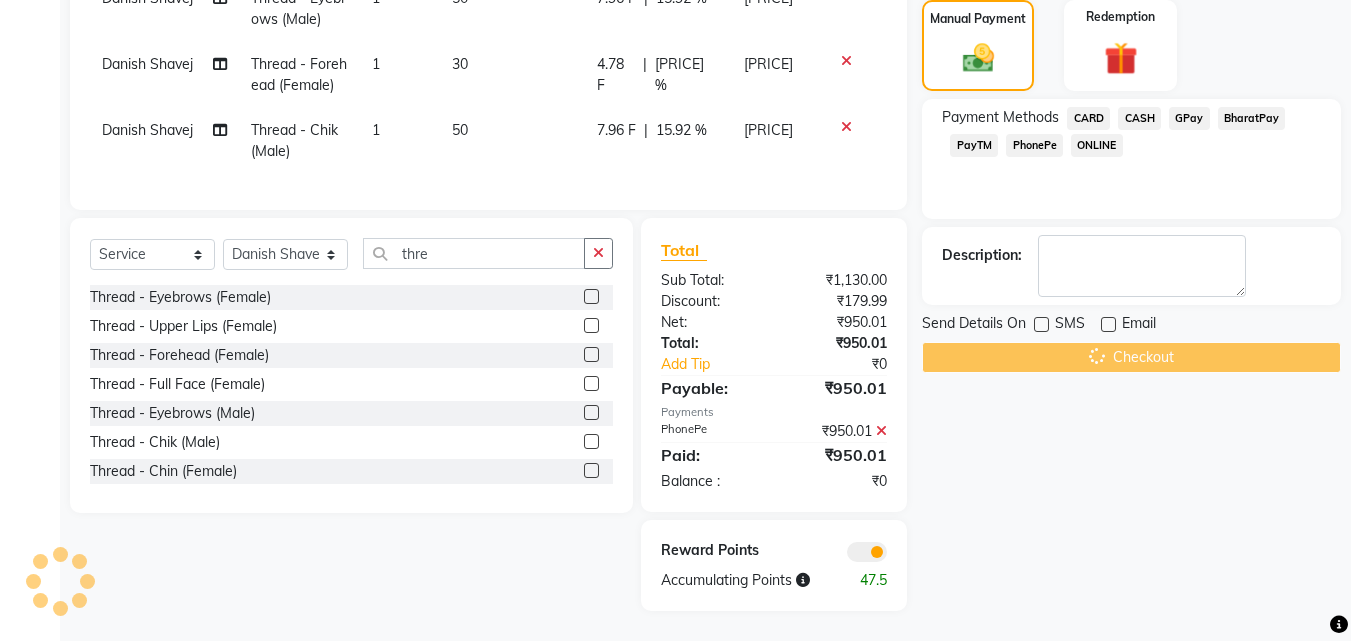 scroll, scrollTop: 0, scrollLeft: 0, axis: both 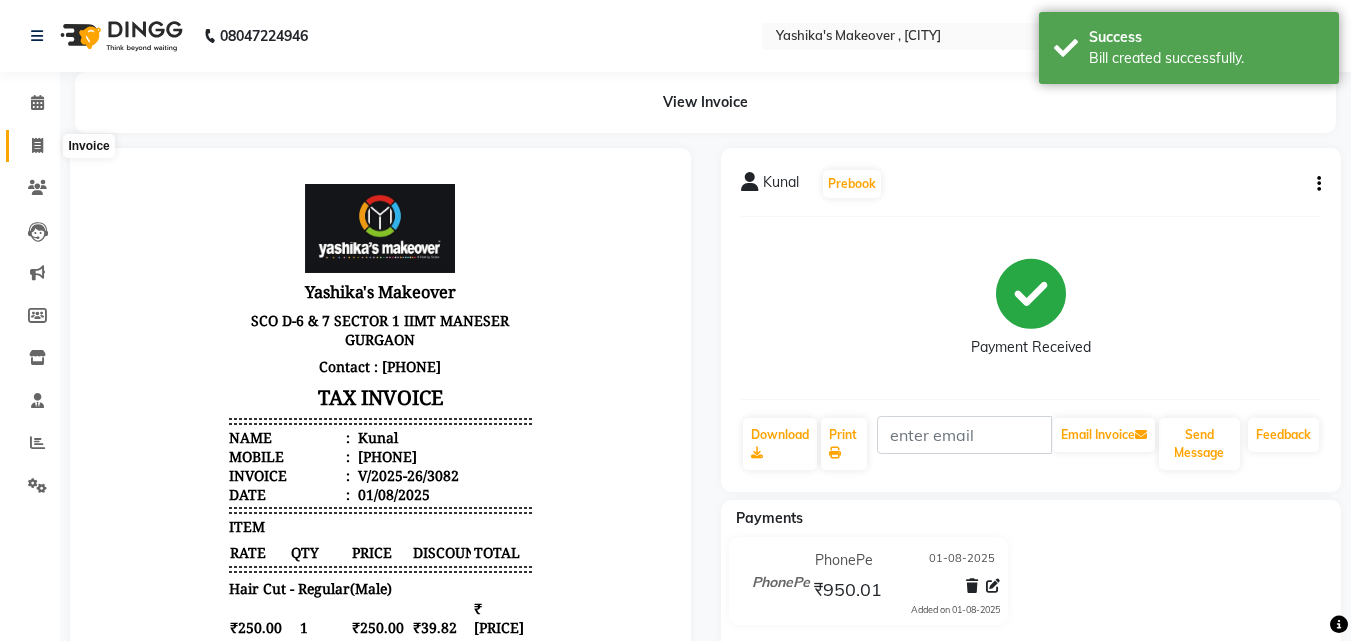click 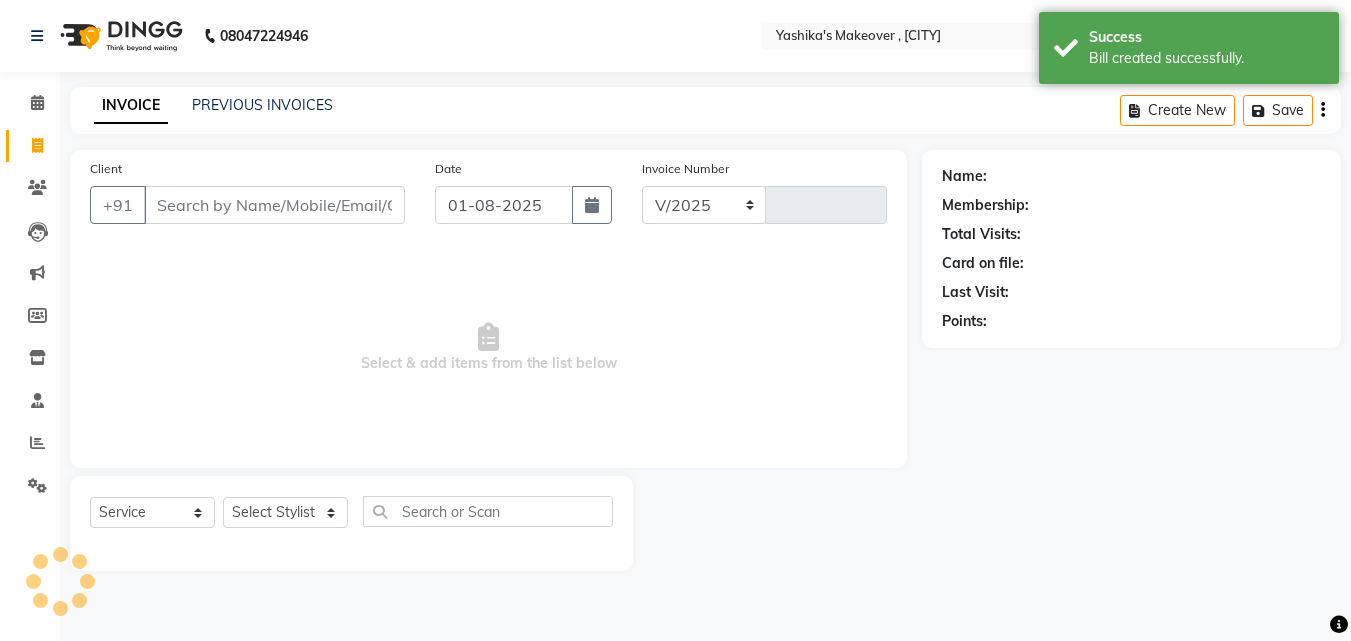 select on "820" 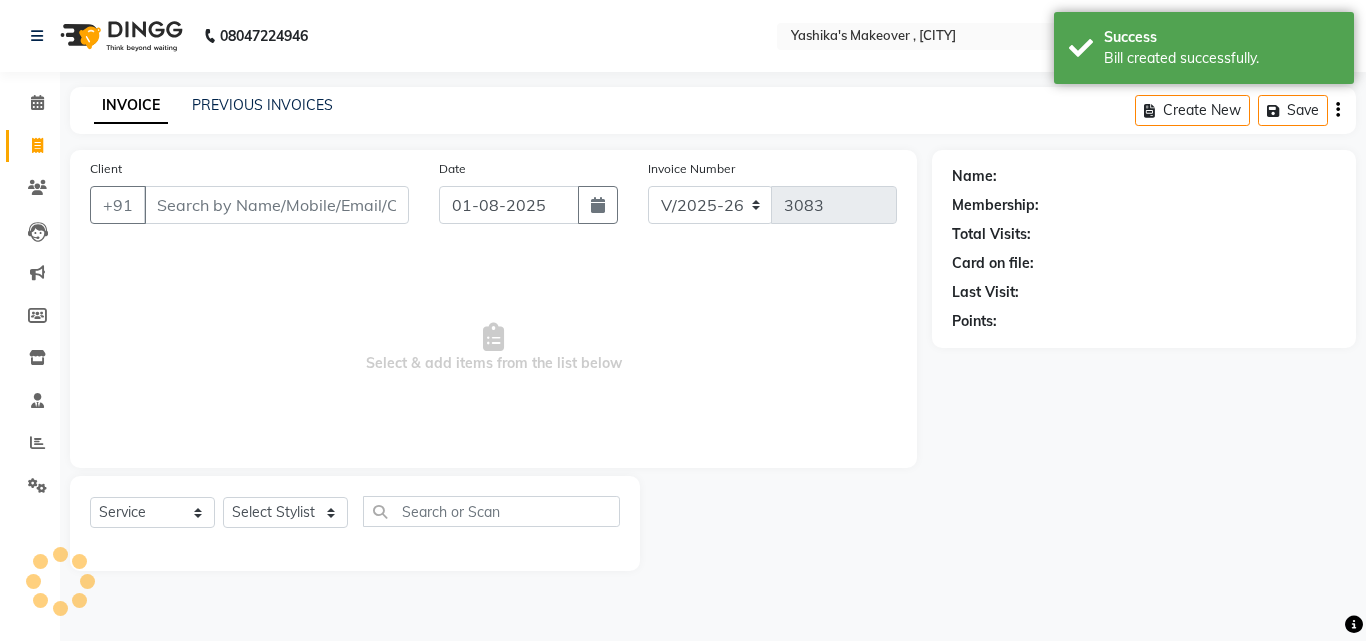click on "Client" at bounding box center [276, 205] 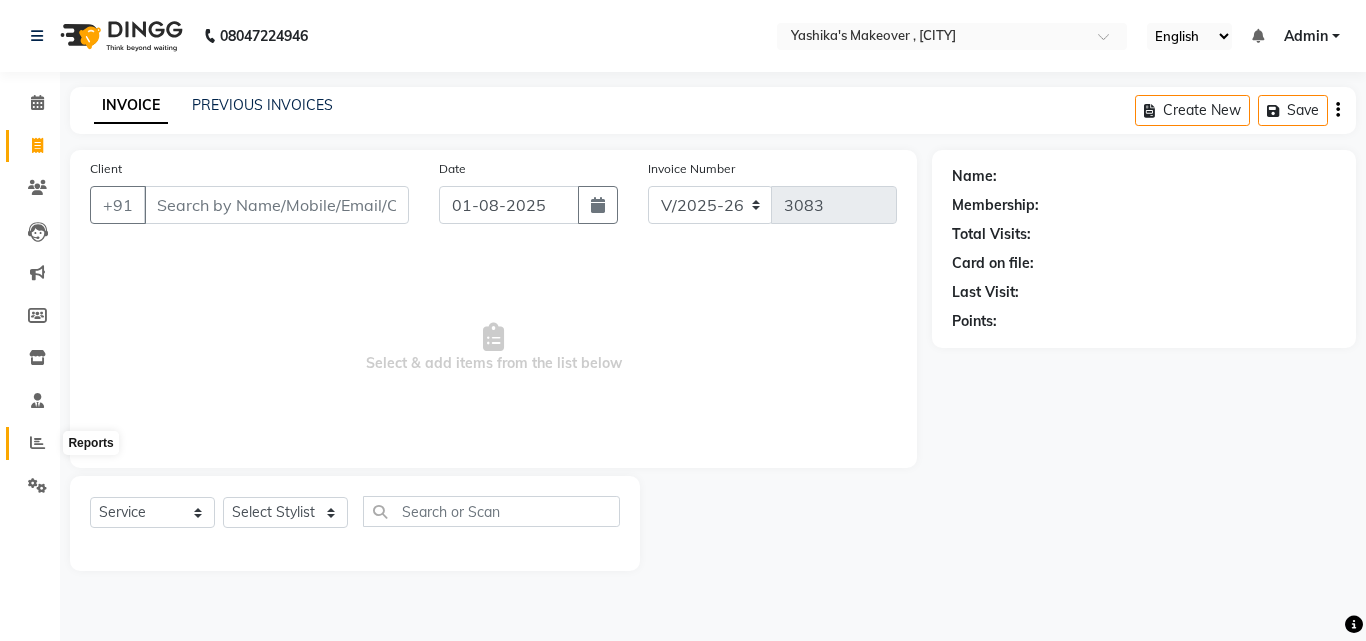 click 